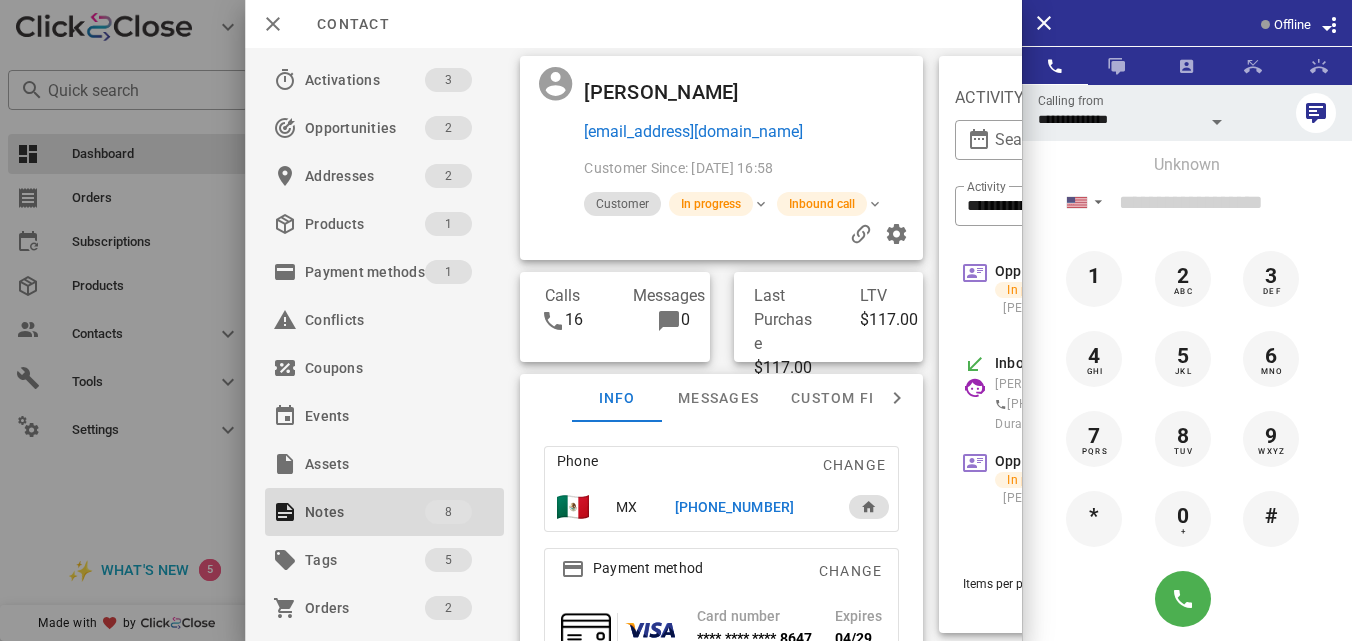 scroll, scrollTop: 80, scrollLeft: 0, axis: vertical 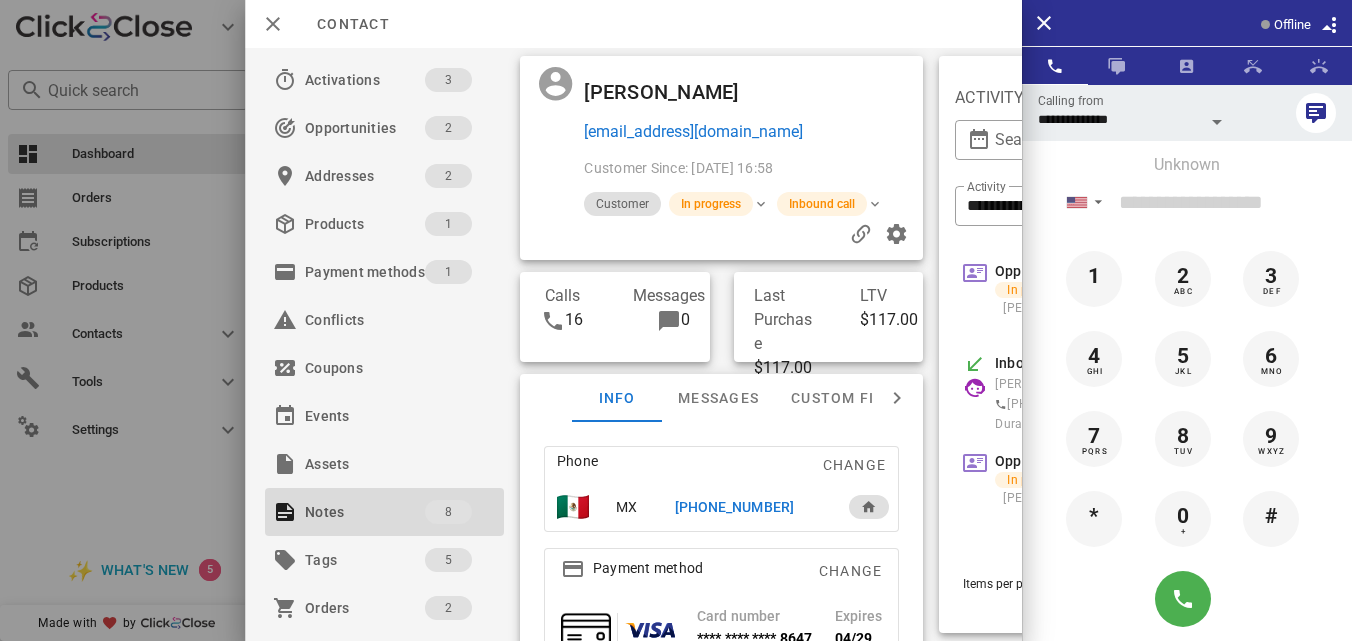 click on "Offline" at bounding box center [1281, 40] 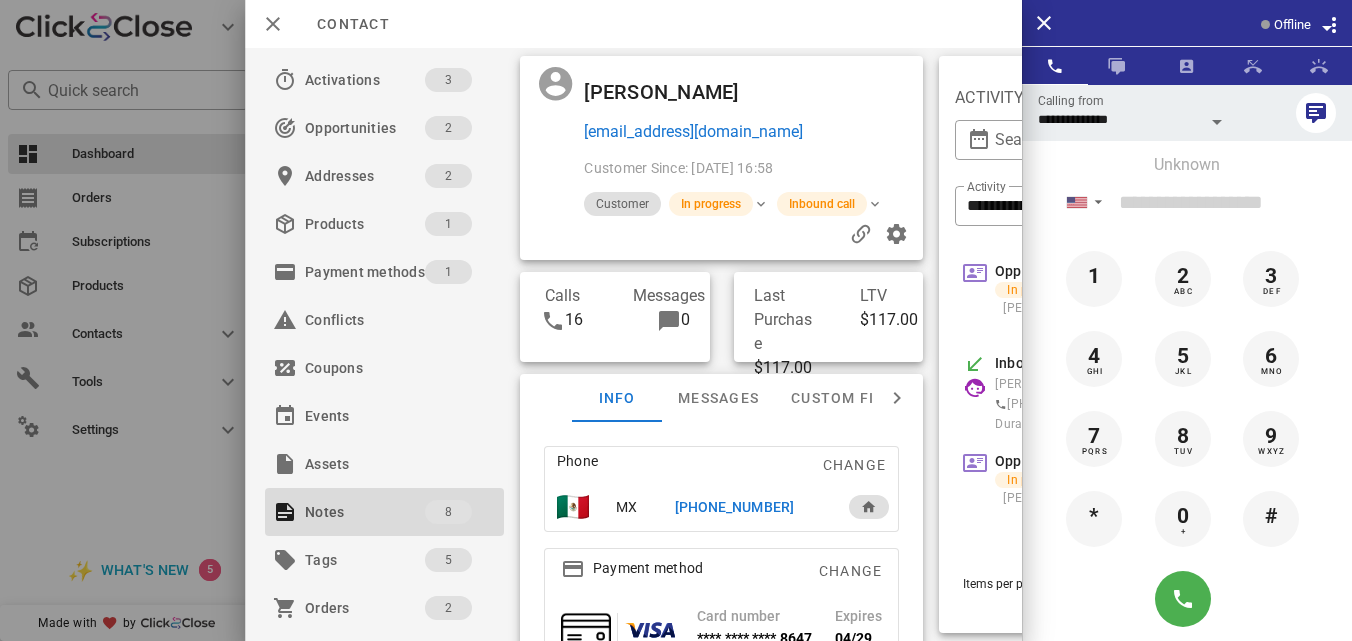 click at bounding box center [1325, 24] 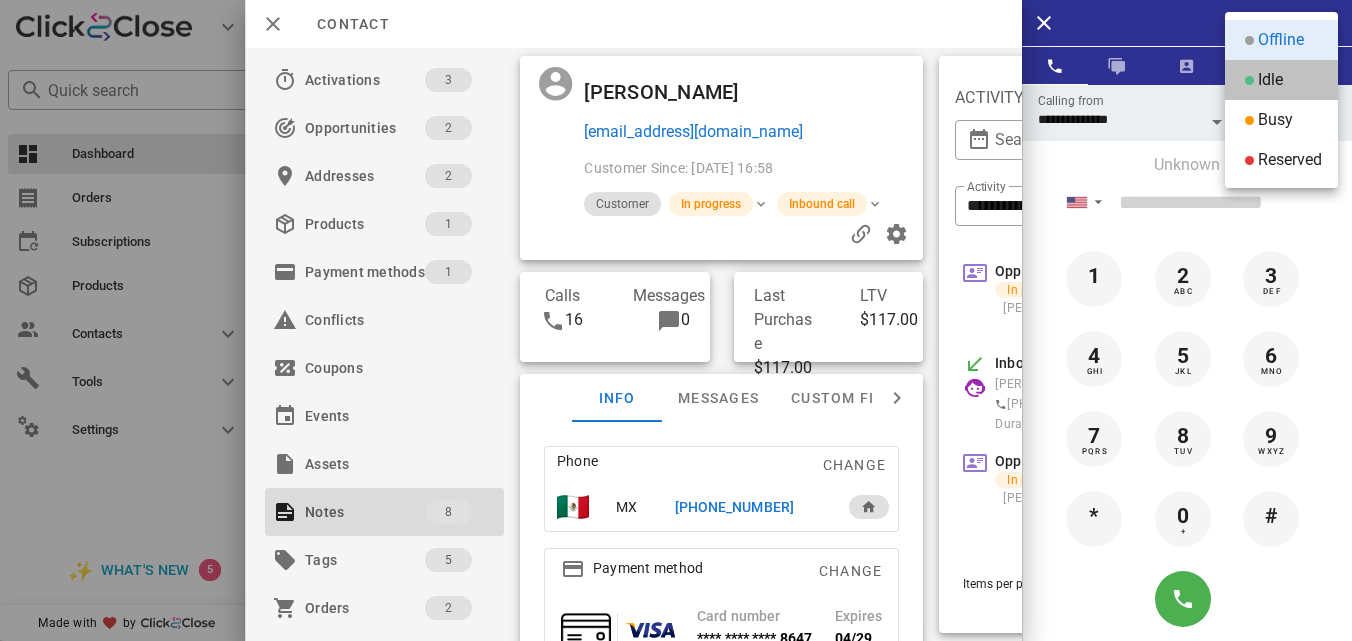 click on "Idle" at bounding box center (1281, 80) 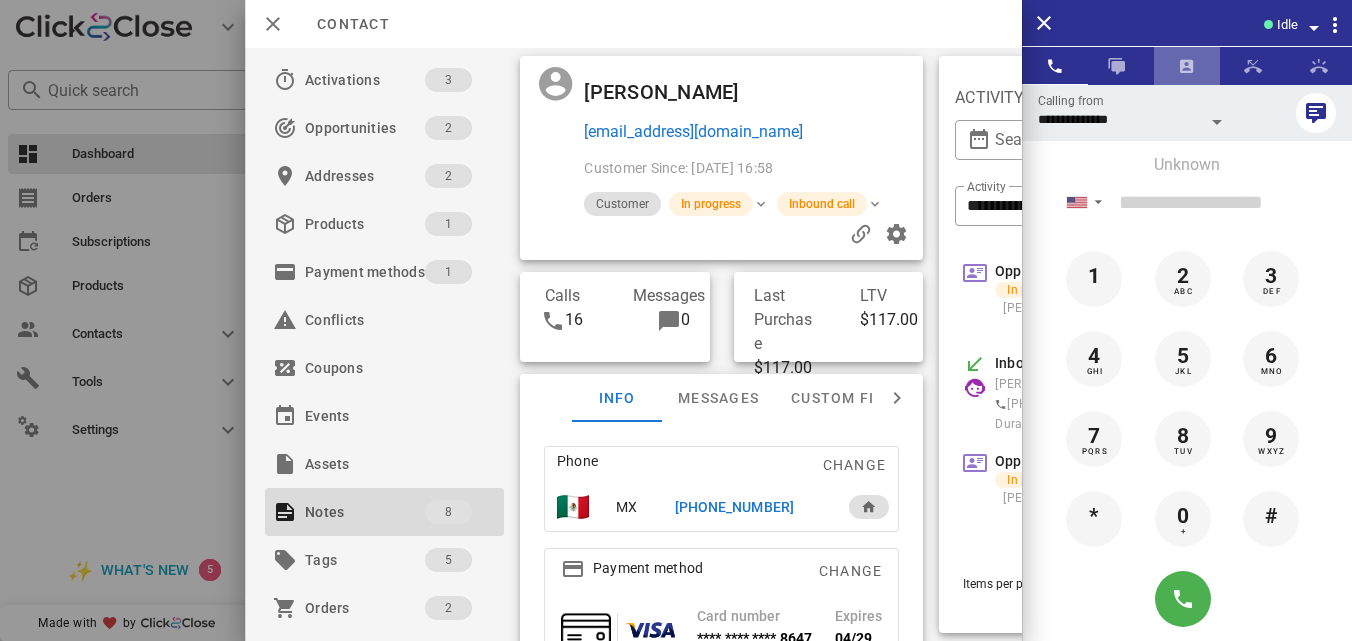 click at bounding box center (1187, 66) 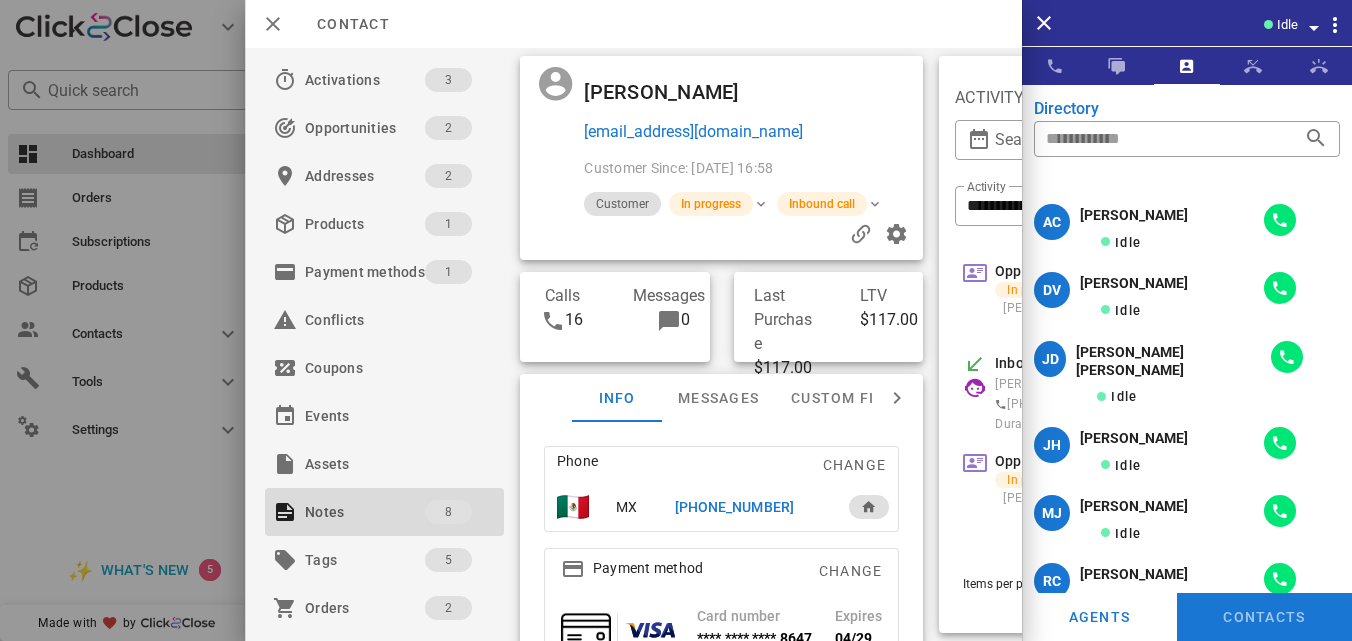 scroll, scrollTop: 0, scrollLeft: 0, axis: both 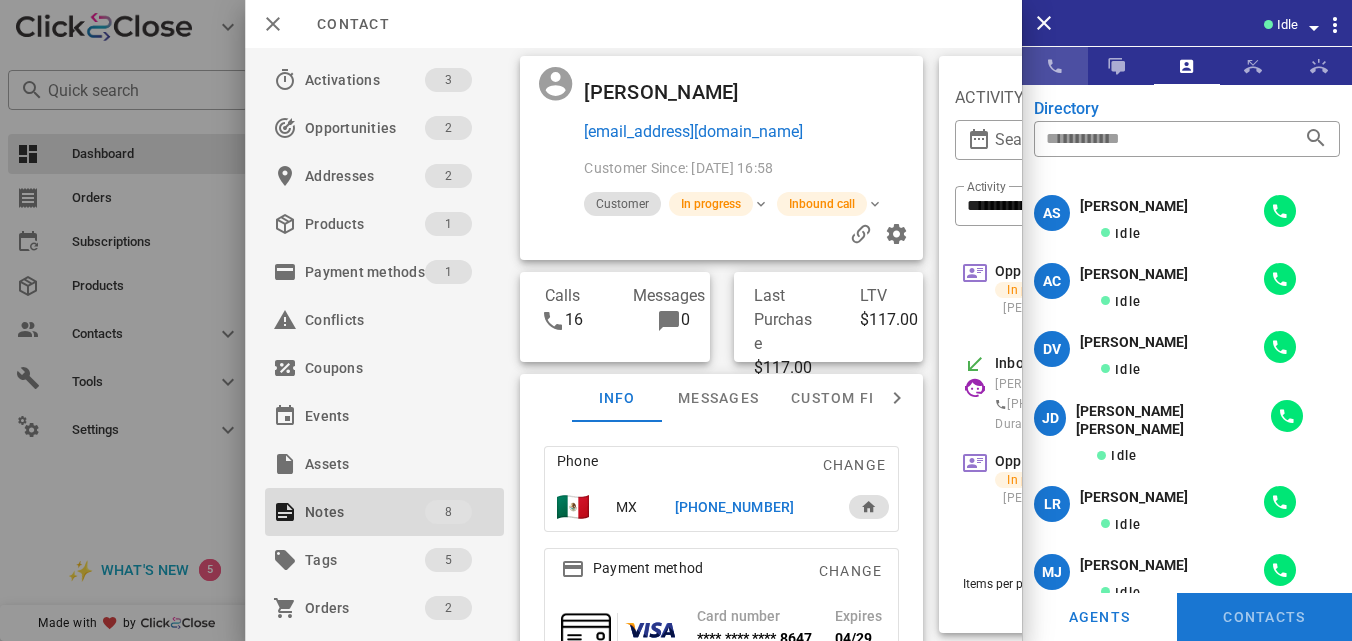 click at bounding box center [1055, 66] 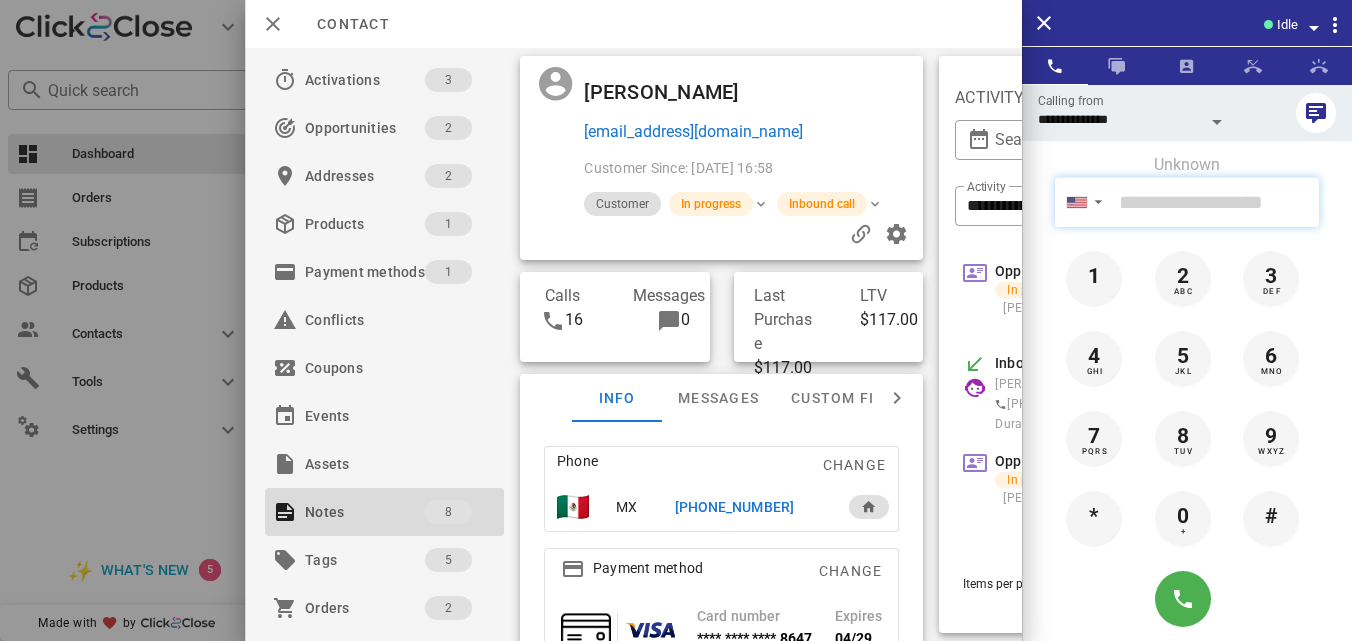 click at bounding box center (1215, 202) 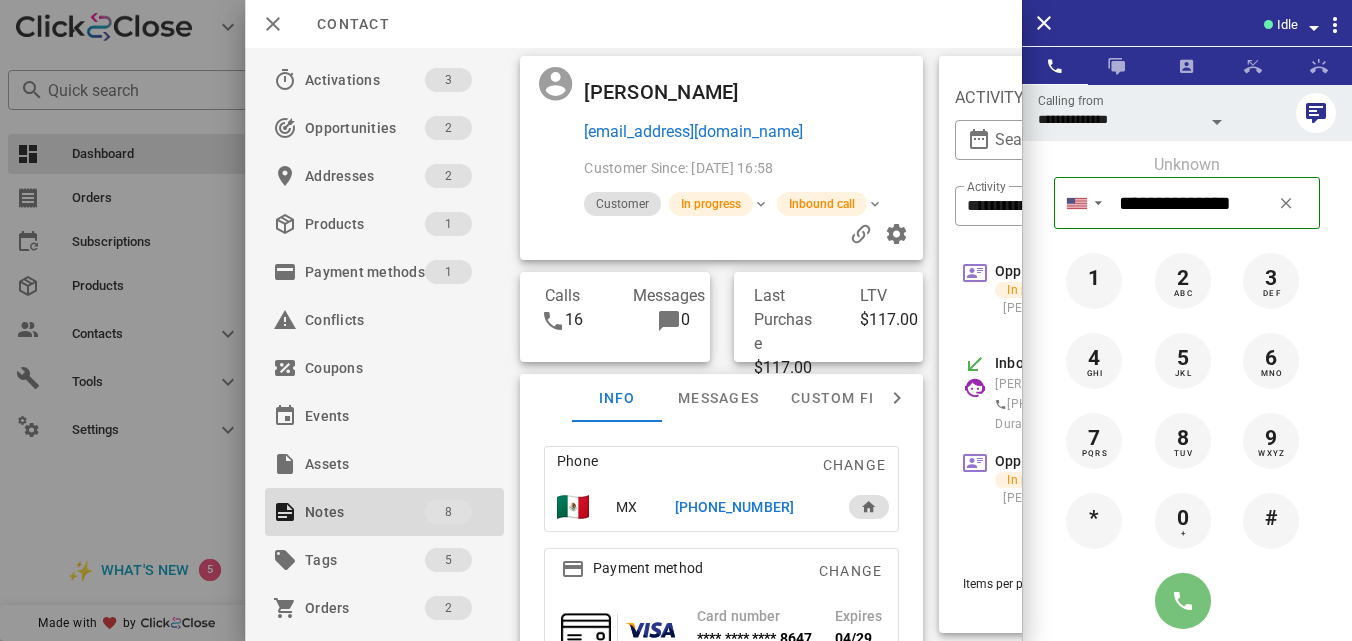 click at bounding box center [1183, 601] 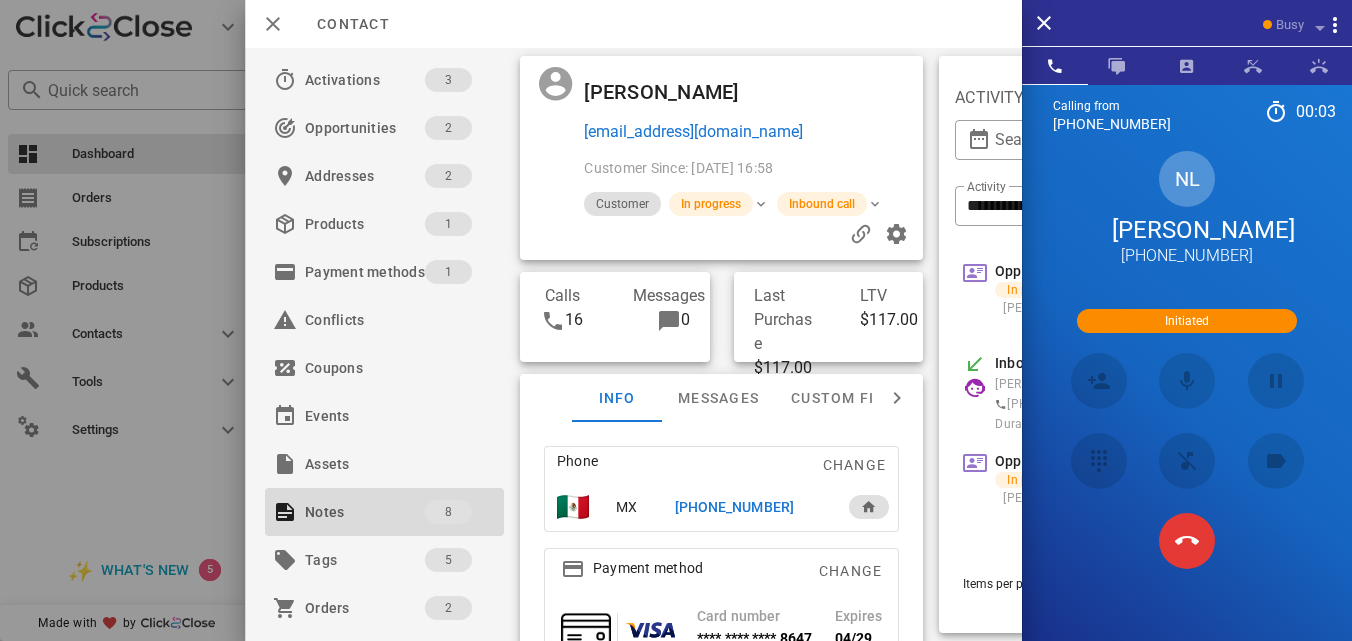 click on "Nelida Lopez" at bounding box center (1187, 230) 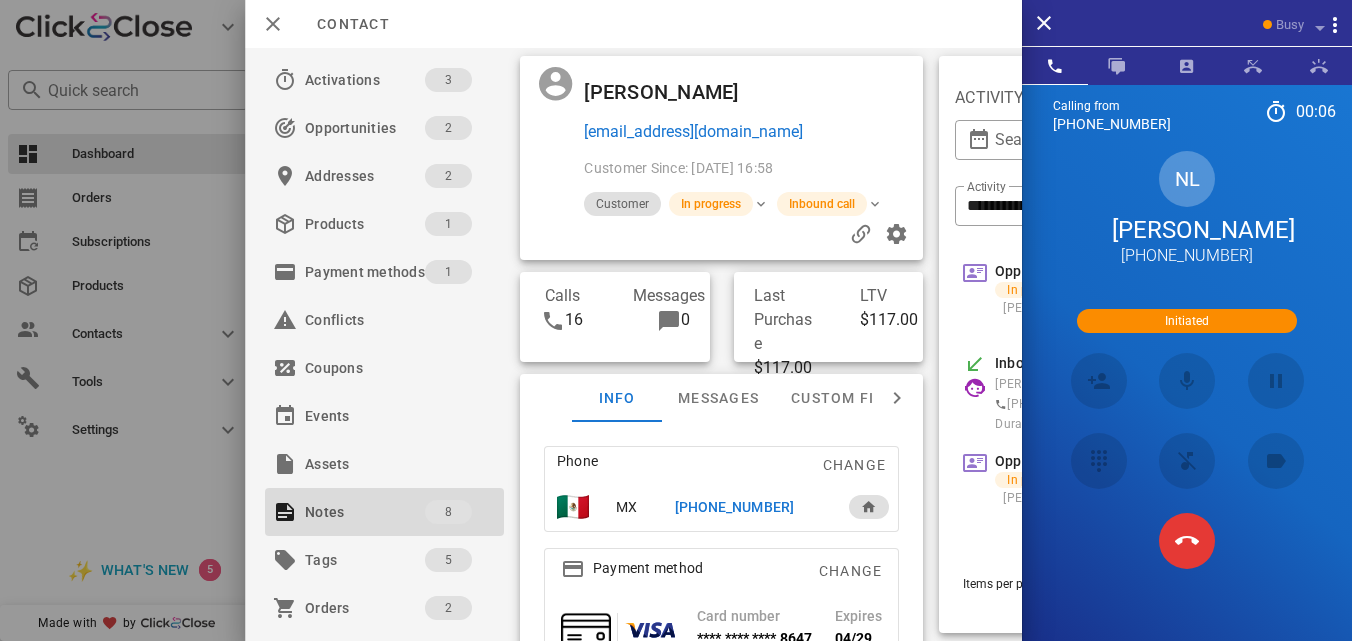 click on "Nelida Lopez" at bounding box center (1187, 230) 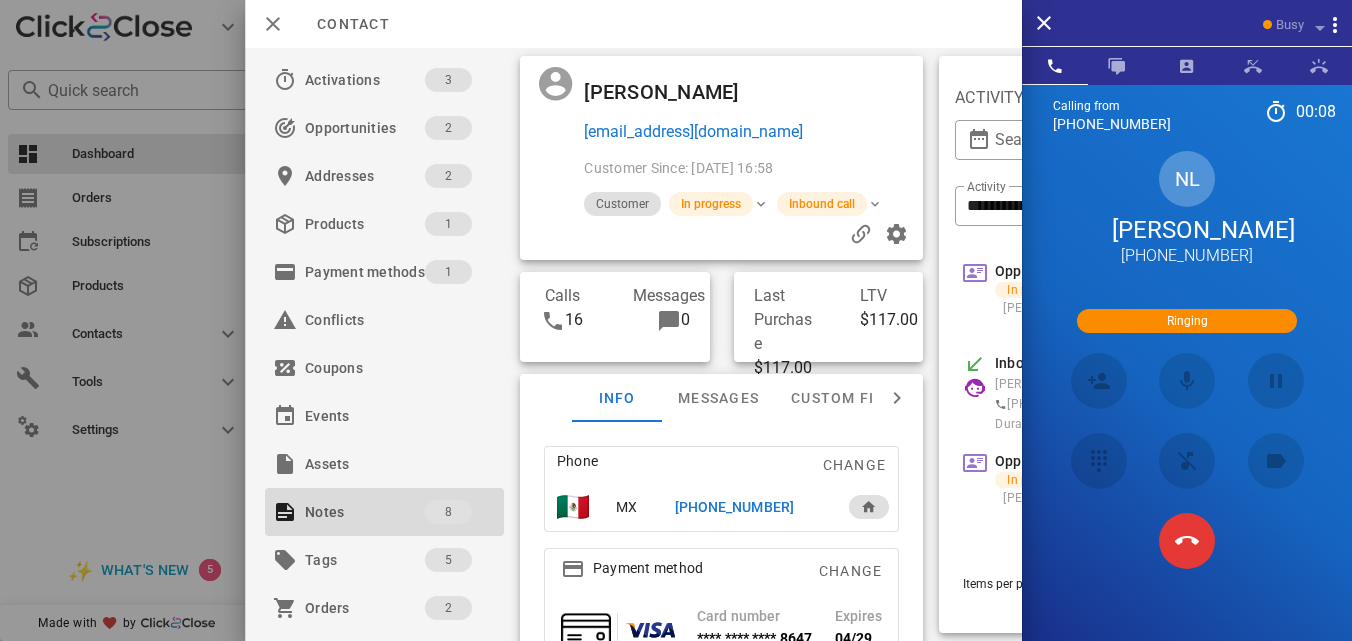 click on "NL" at bounding box center [1187, 179] 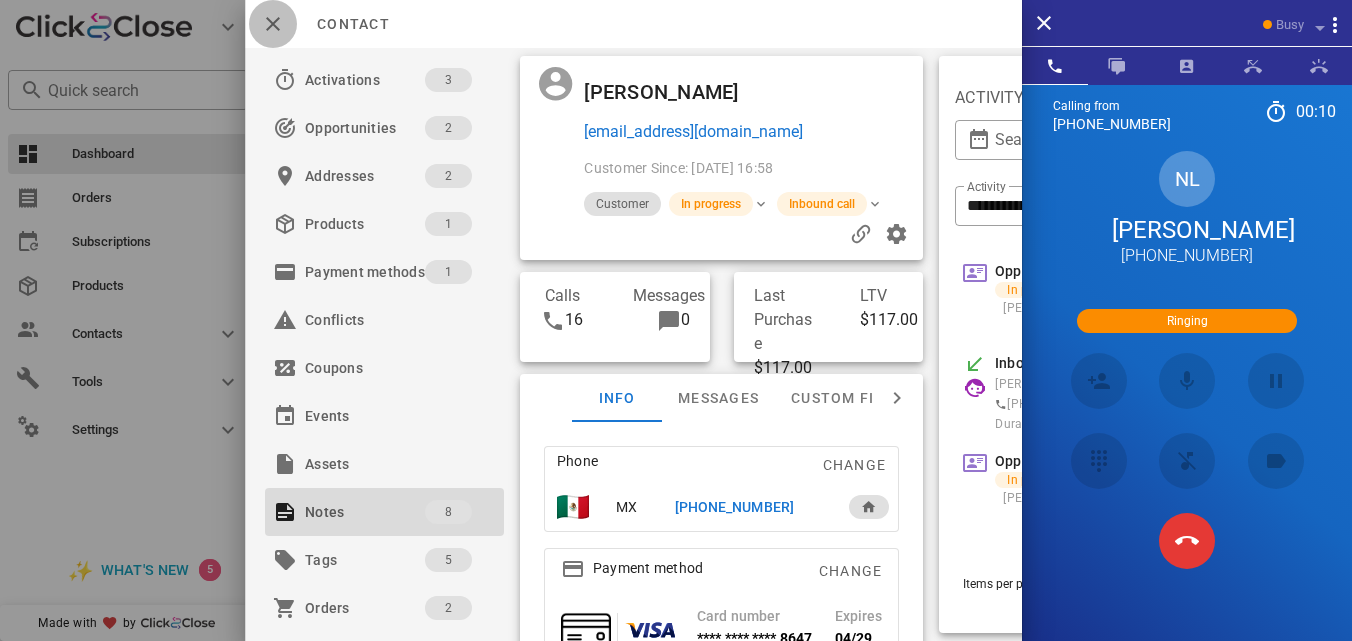 click at bounding box center (273, 24) 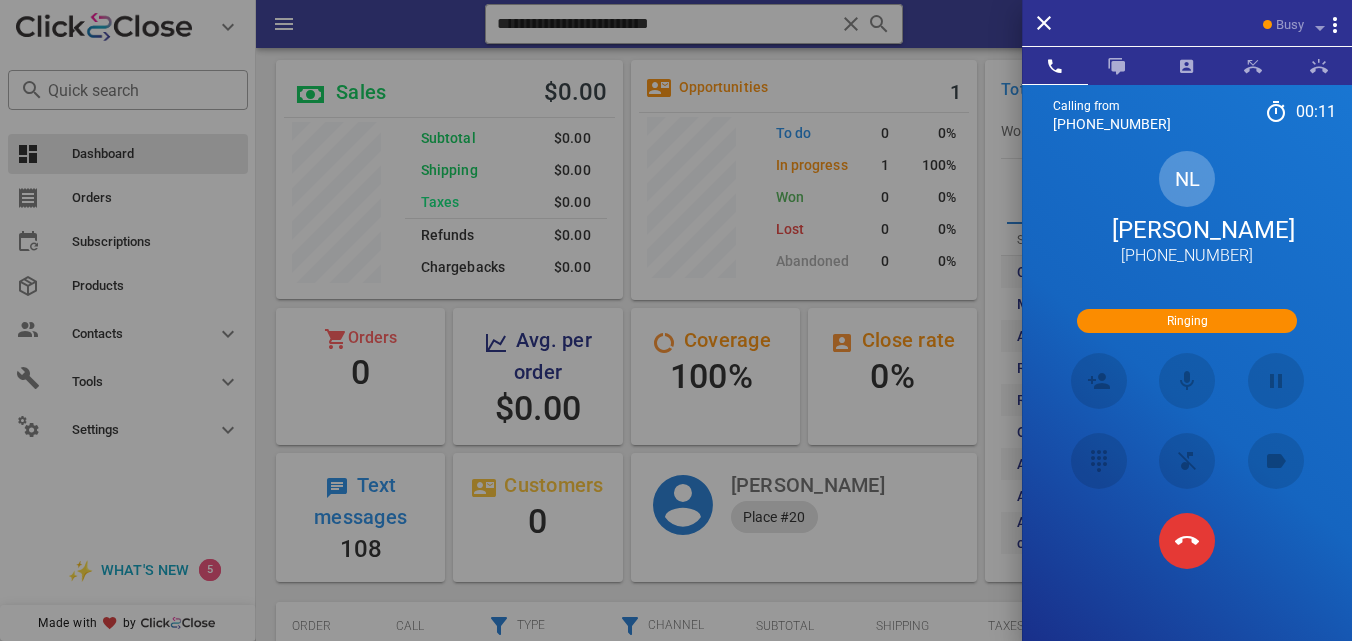 click on "Nelida Lopez" at bounding box center (1187, 230) 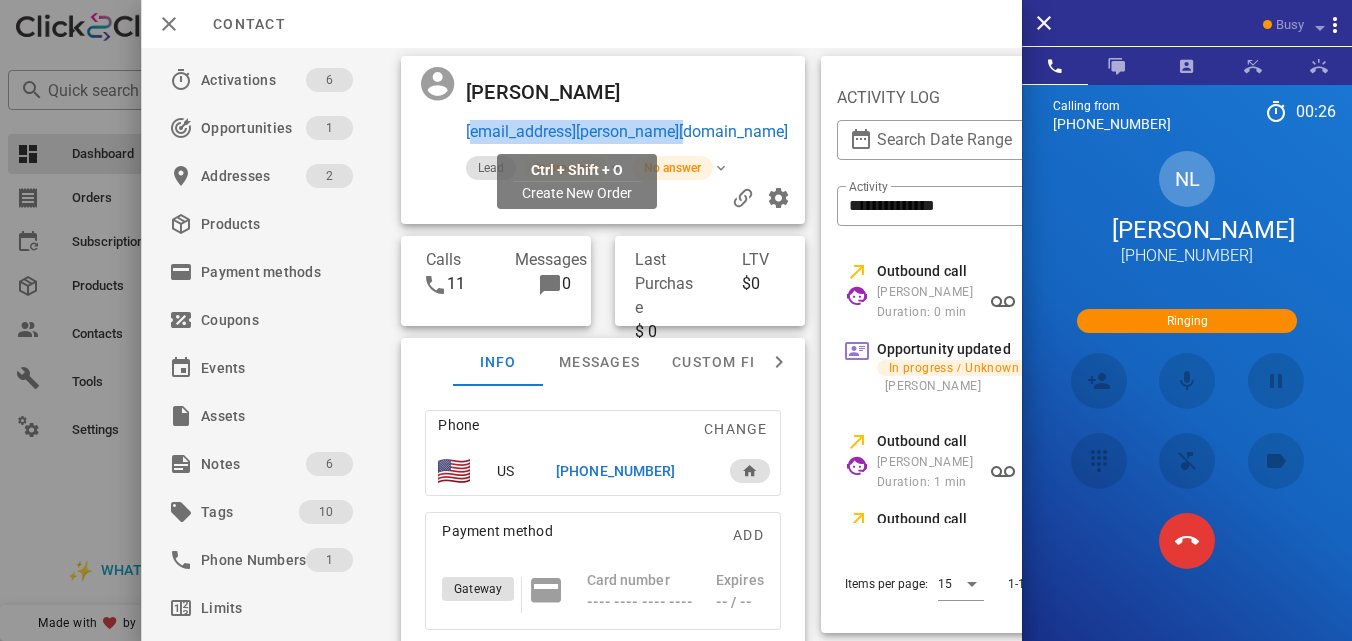 drag, startPoint x: 698, startPoint y: 130, endPoint x: 467, endPoint y: 132, distance: 231.00865 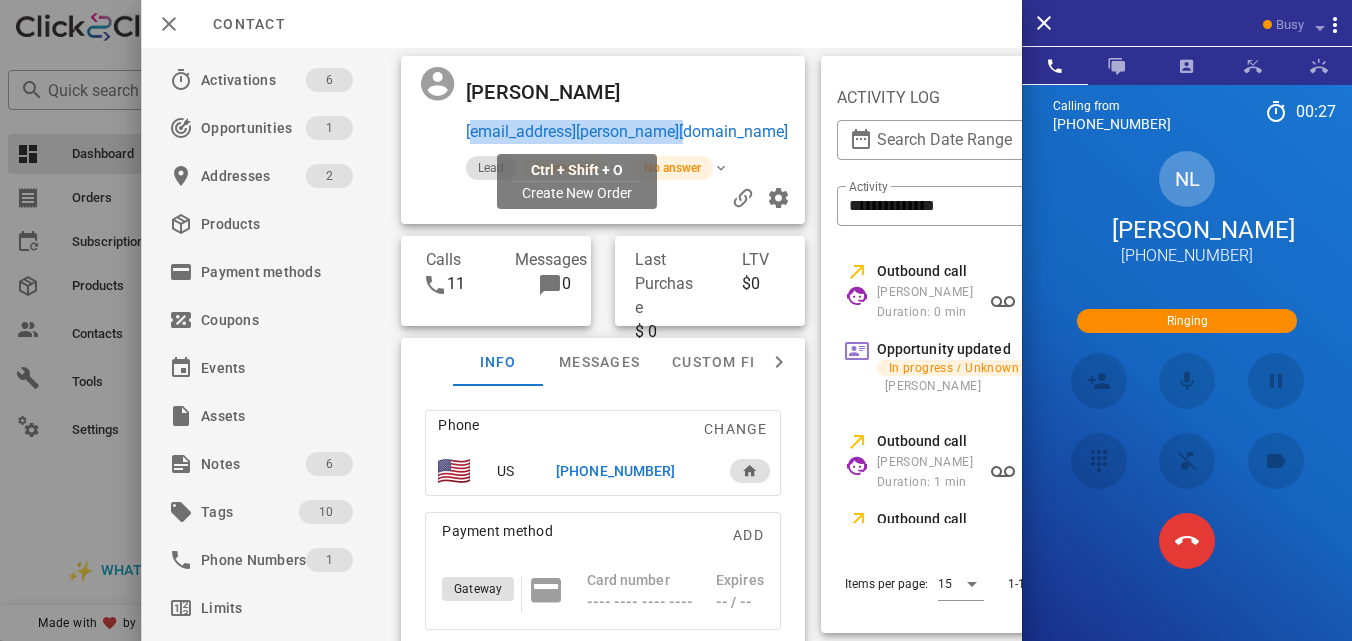 copy on "garcialopez.nelida@yahoo.com" 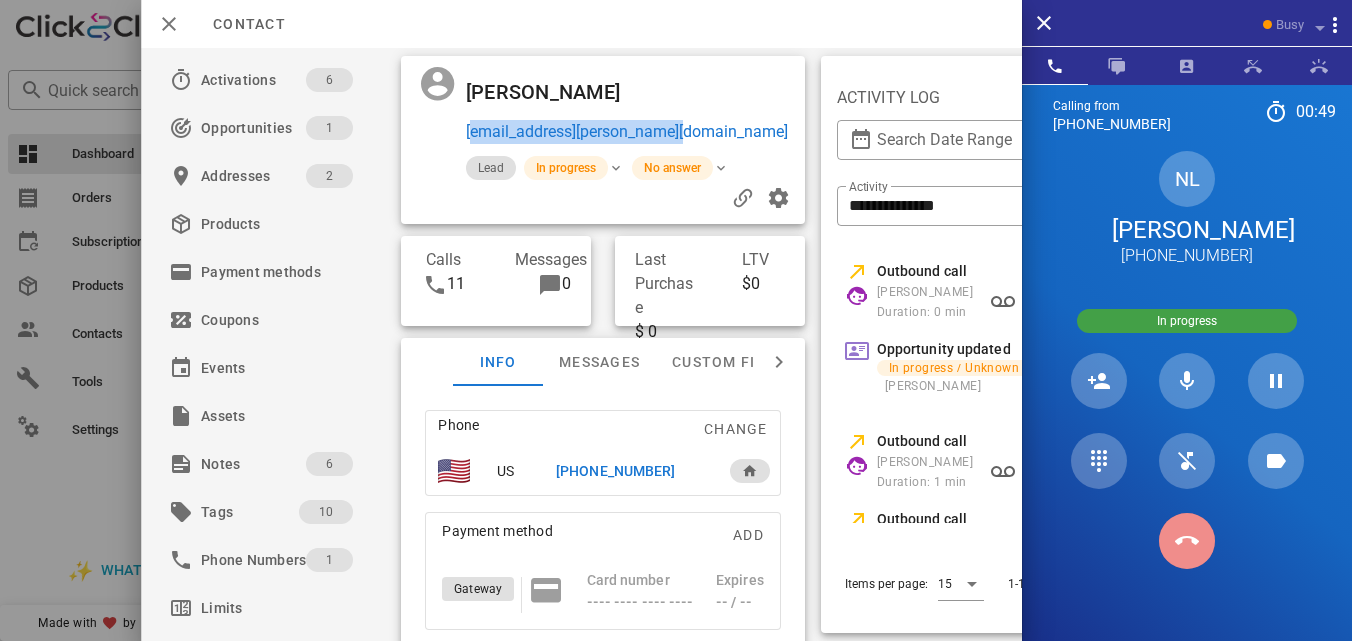 click at bounding box center [1187, 541] 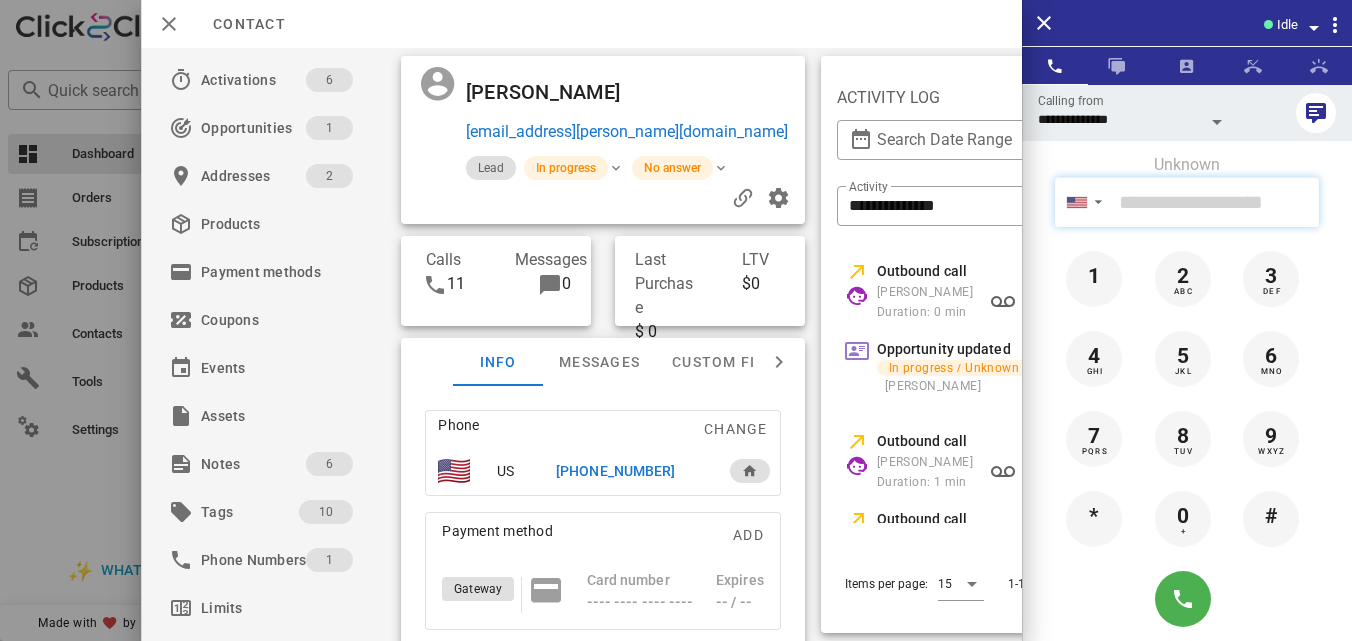 click at bounding box center [1215, 202] 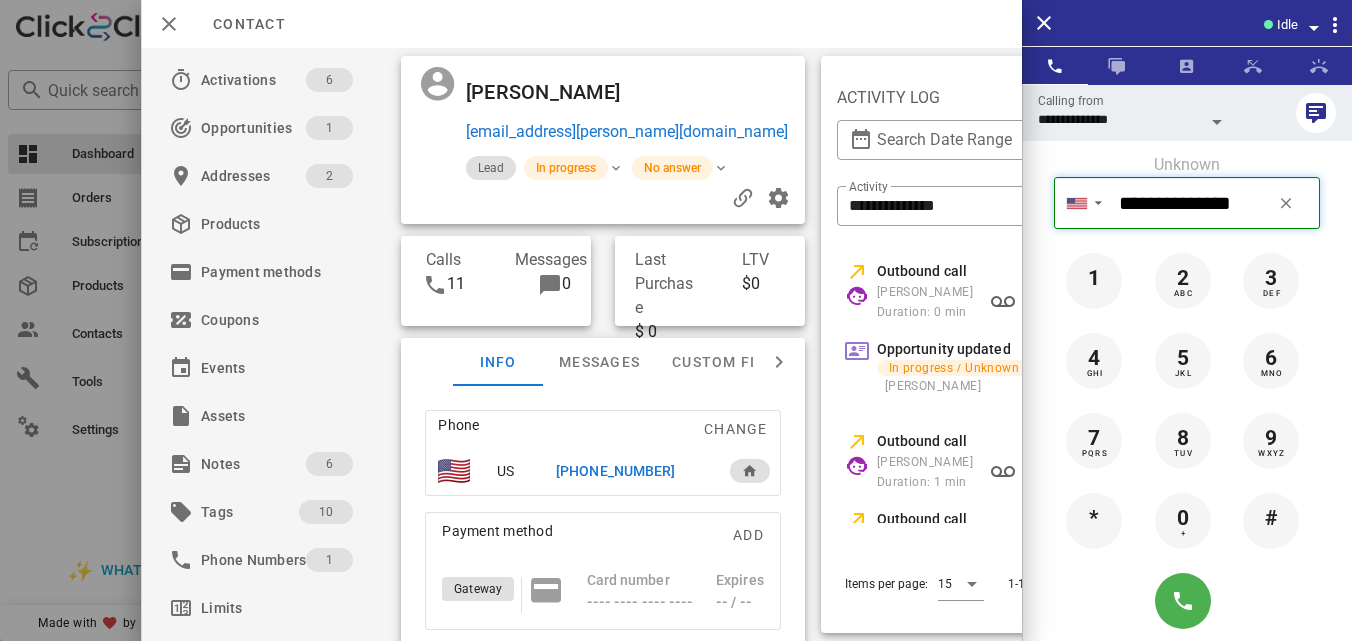 paste on "*" 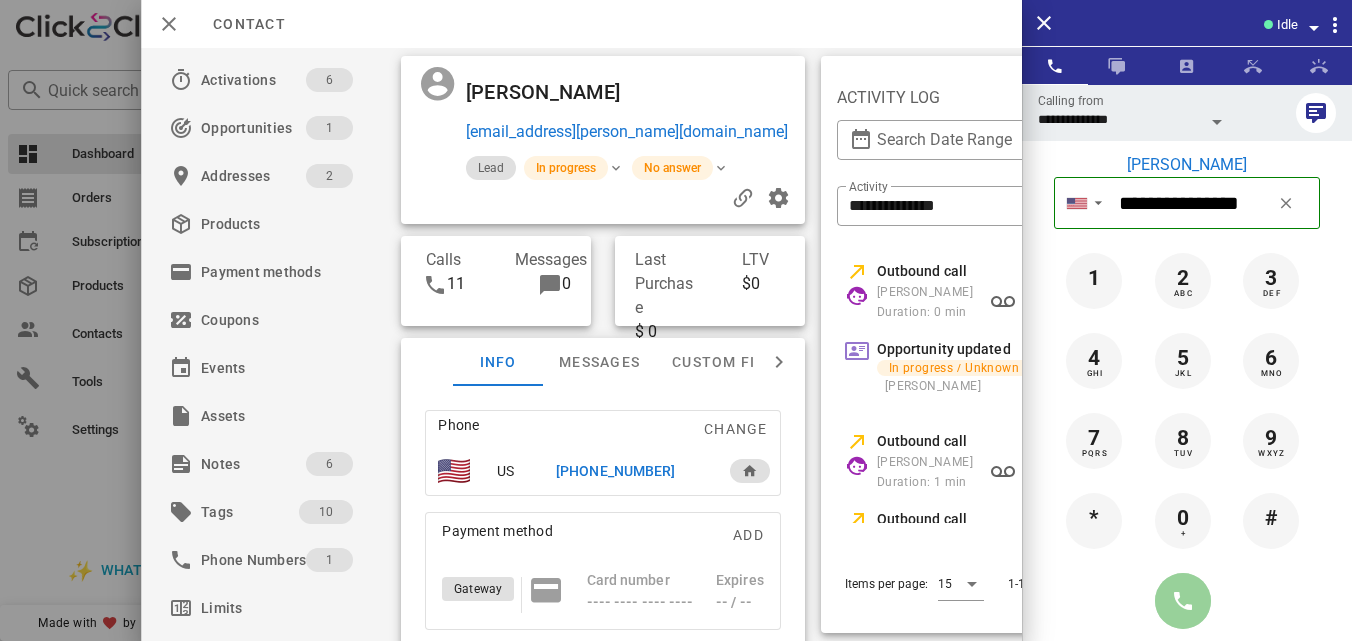 click at bounding box center [1183, 601] 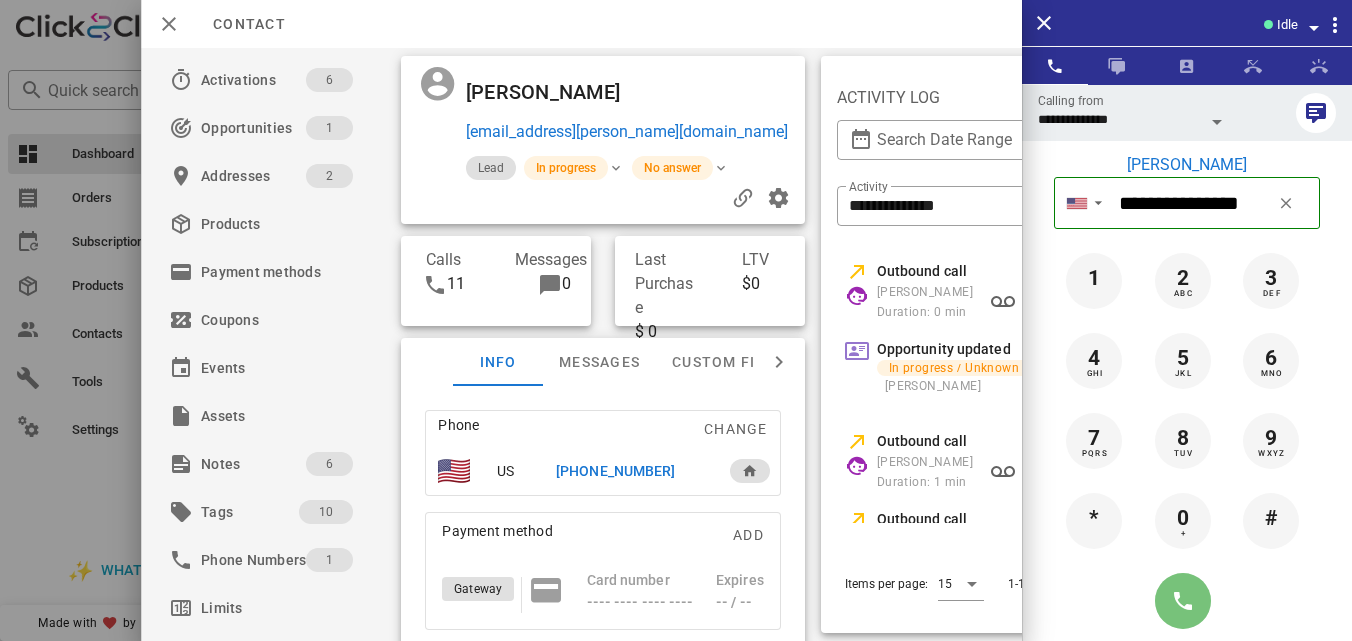 type on "**********" 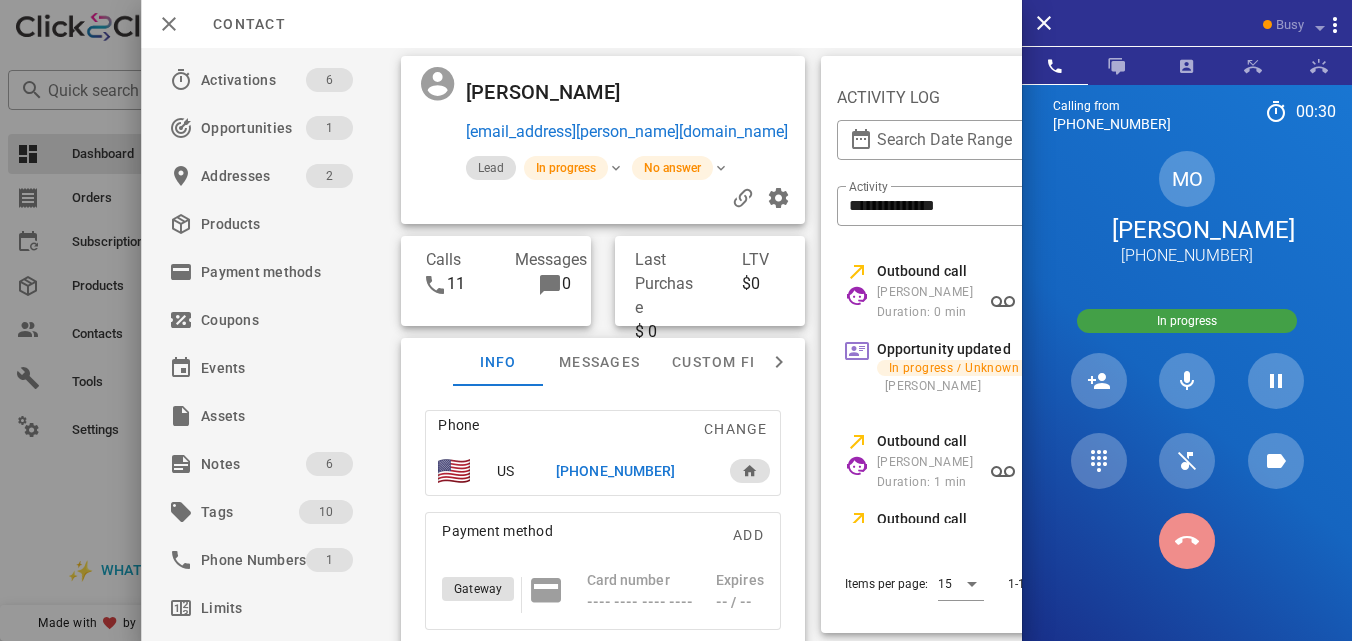 click at bounding box center (1187, 541) 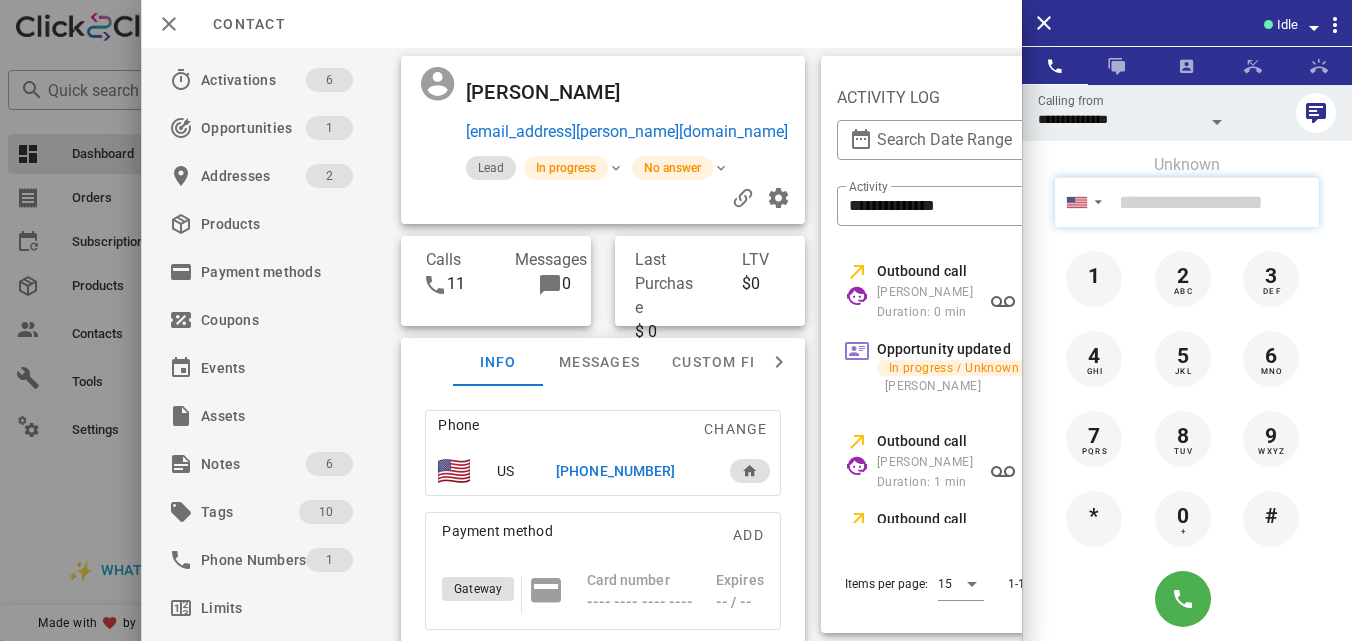click at bounding box center [1215, 202] 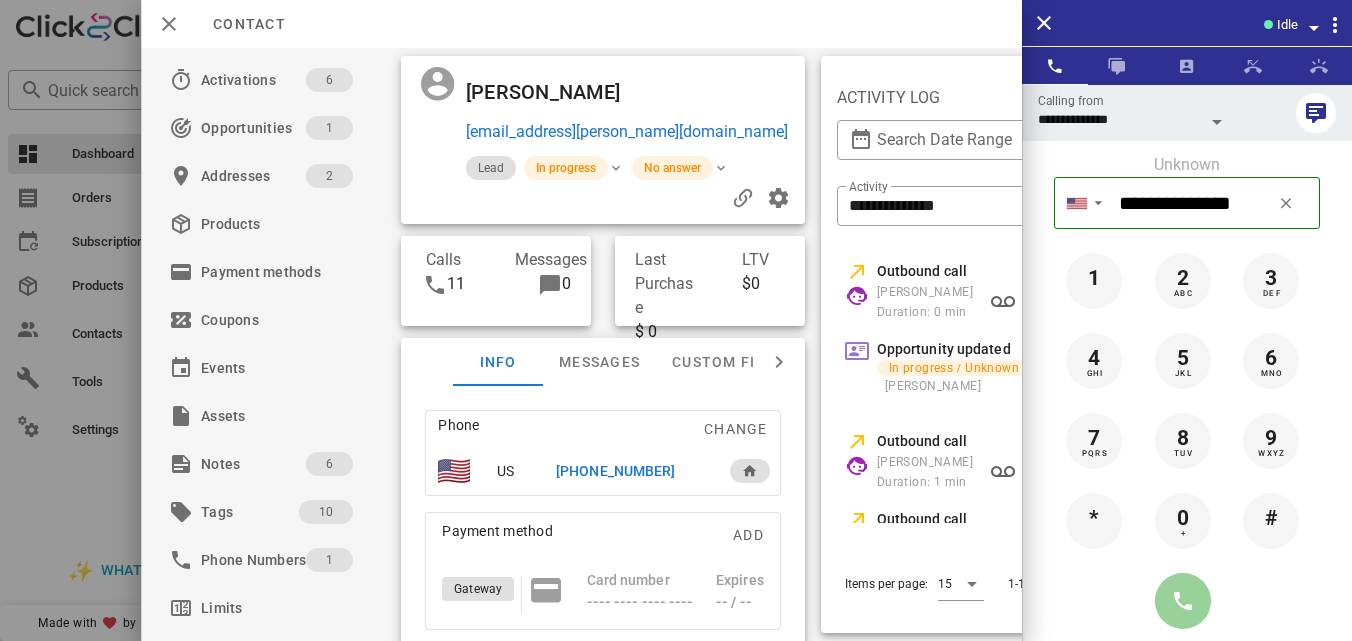 click at bounding box center (1183, 601) 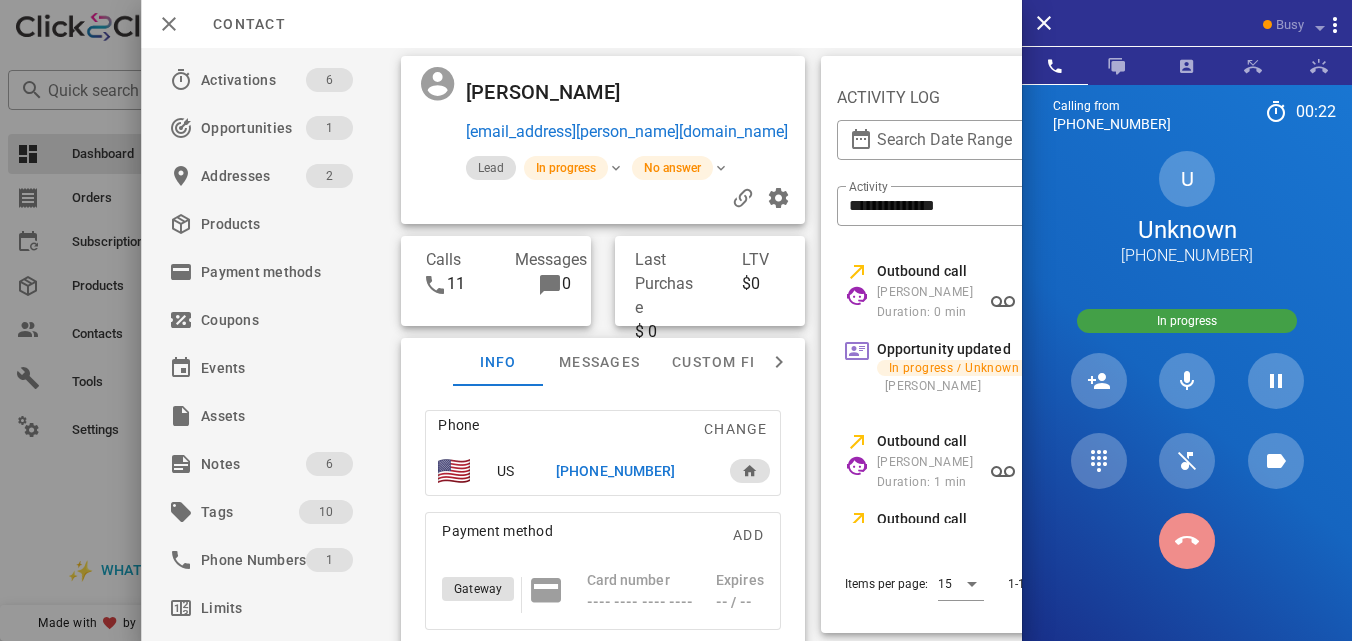 click at bounding box center (1187, 541) 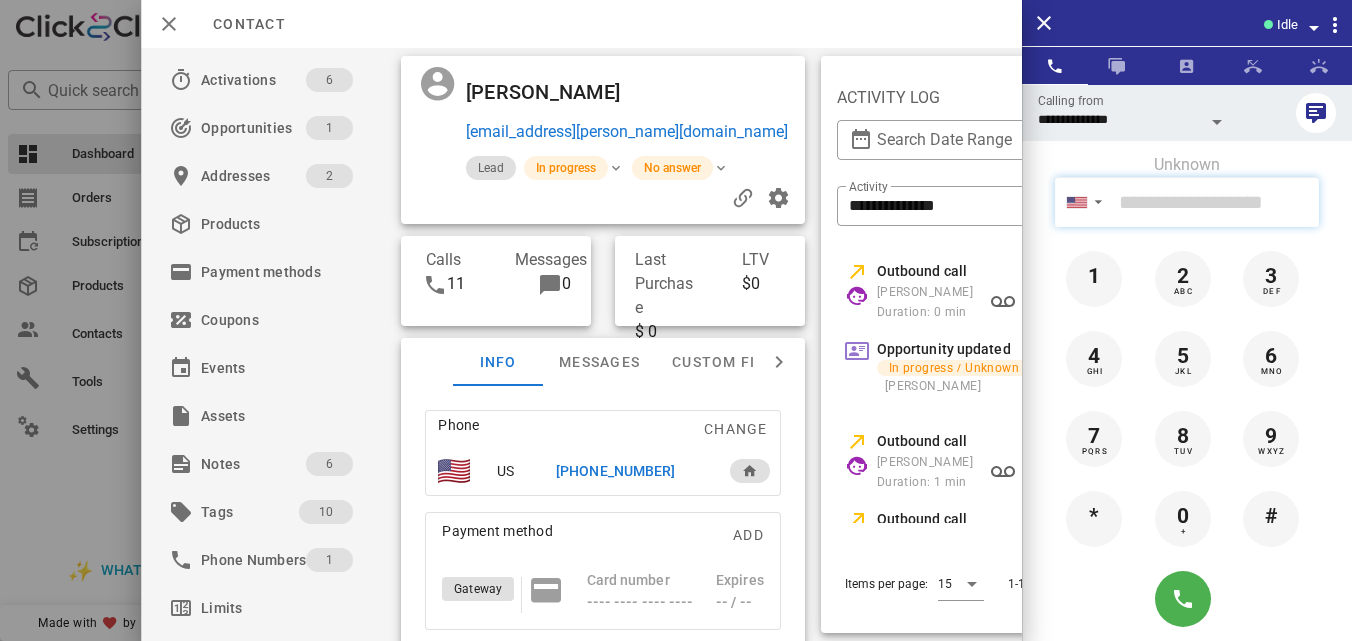 click at bounding box center [1215, 202] 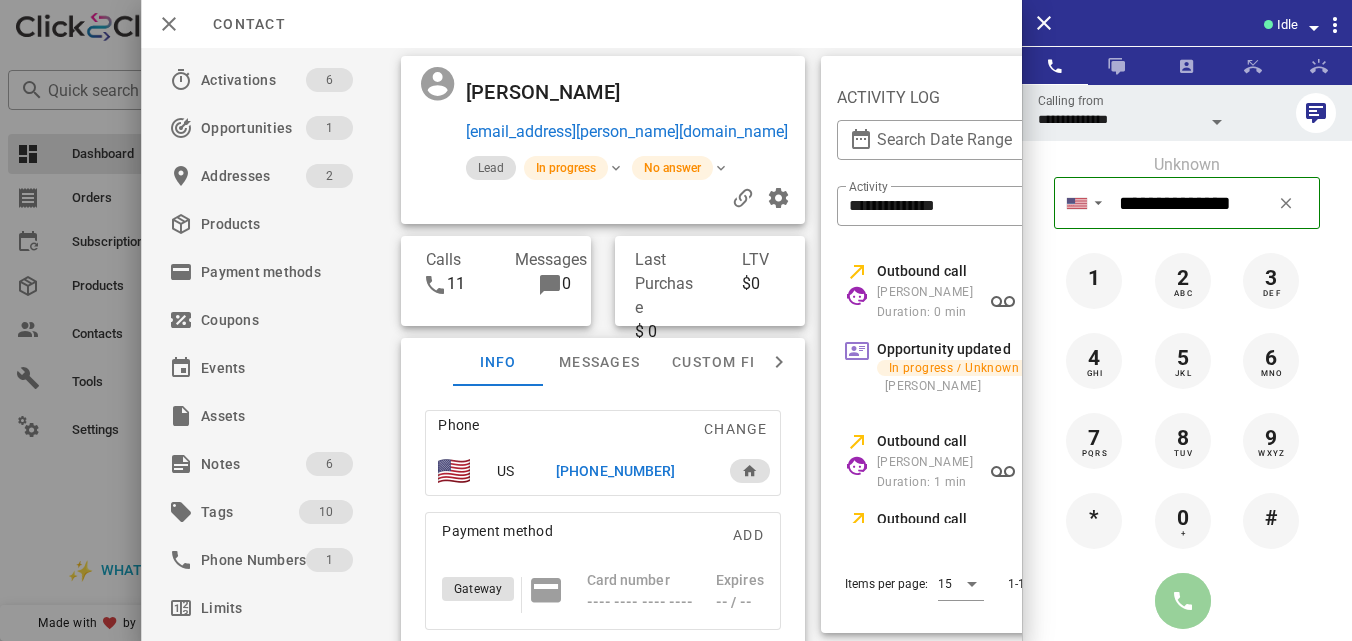 click at bounding box center [1183, 601] 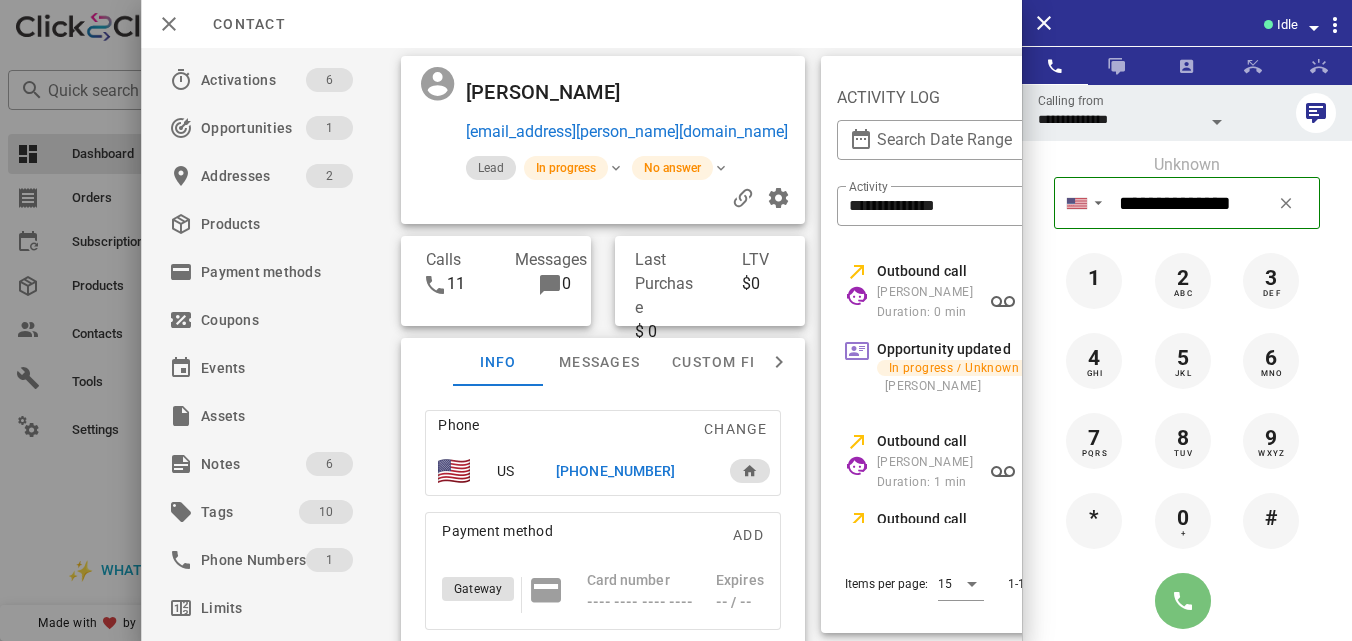 type on "**********" 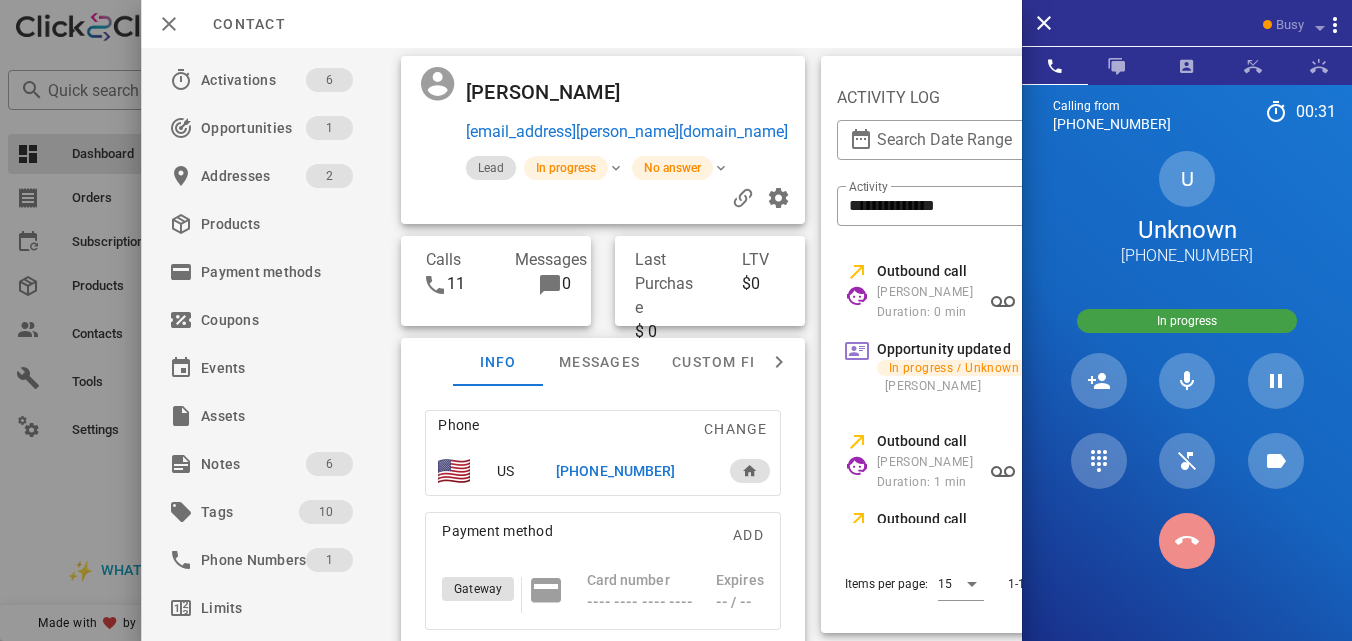 click at bounding box center [1187, 541] 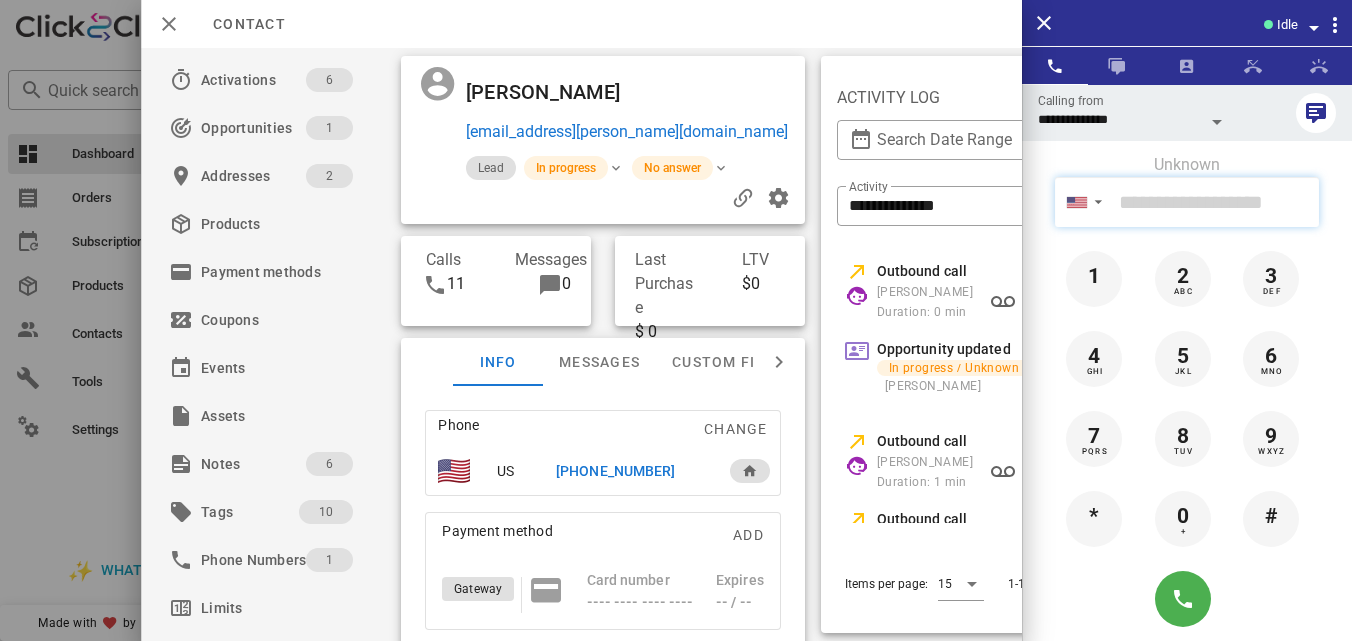 click at bounding box center (1215, 202) 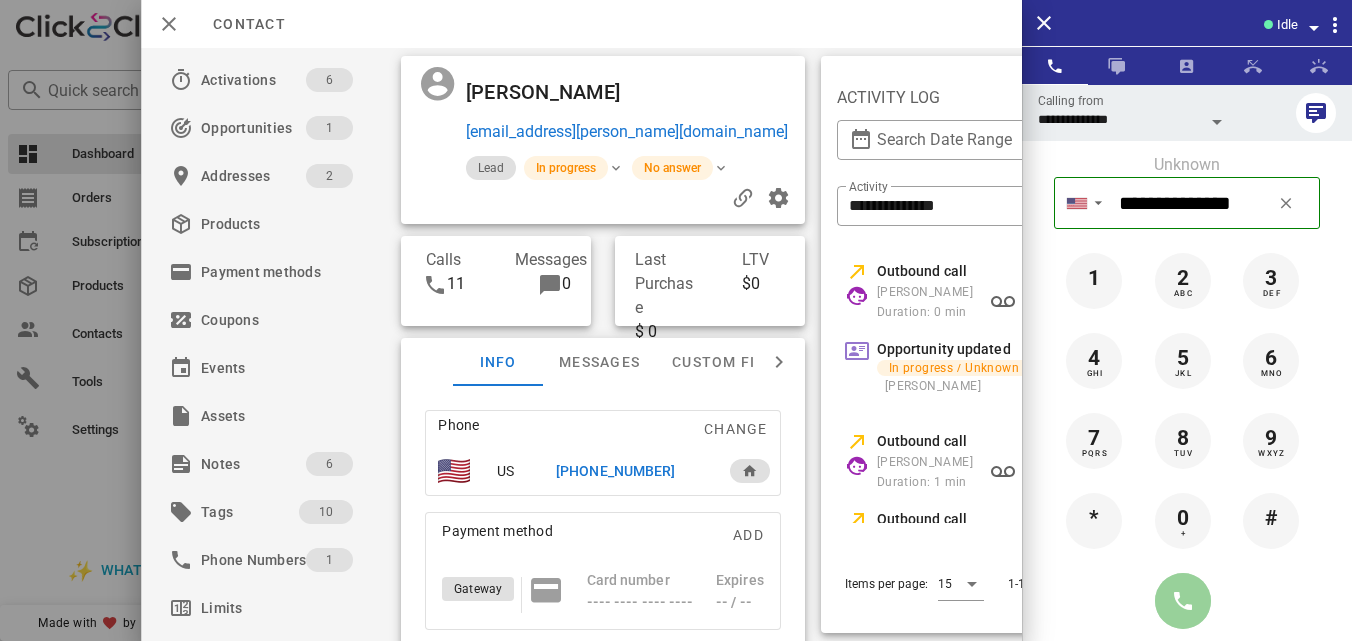 click at bounding box center [1183, 601] 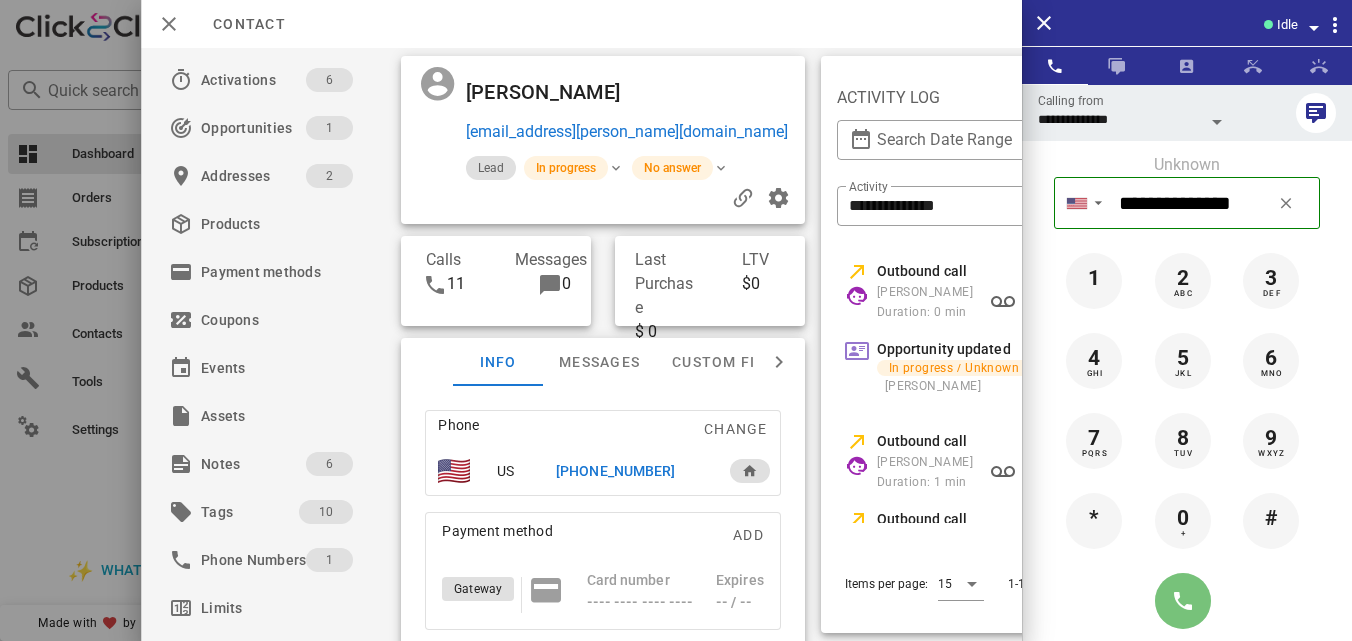 type on "**********" 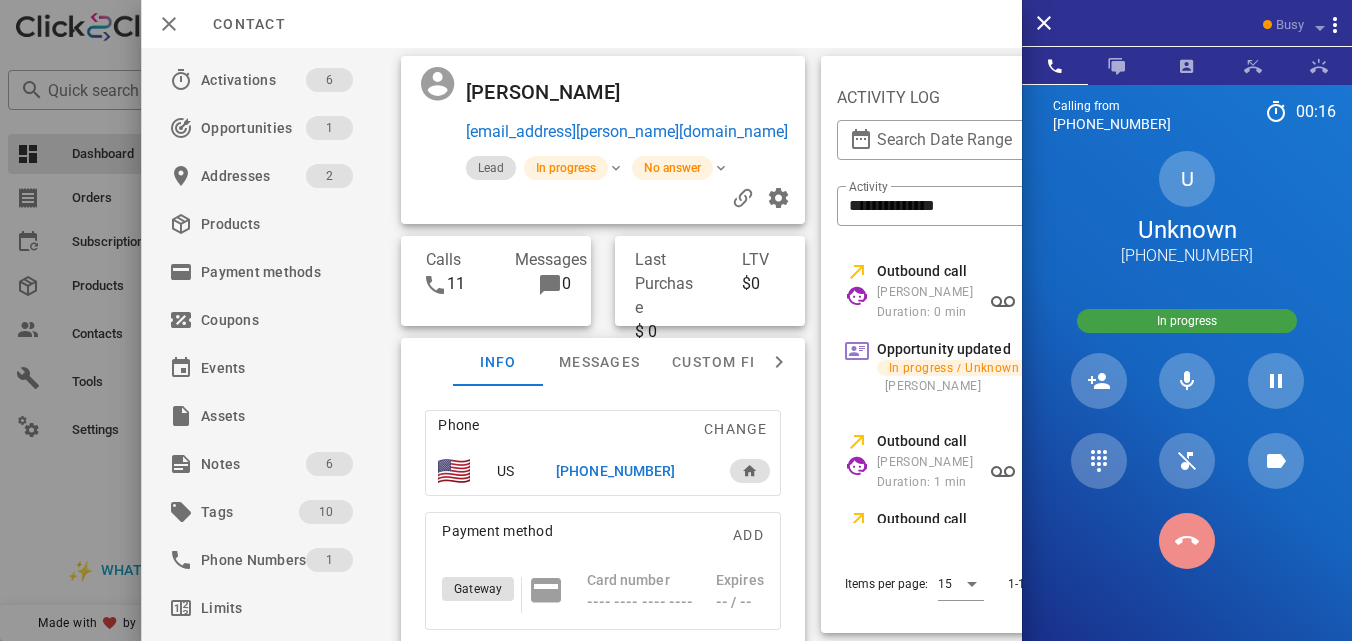click at bounding box center [1187, 541] 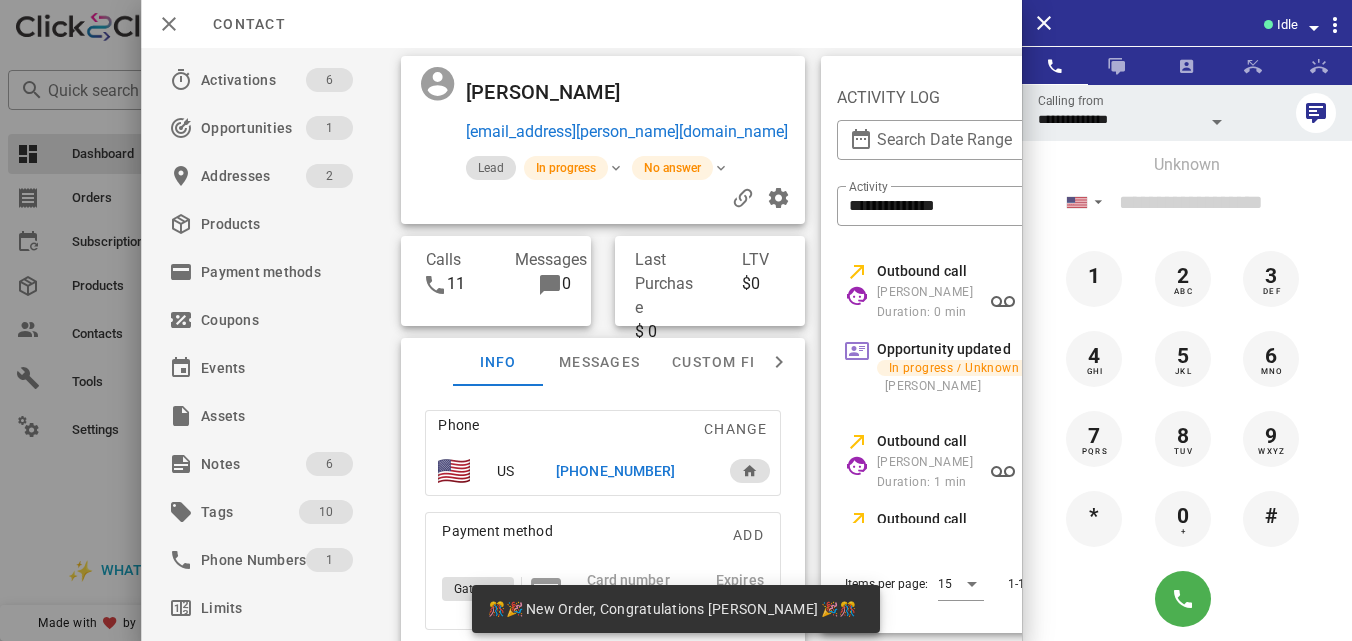 scroll, scrollTop: 999752, scrollLeft: 999653, axis: both 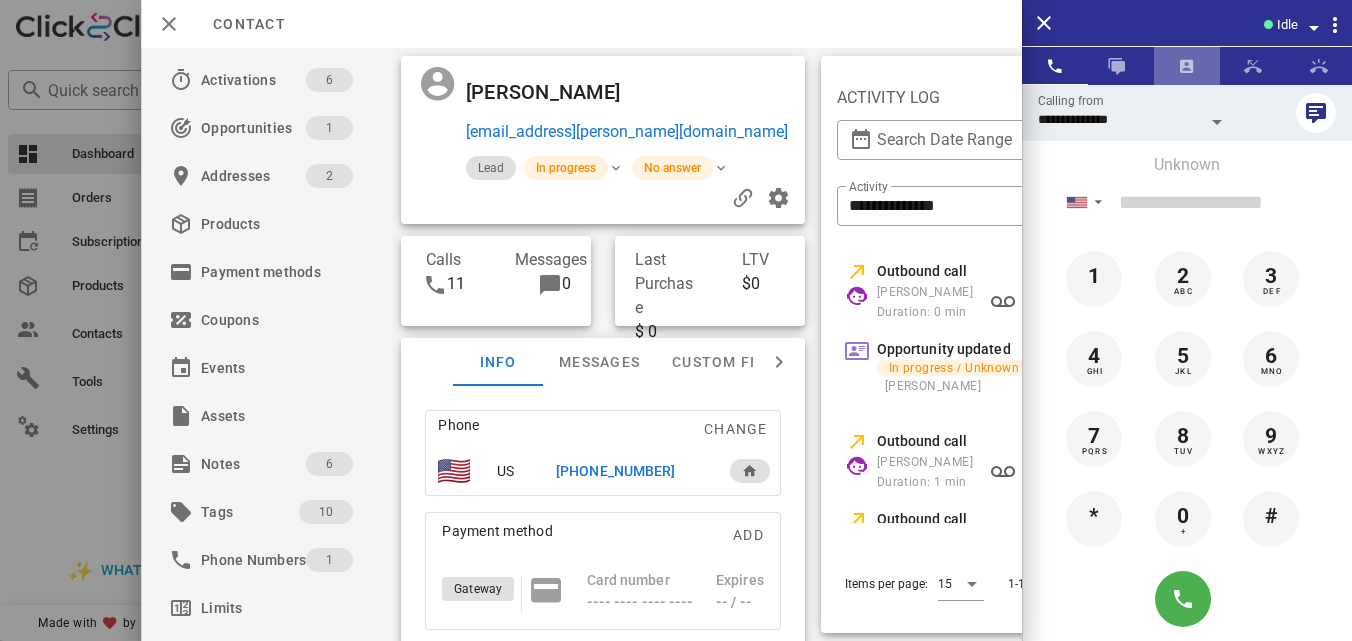 click at bounding box center [1187, 66] 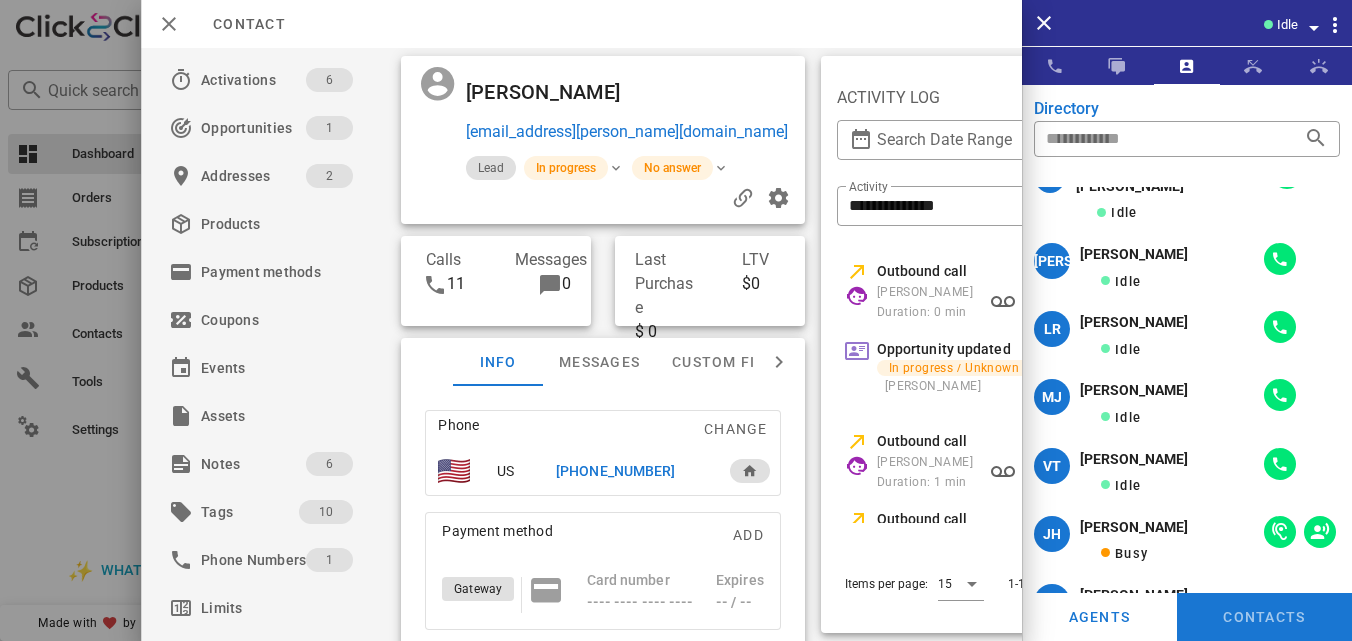 scroll, scrollTop: 0, scrollLeft: 0, axis: both 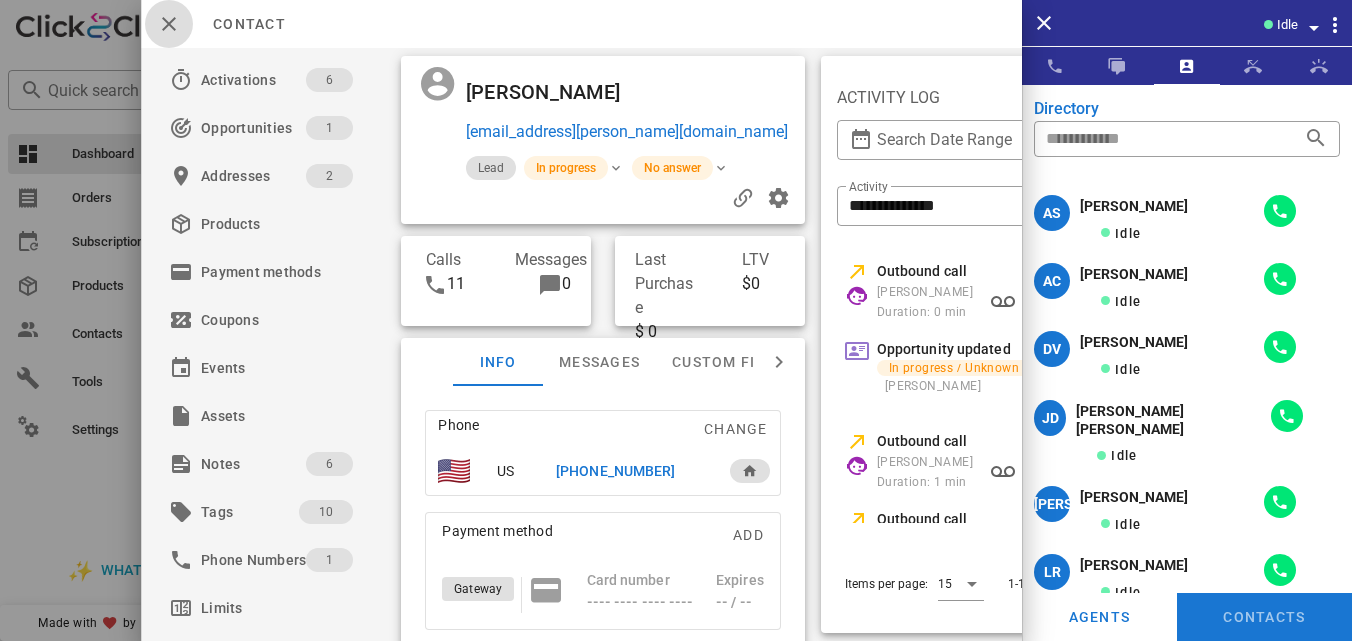 click at bounding box center [169, 24] 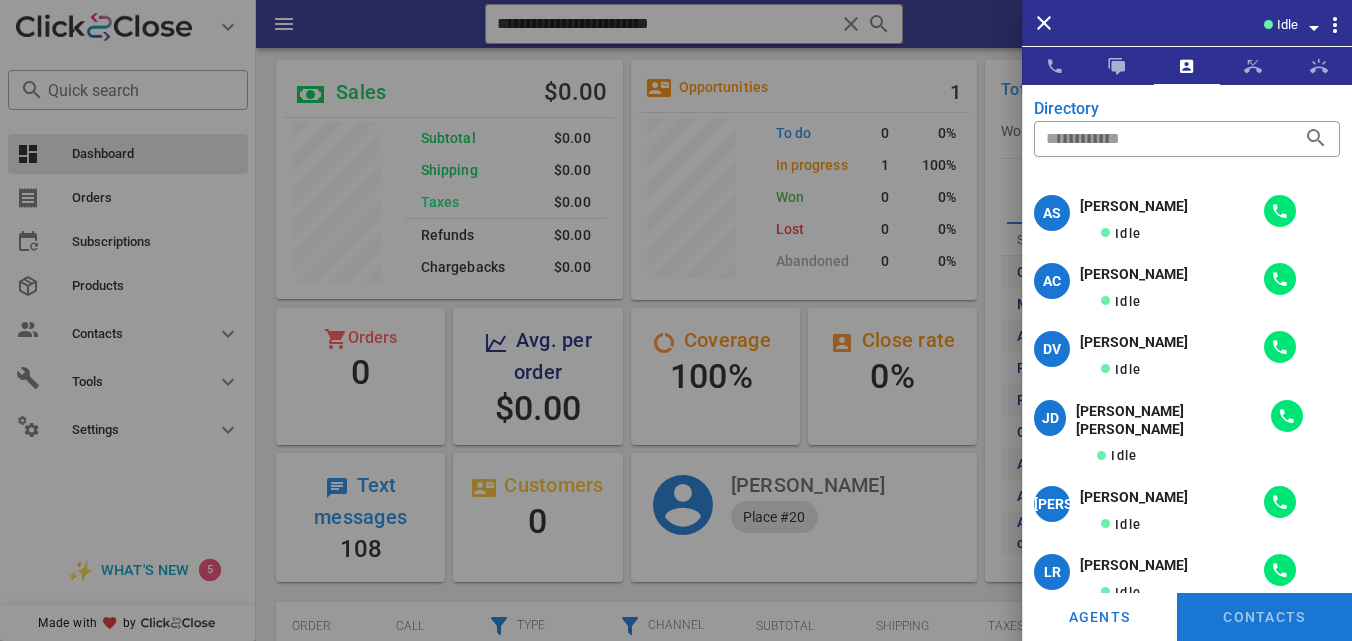 click at bounding box center [676, 320] 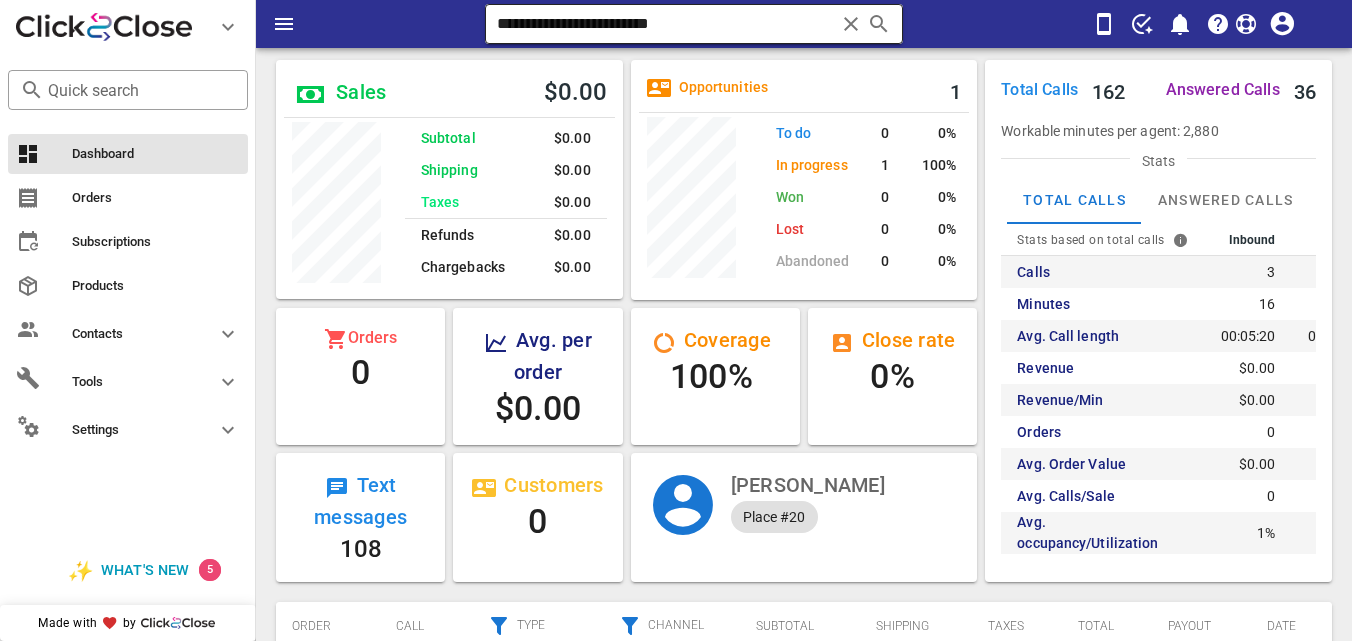 click at bounding box center (851, 24) 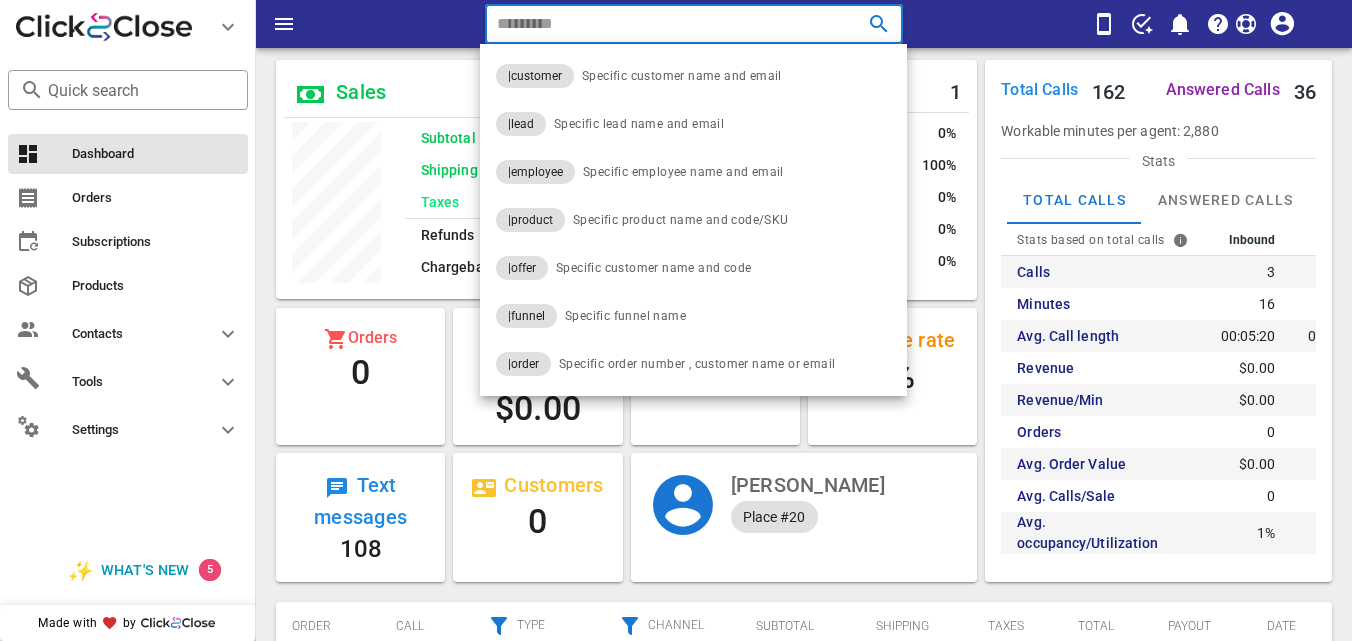 paste on "**********" 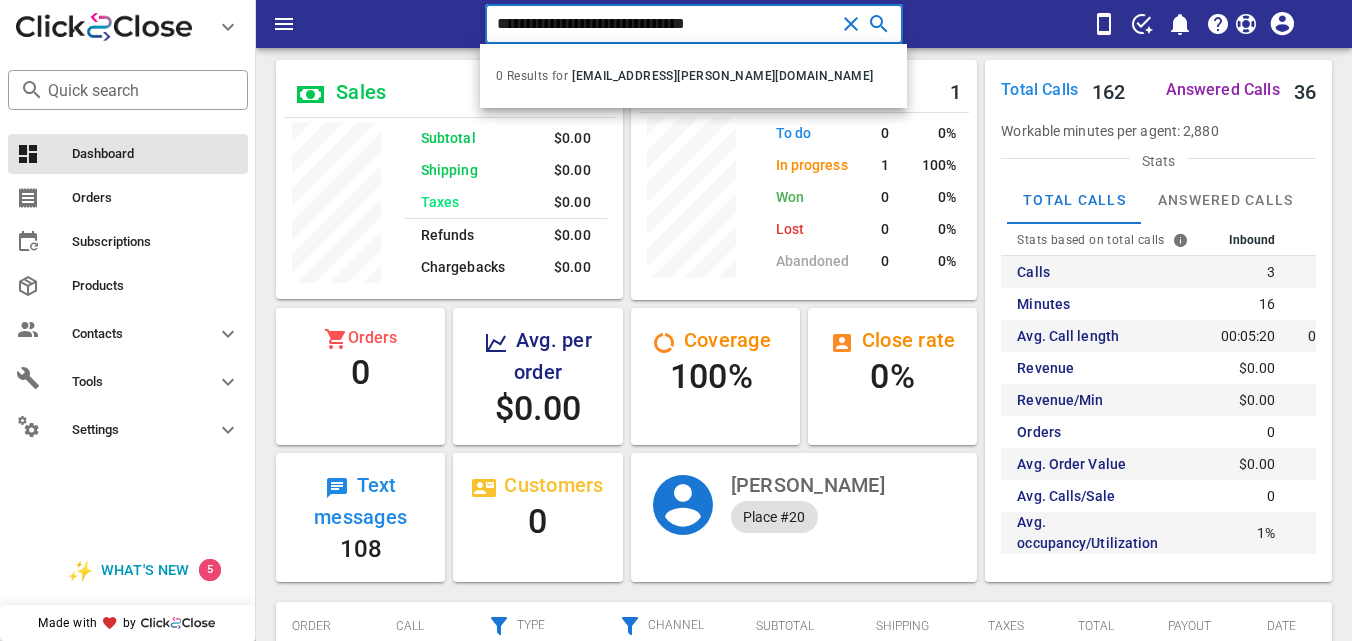 type on "**********" 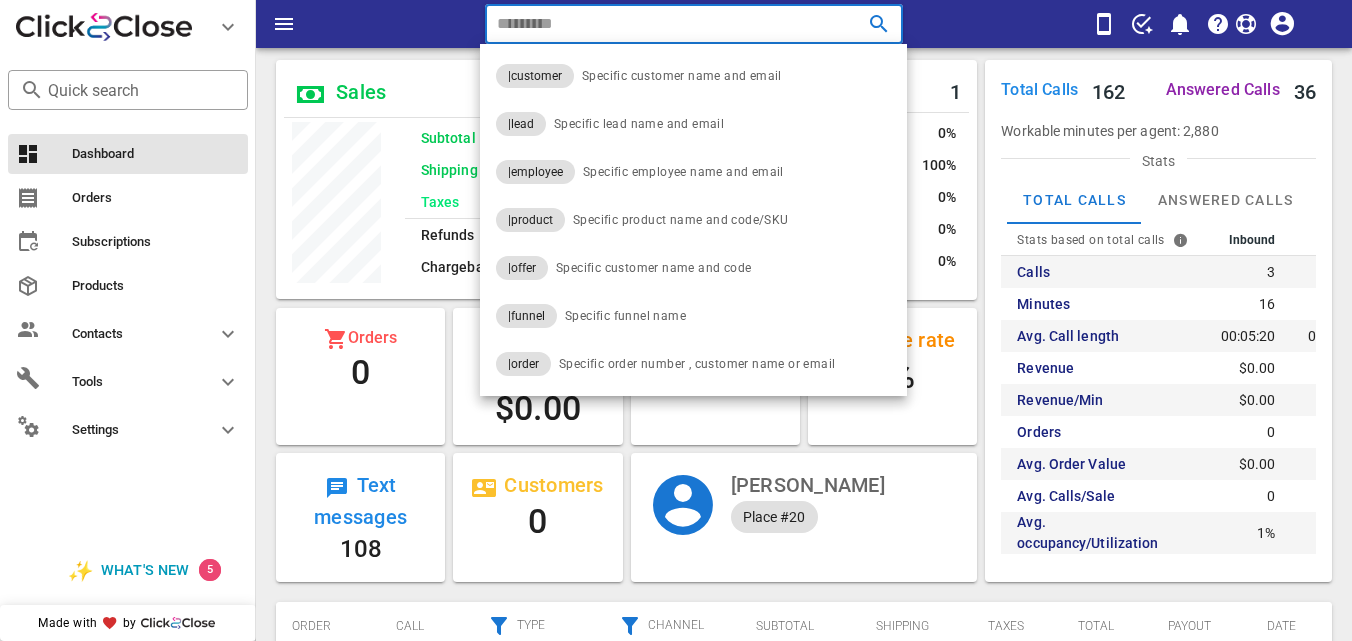 paste on "**********" 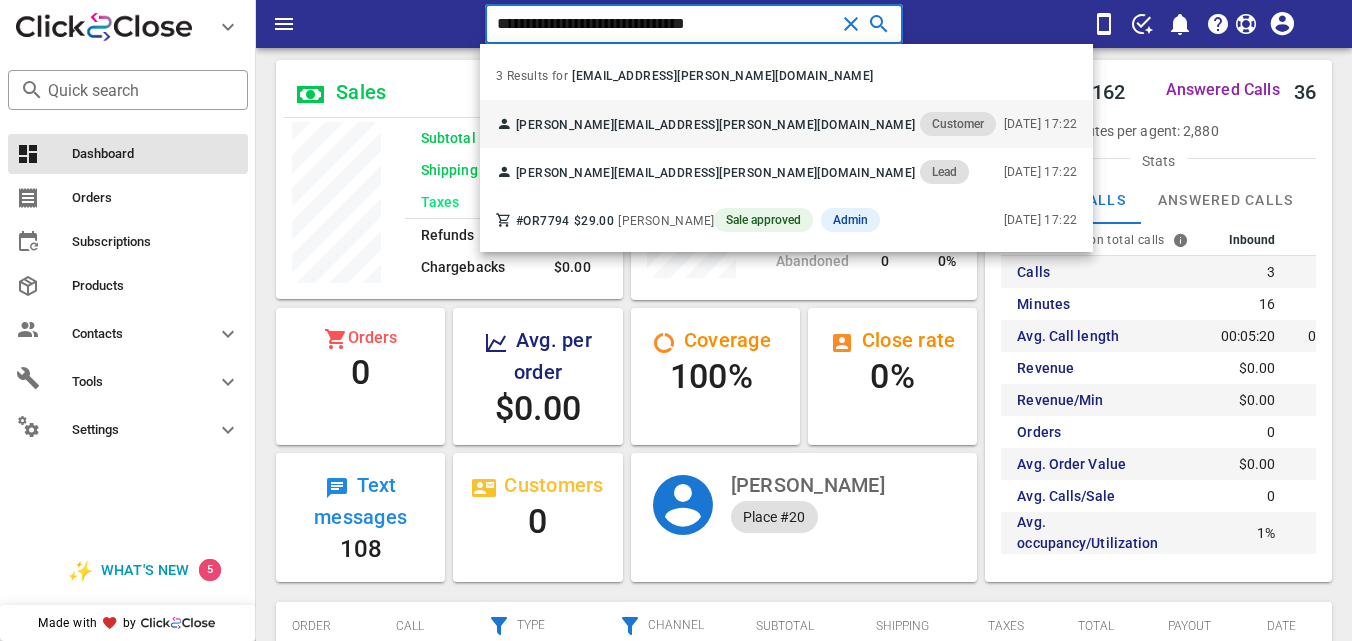 type on "**********" 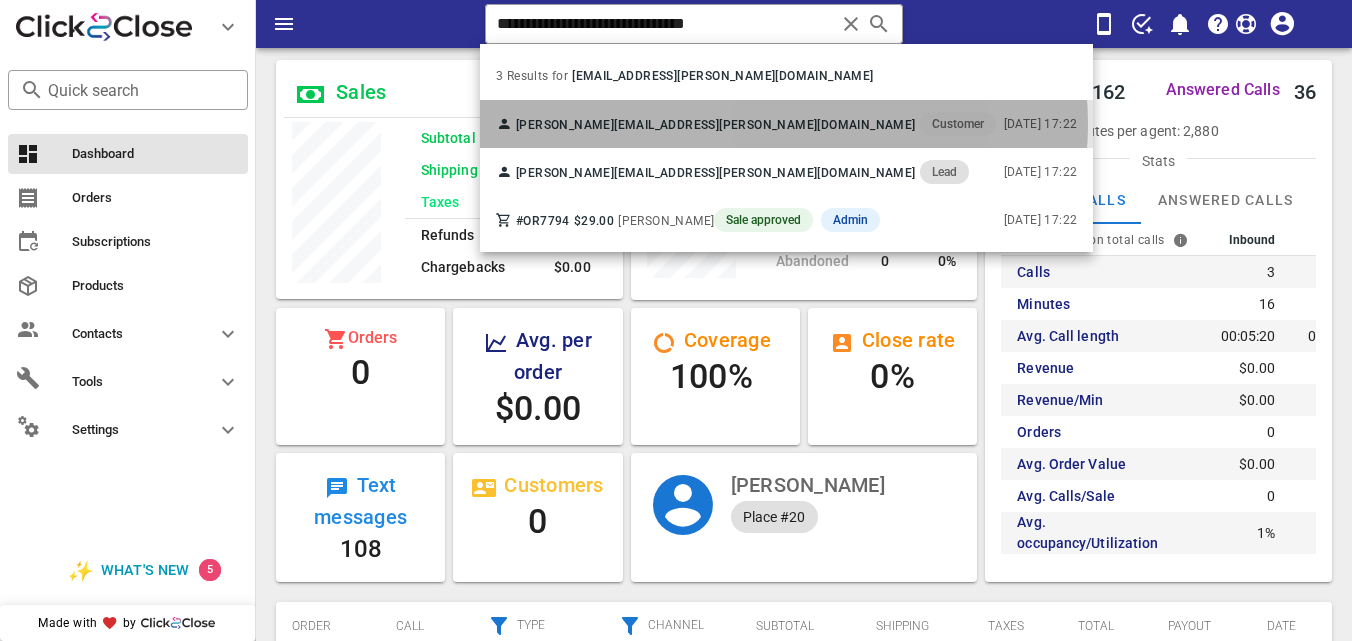 click on "Concepcion Núñez Morales" at bounding box center [565, 125] 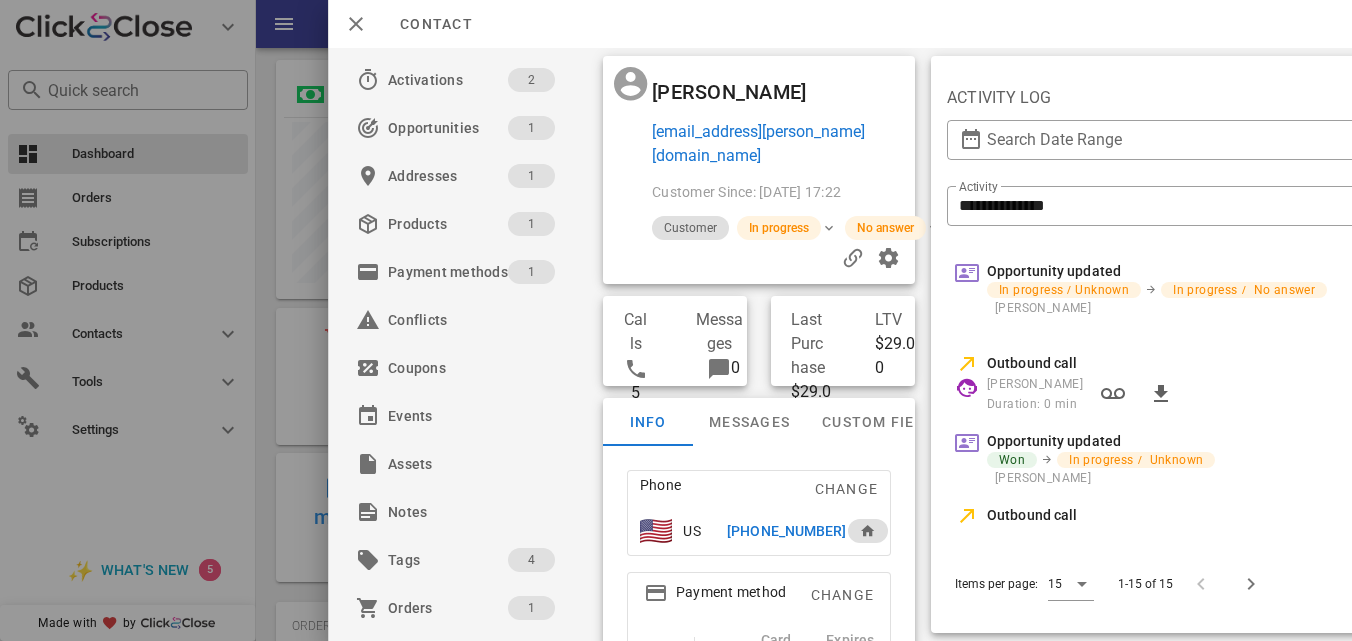 click on "+528421003425" at bounding box center (786, 531) 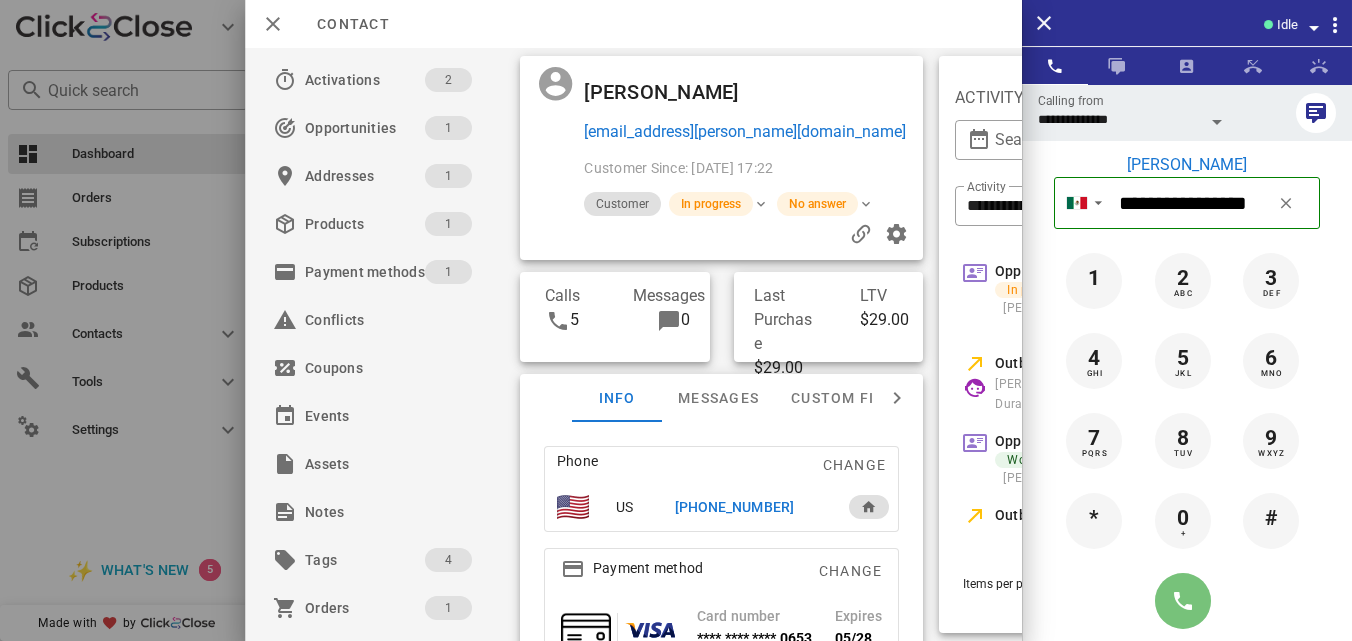 click at bounding box center [1183, 601] 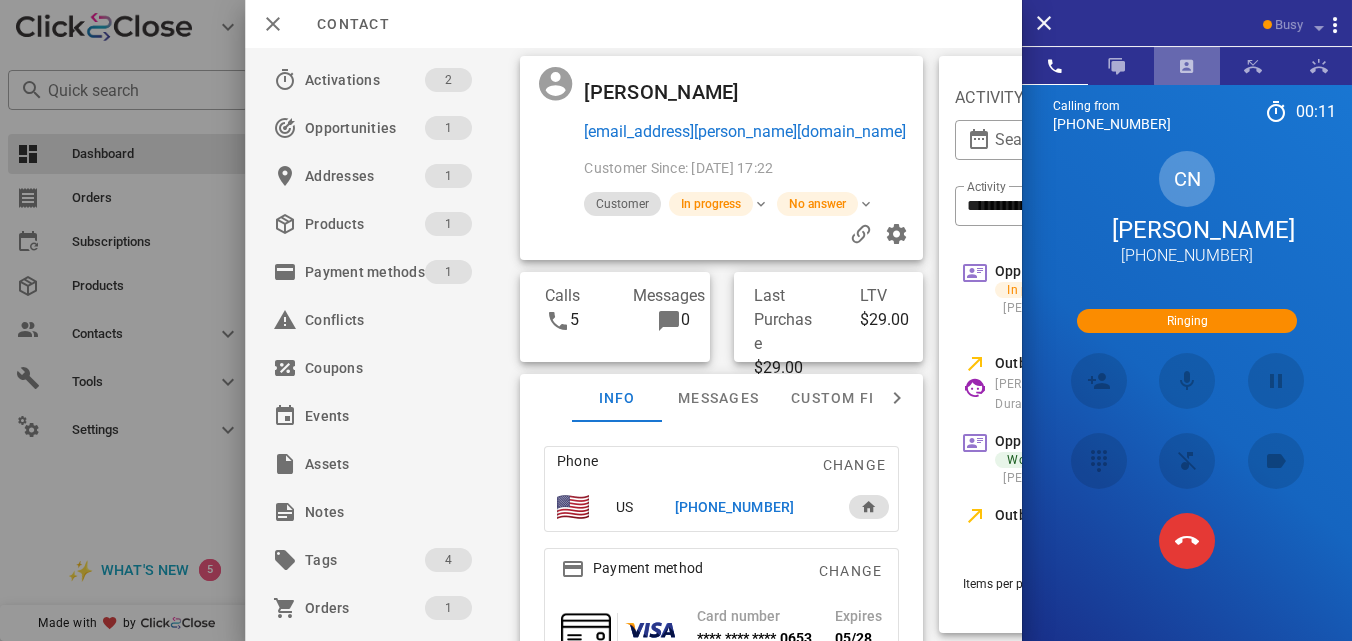 click at bounding box center (1187, 66) 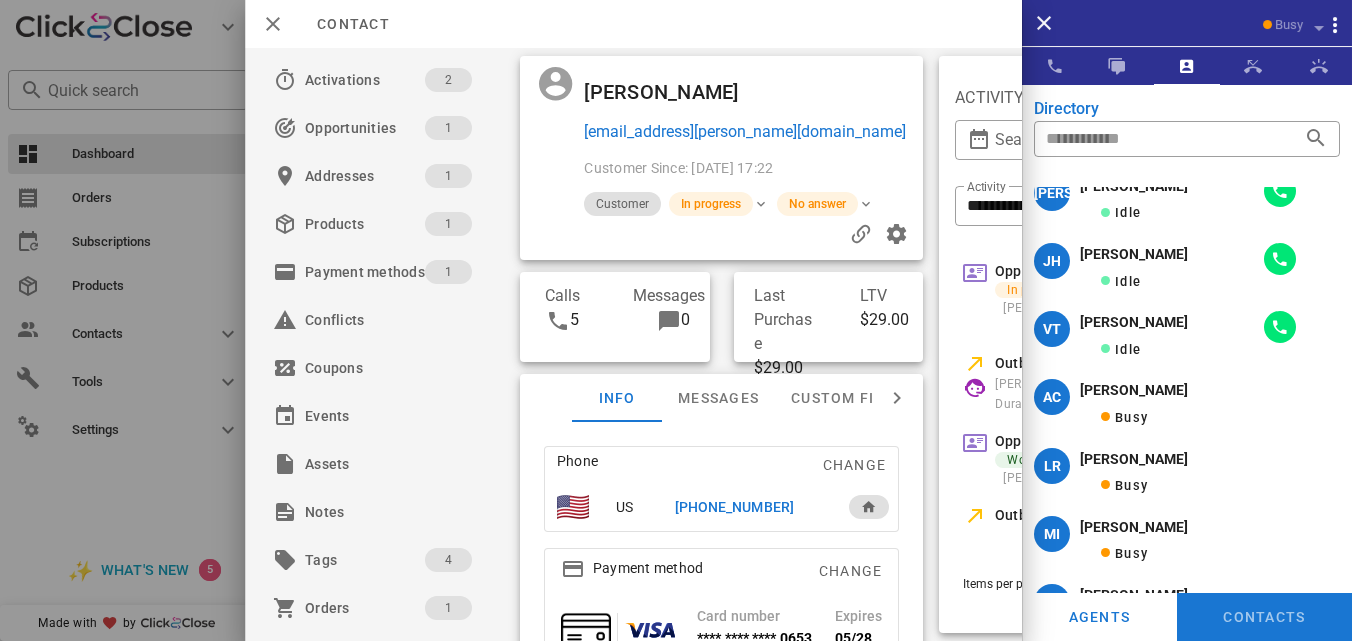 scroll, scrollTop: 0, scrollLeft: 0, axis: both 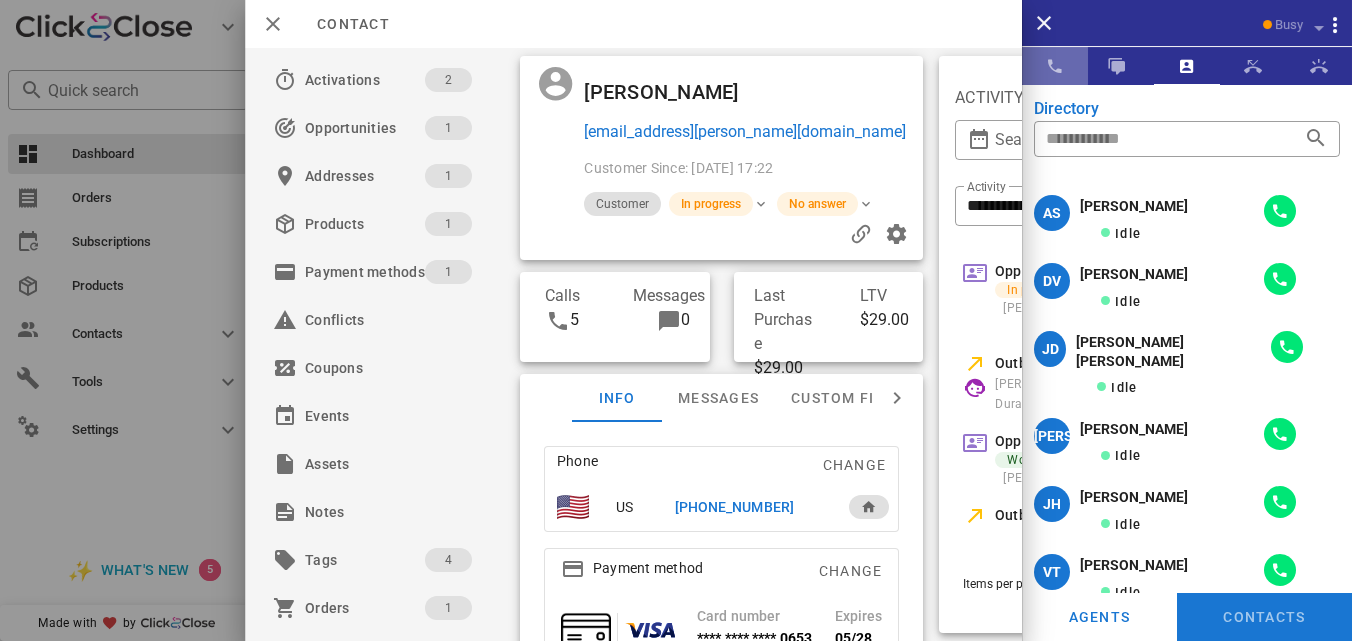 click at bounding box center [1055, 66] 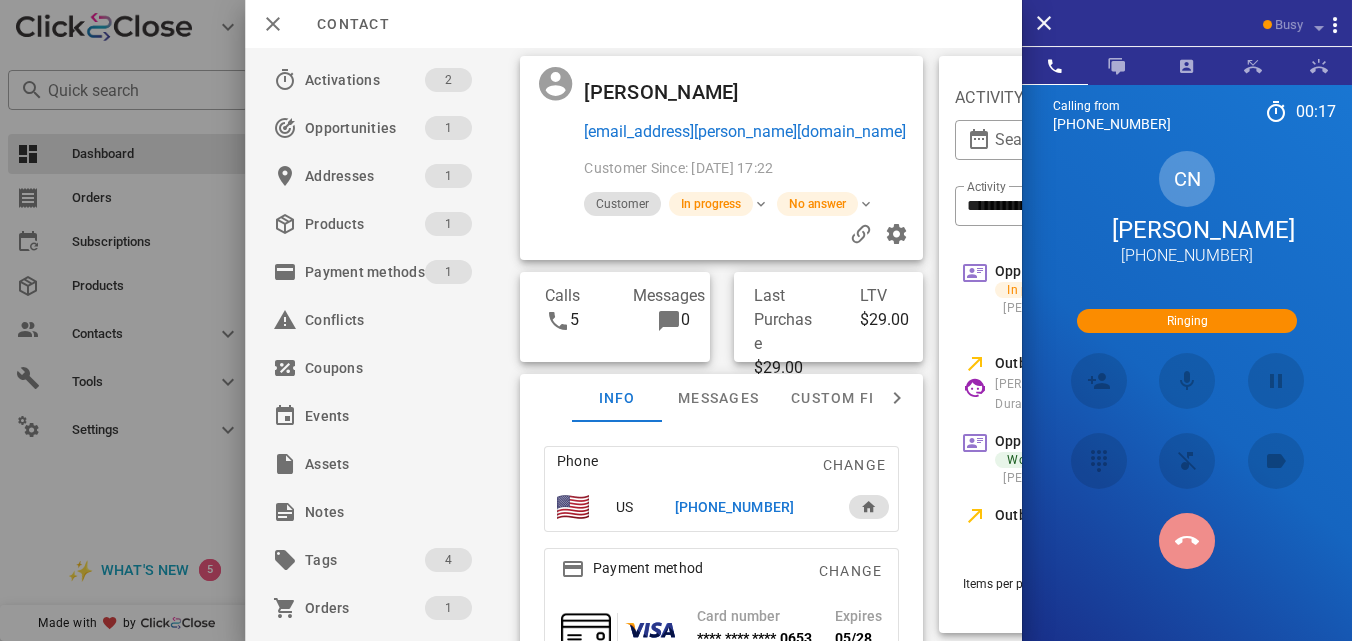 click at bounding box center (1187, 541) 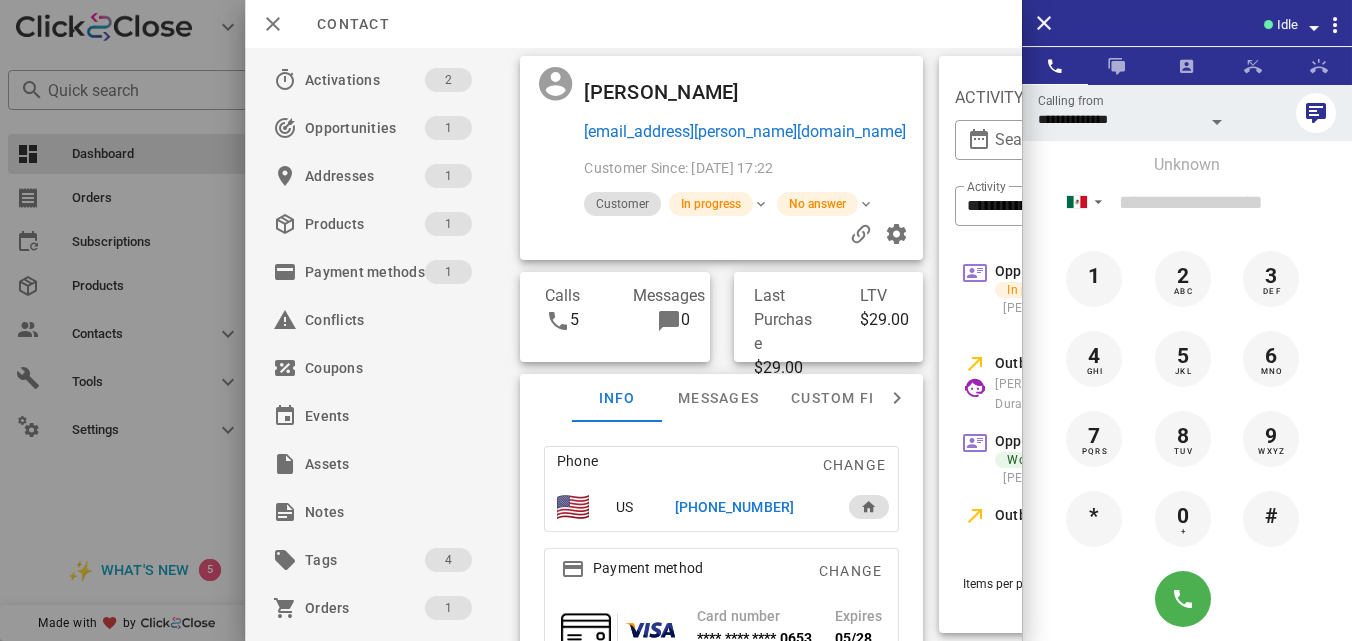 click on "**********" at bounding box center (633, 344) 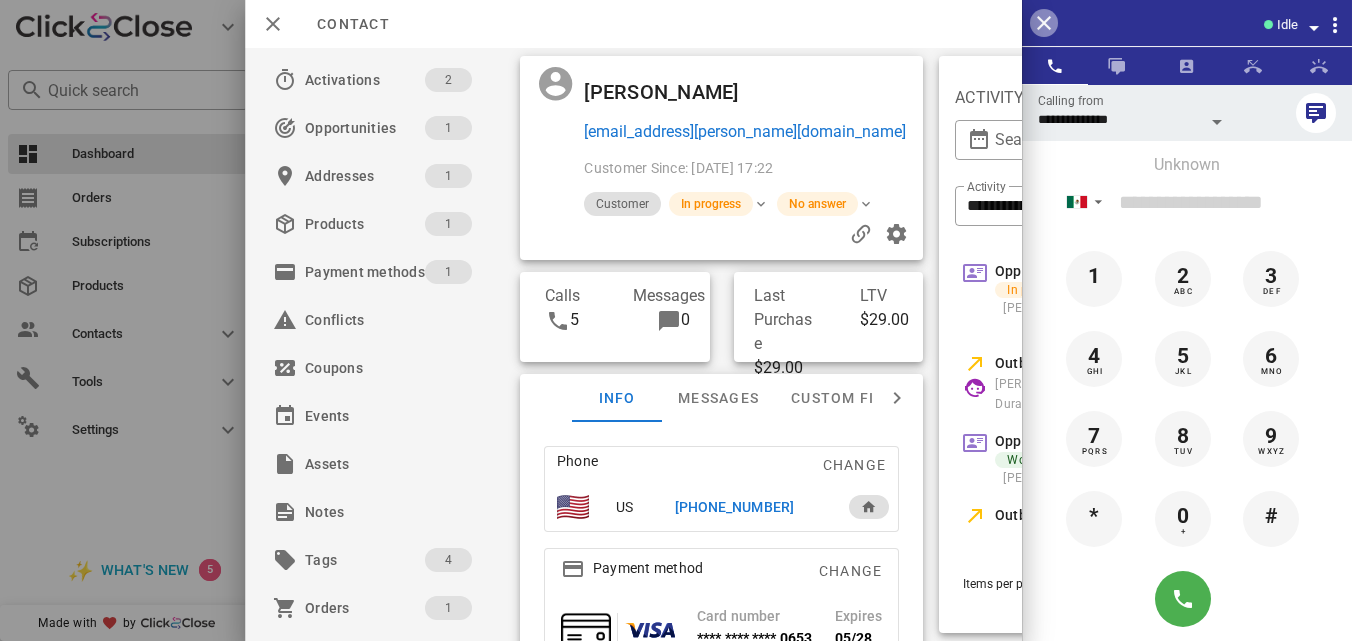 click at bounding box center [1044, 23] 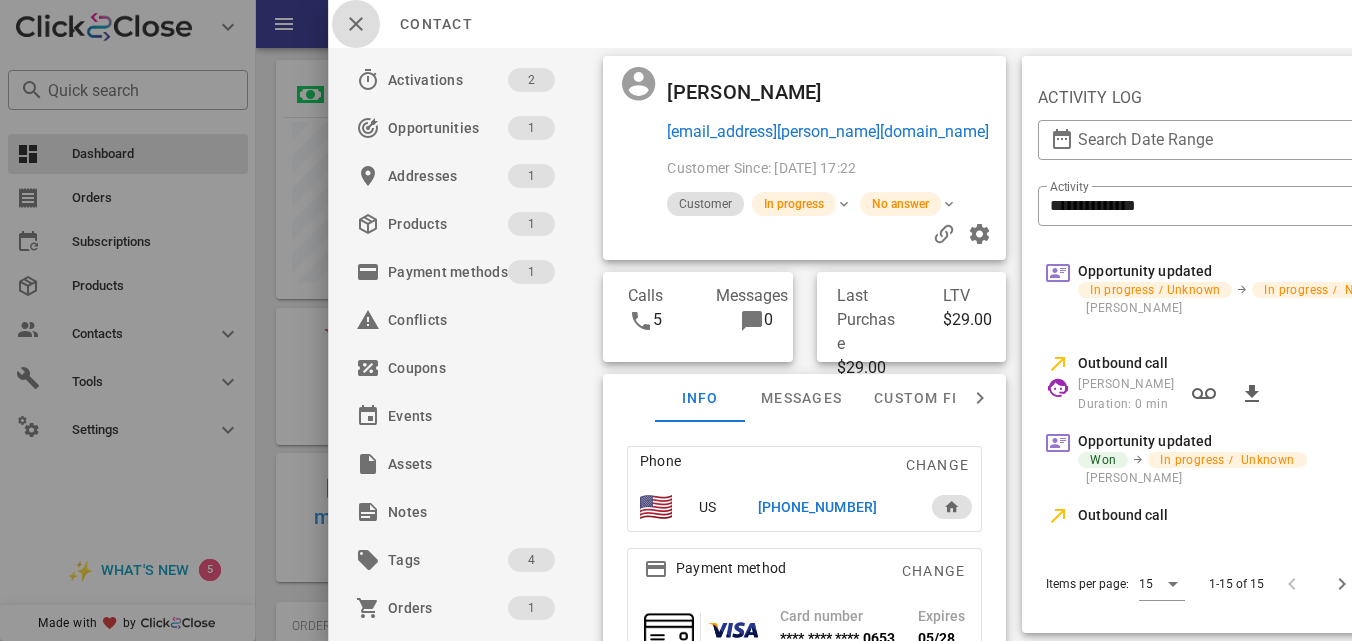 click at bounding box center (356, 24) 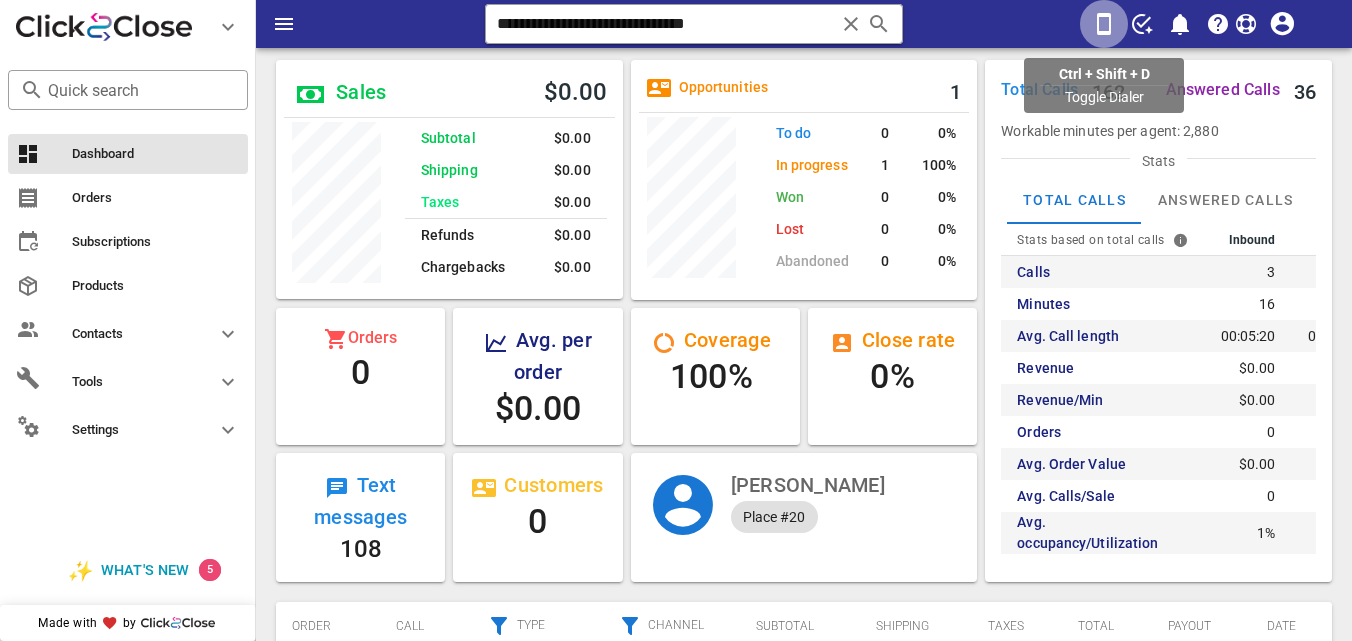 click at bounding box center (1104, 24) 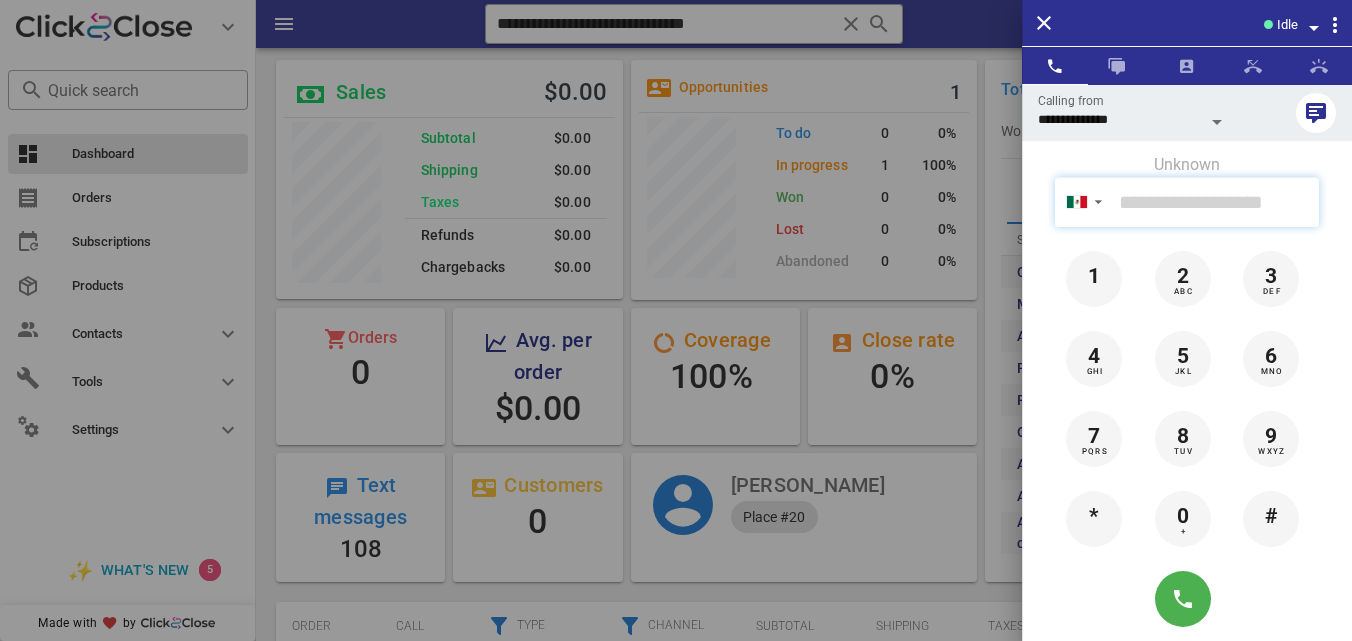 click at bounding box center (1215, 202) 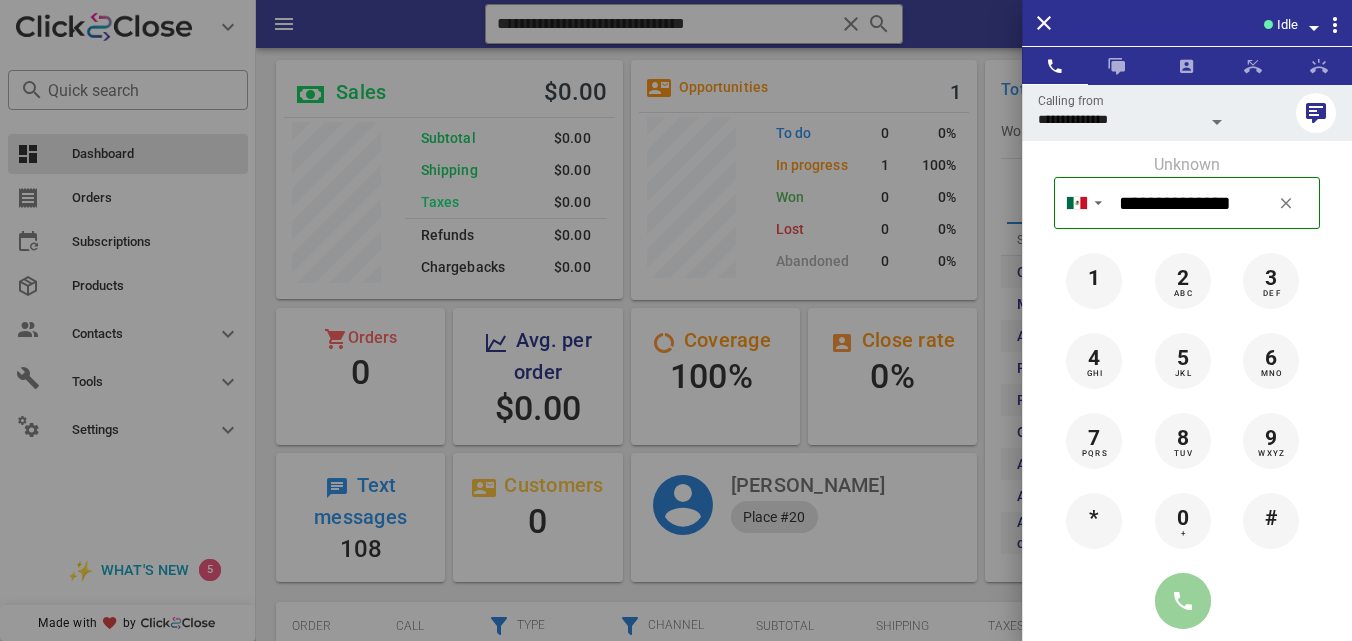 click at bounding box center (1183, 601) 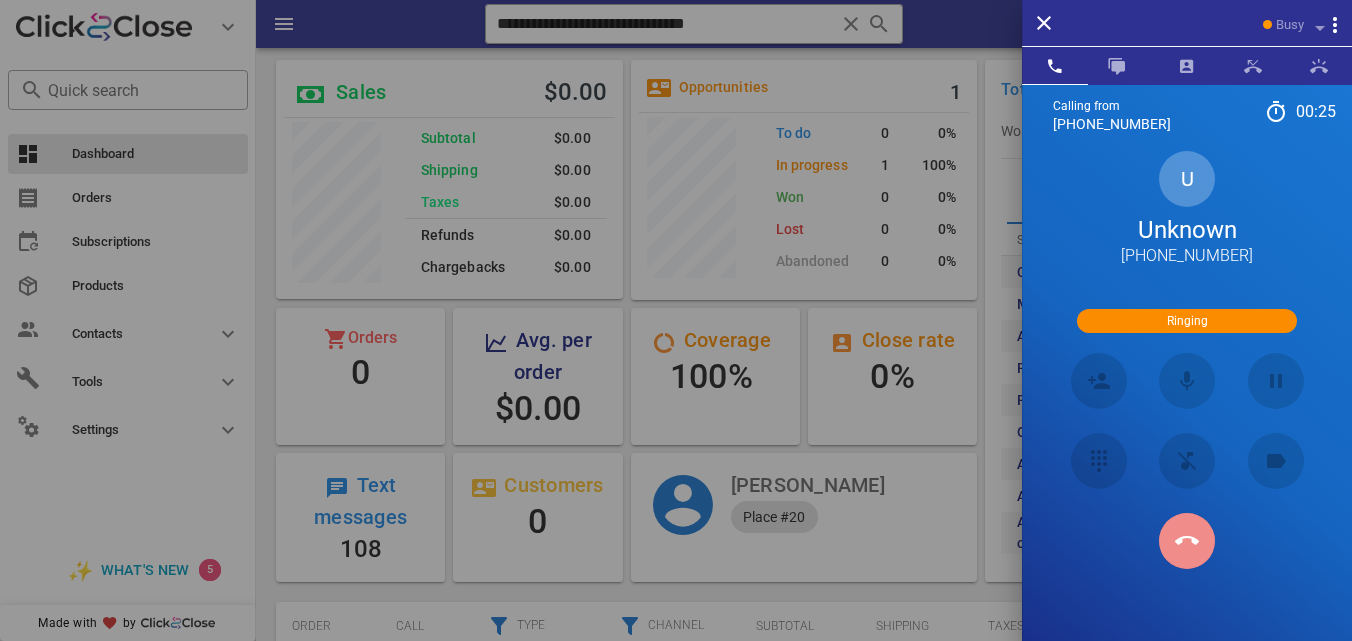 click at bounding box center [1187, 541] 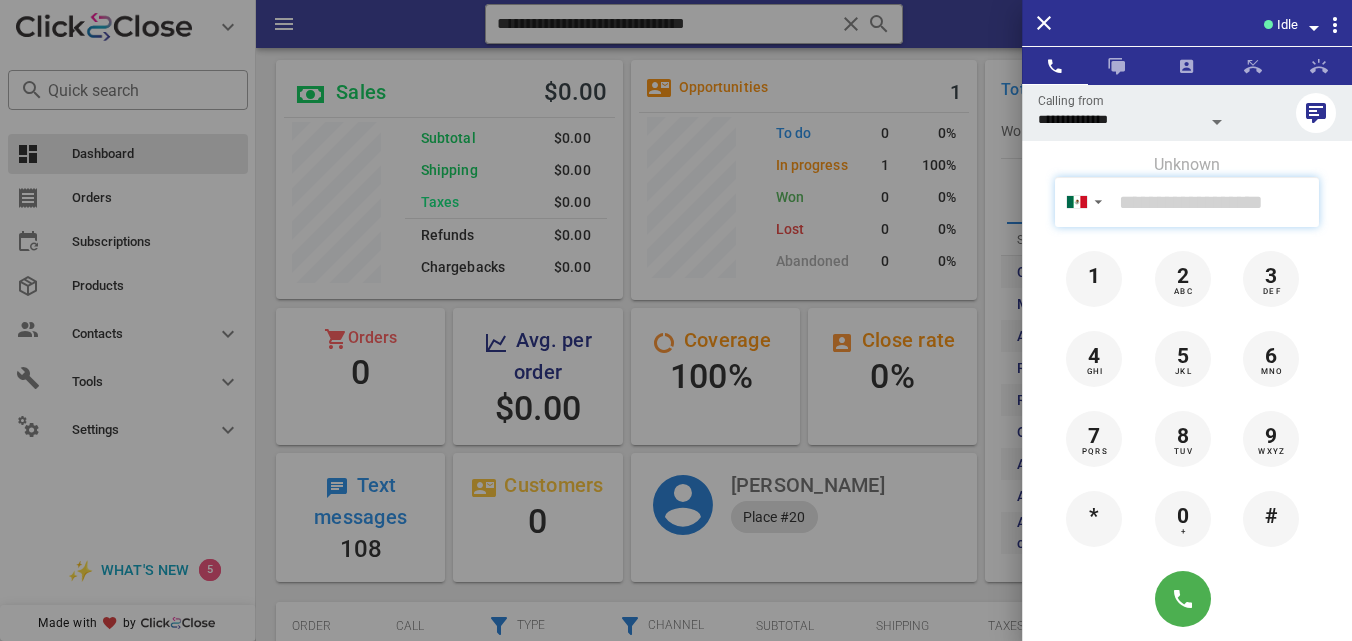 click at bounding box center [1215, 202] 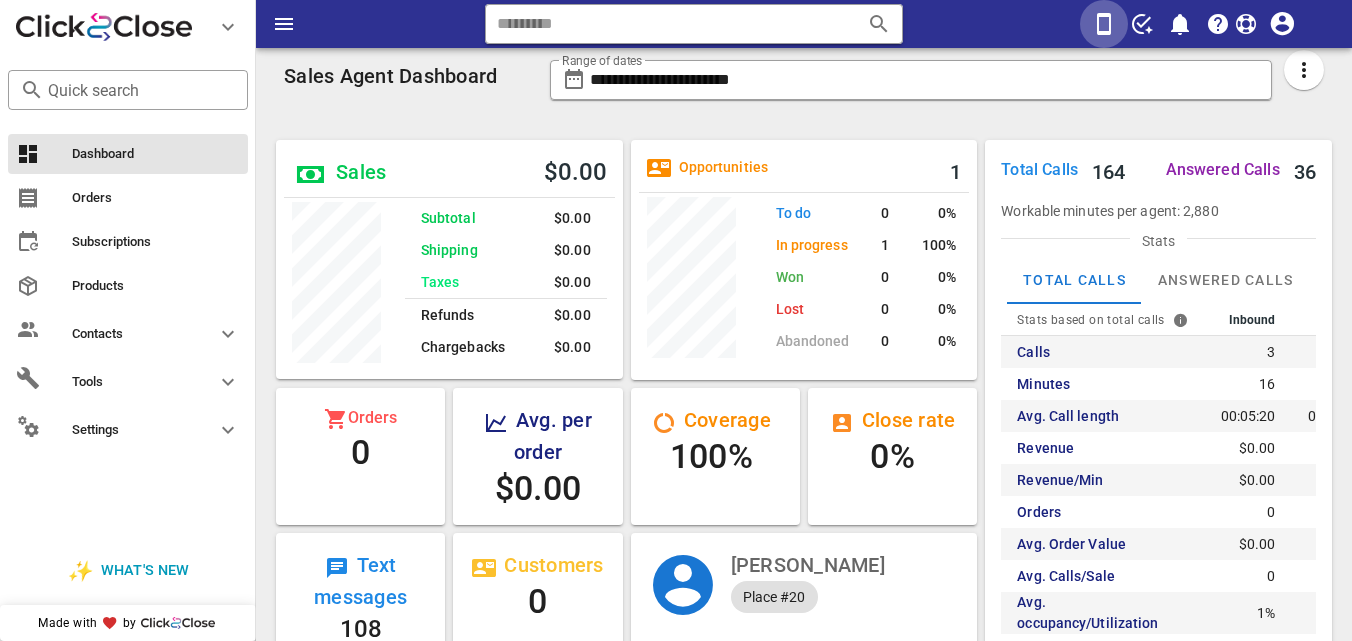 click at bounding box center [1104, 24] 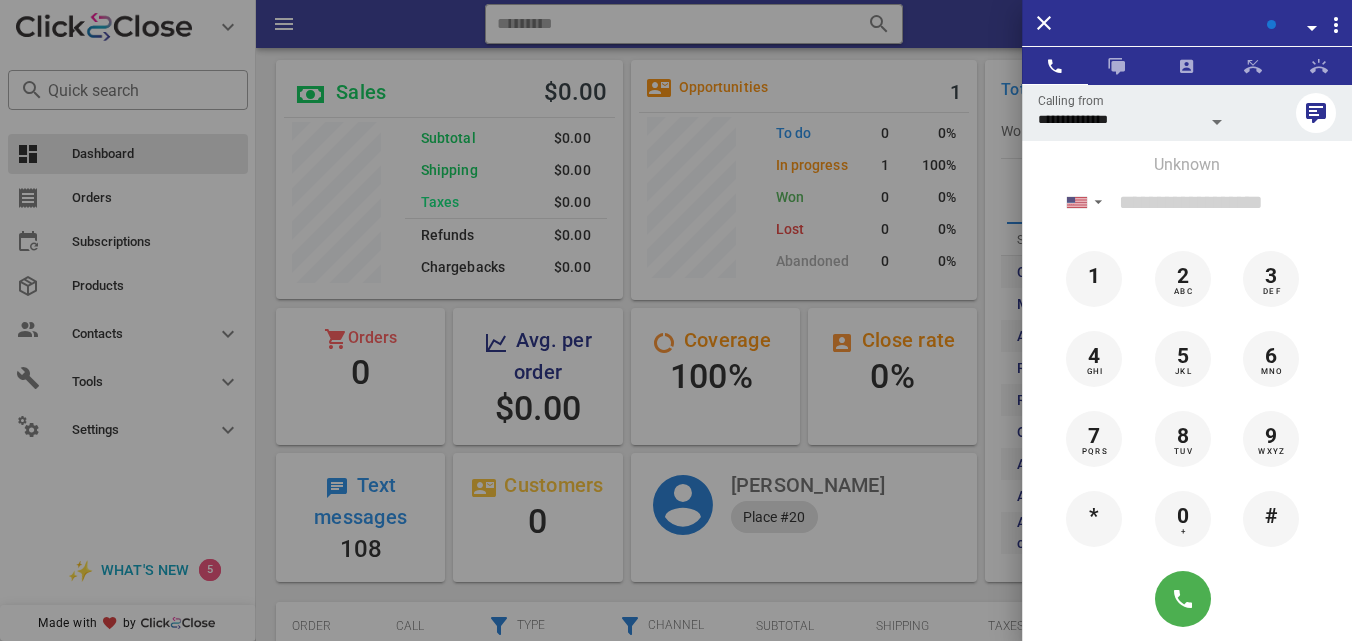 scroll, scrollTop: 0, scrollLeft: 0, axis: both 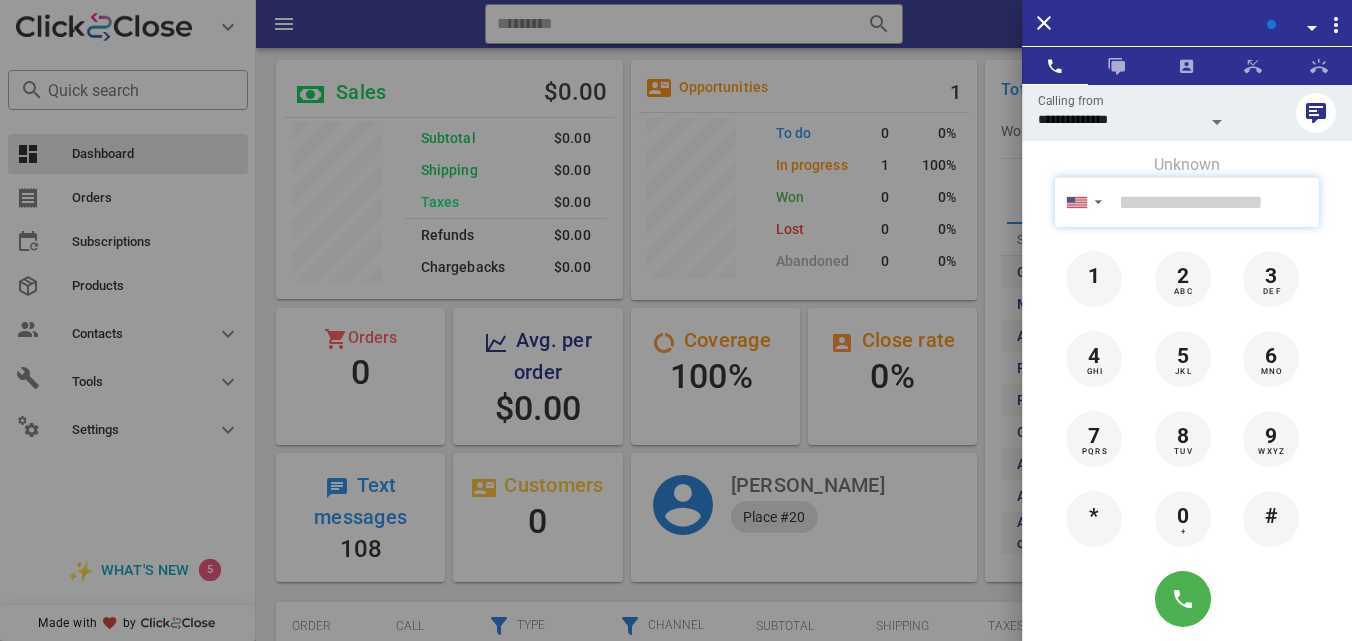 click at bounding box center [1215, 202] 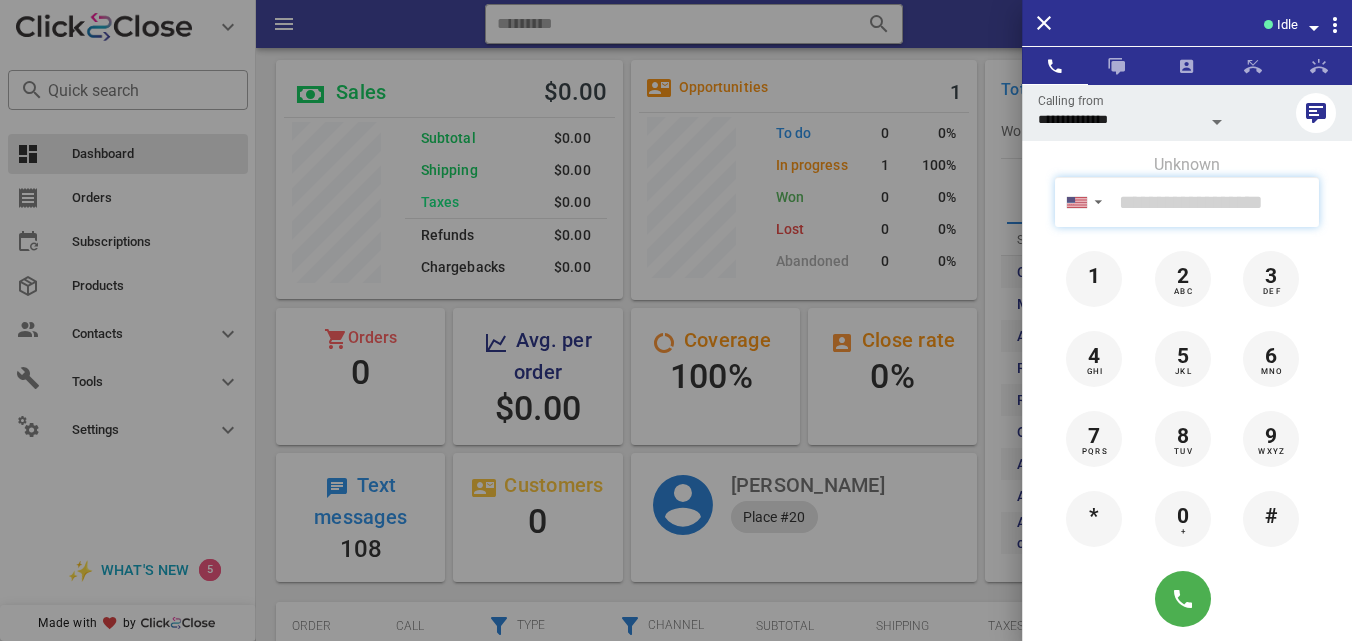 paste on "**********" 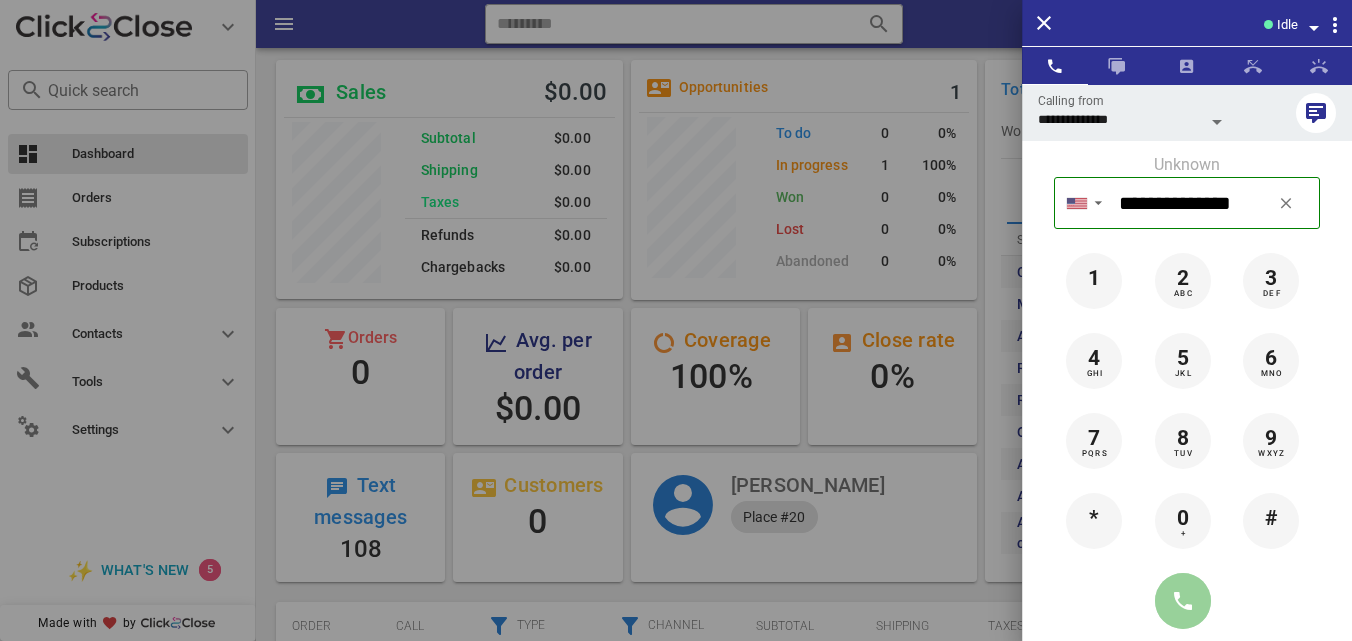 click at bounding box center (1183, 601) 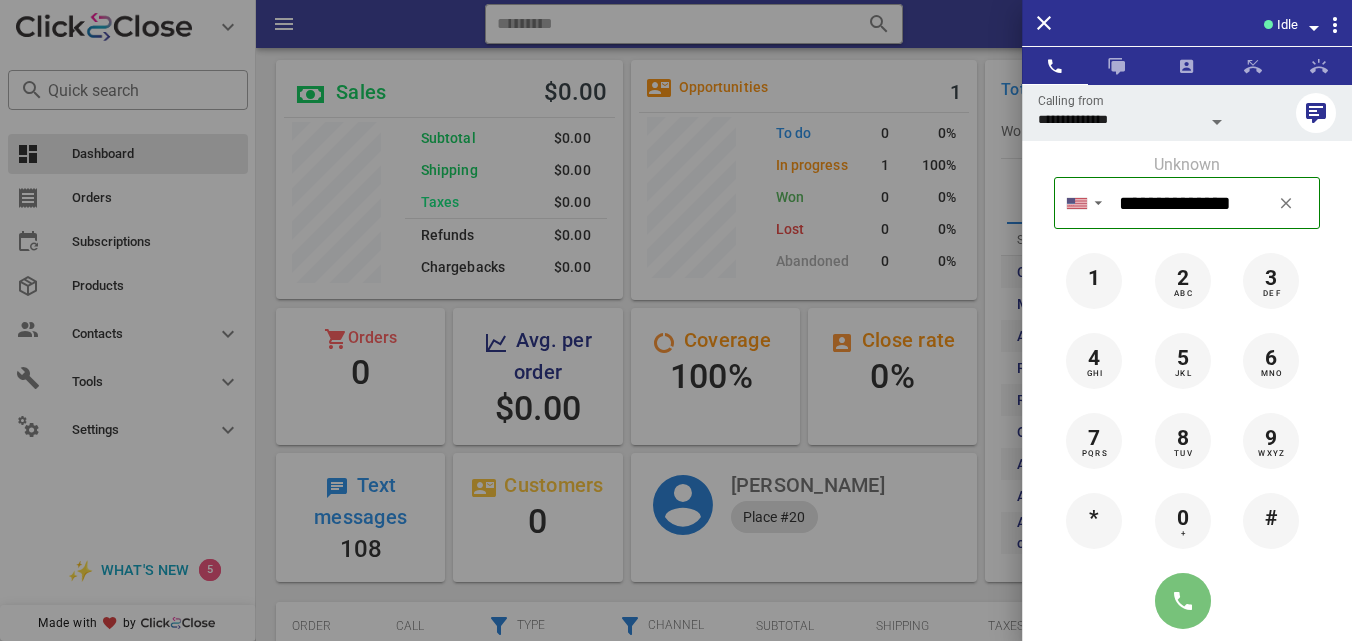 type on "**********" 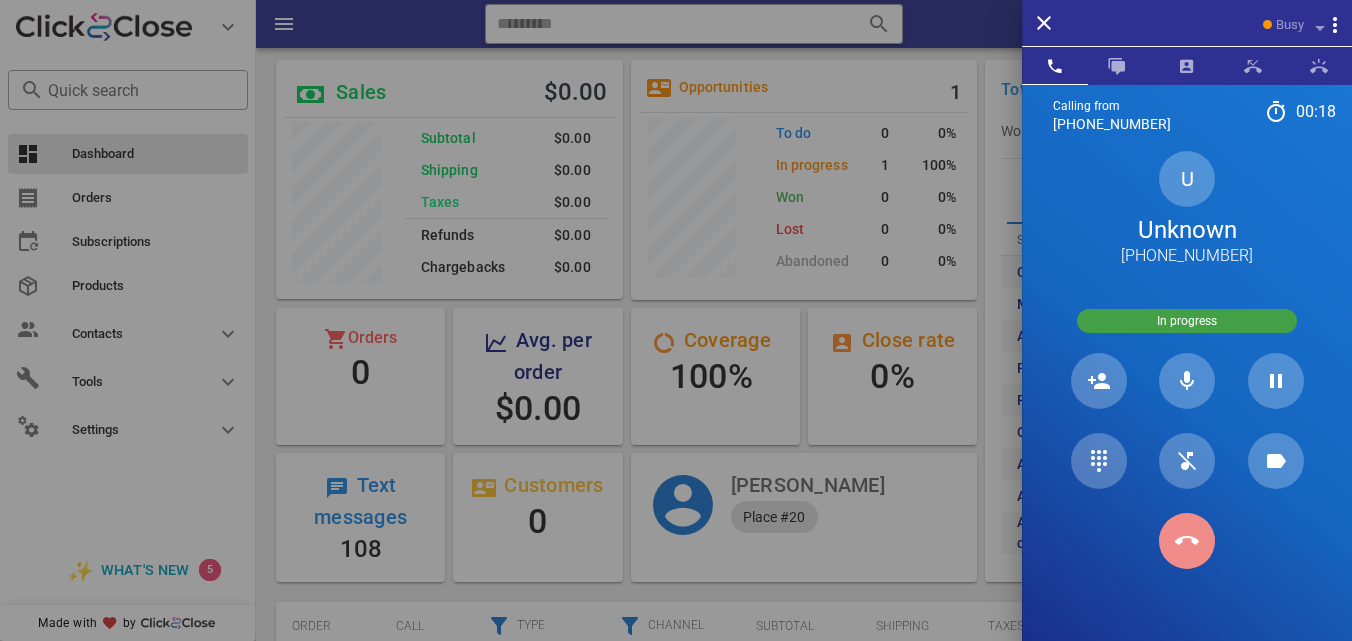 click at bounding box center [1187, 541] 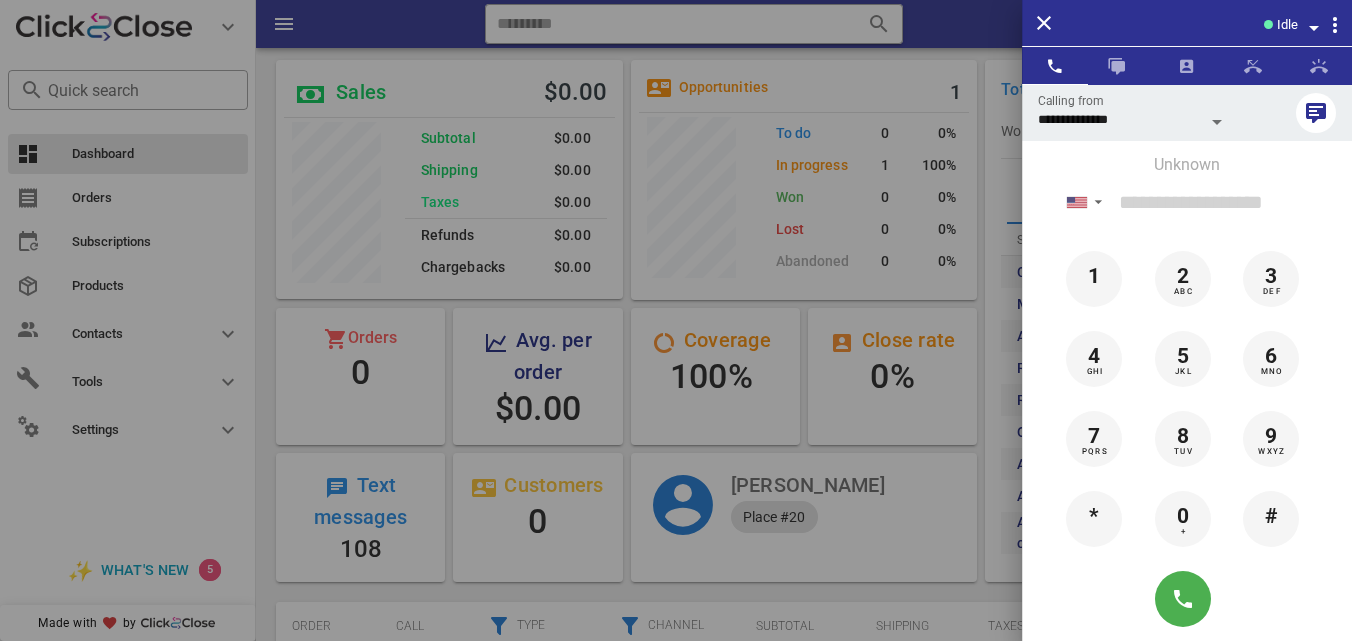click at bounding box center [676, 320] 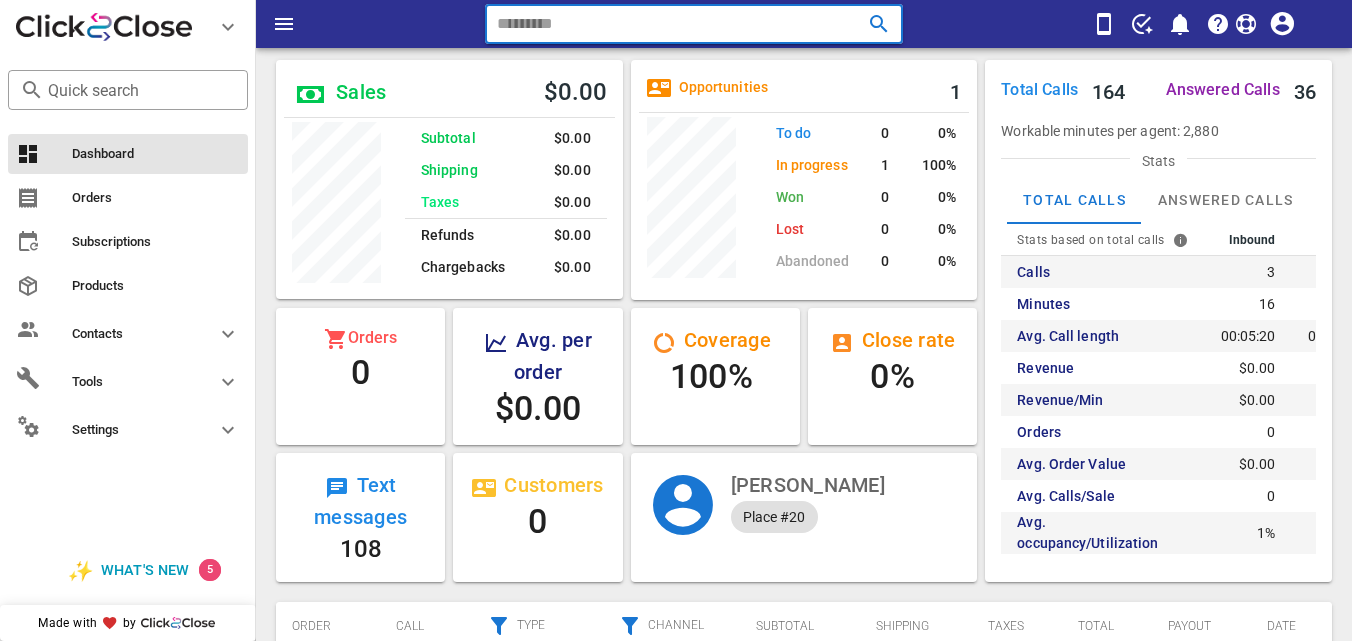 click at bounding box center [665, 24] 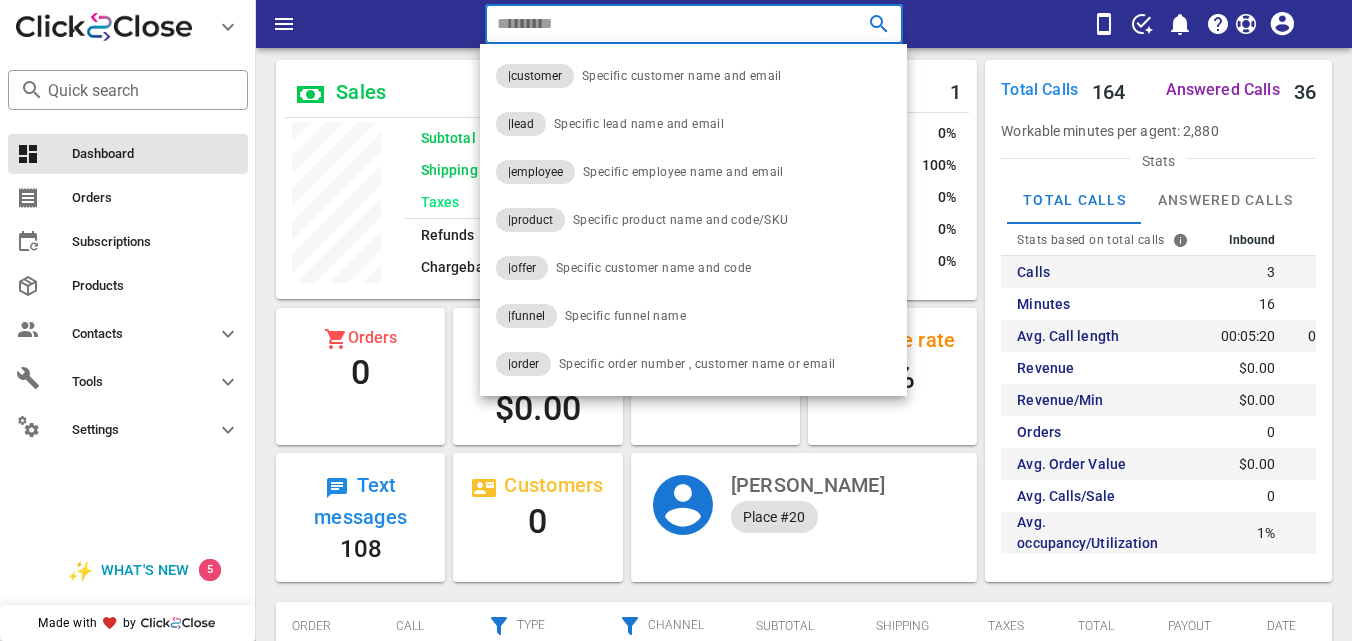 paste on "**********" 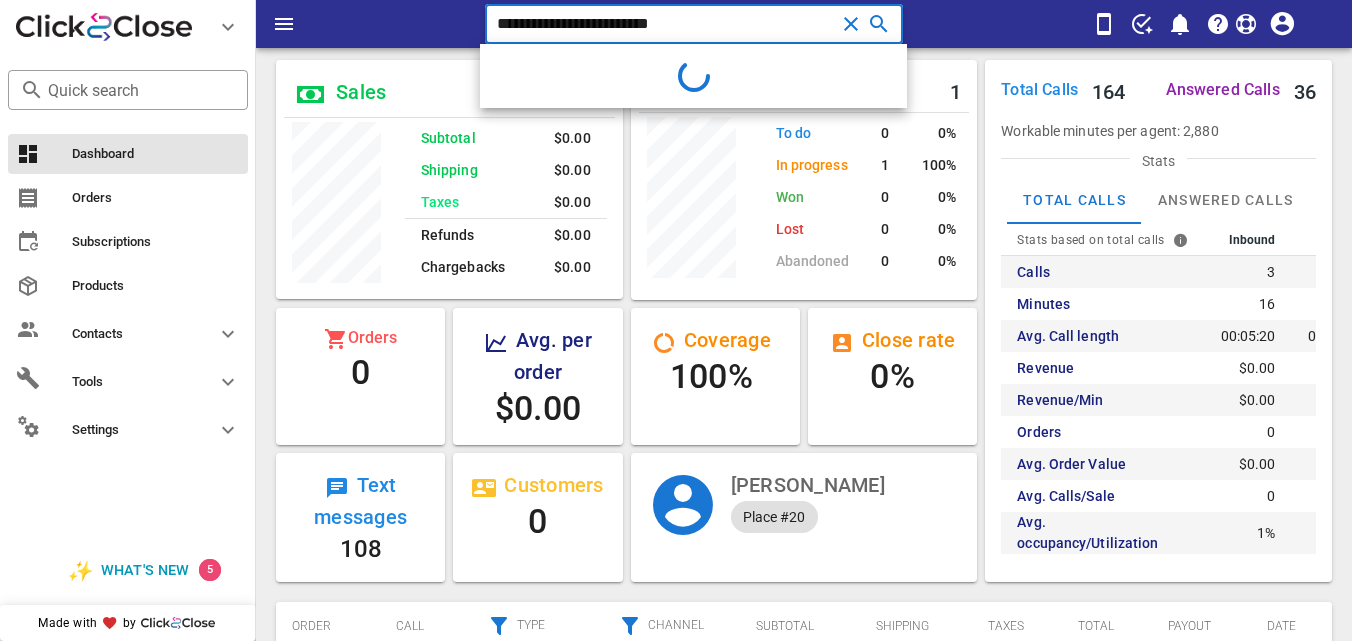 type on "**********" 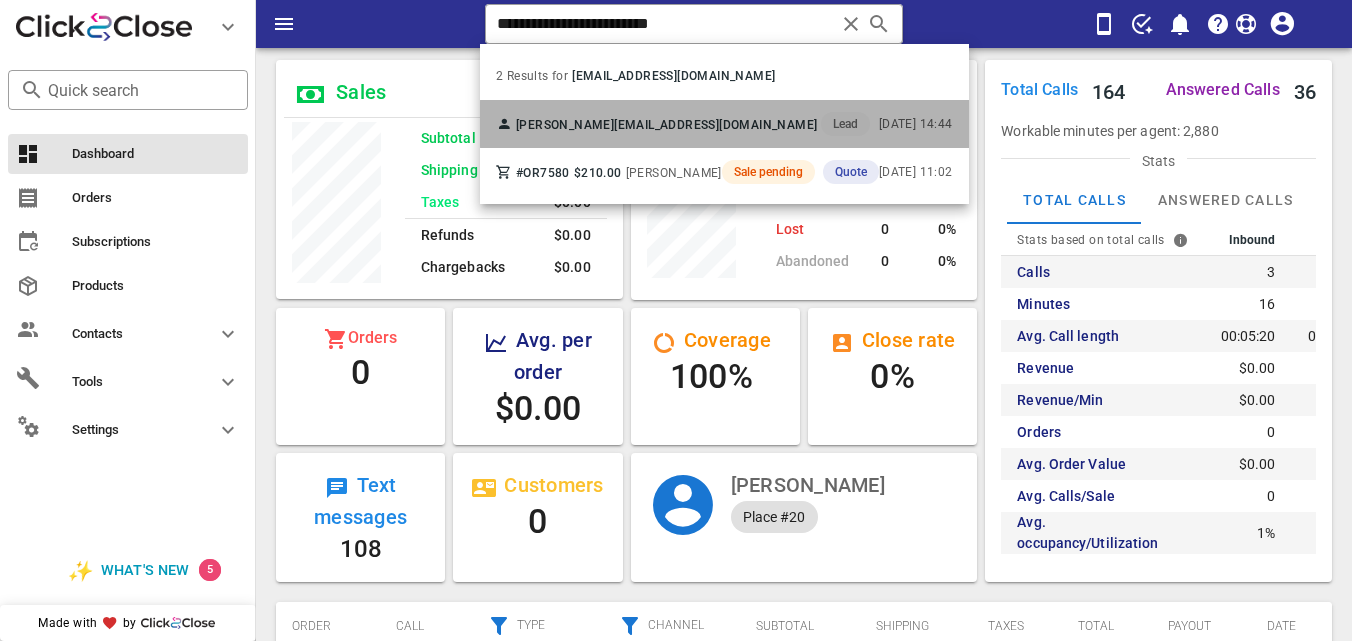 click on "[EMAIL_ADDRESS][DOMAIN_NAME]" at bounding box center [715, 125] 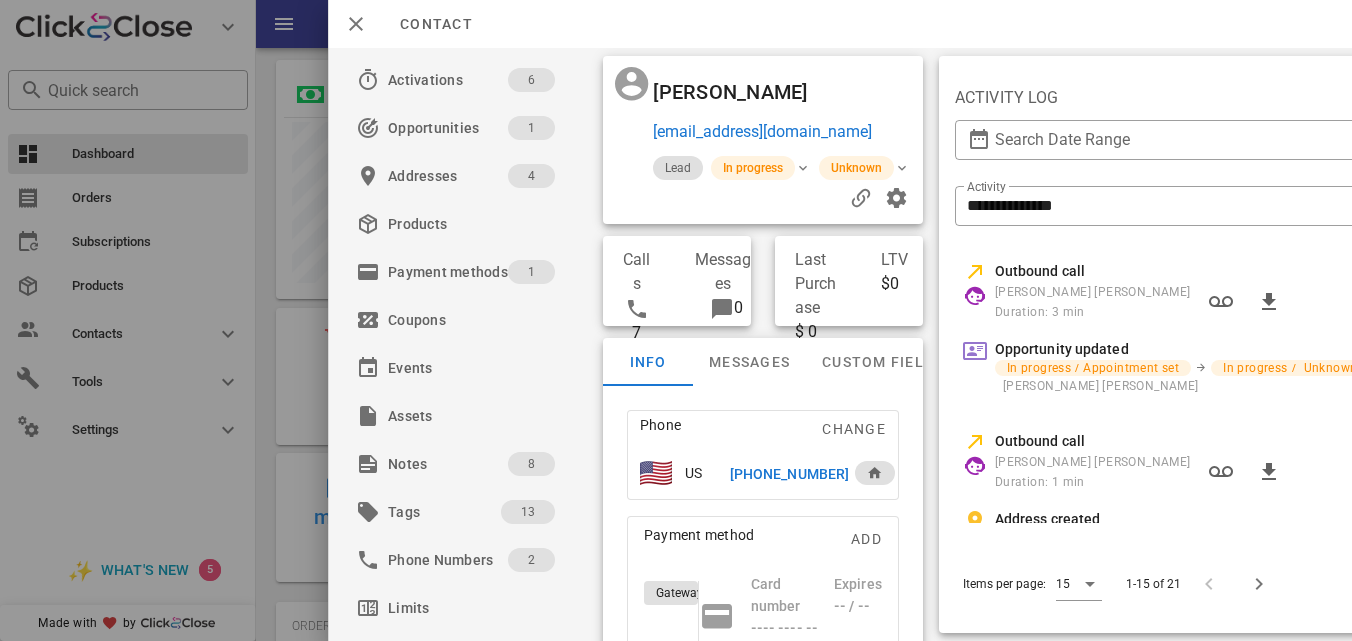 click on "[PHONE_NUMBER]" at bounding box center (784, 473) 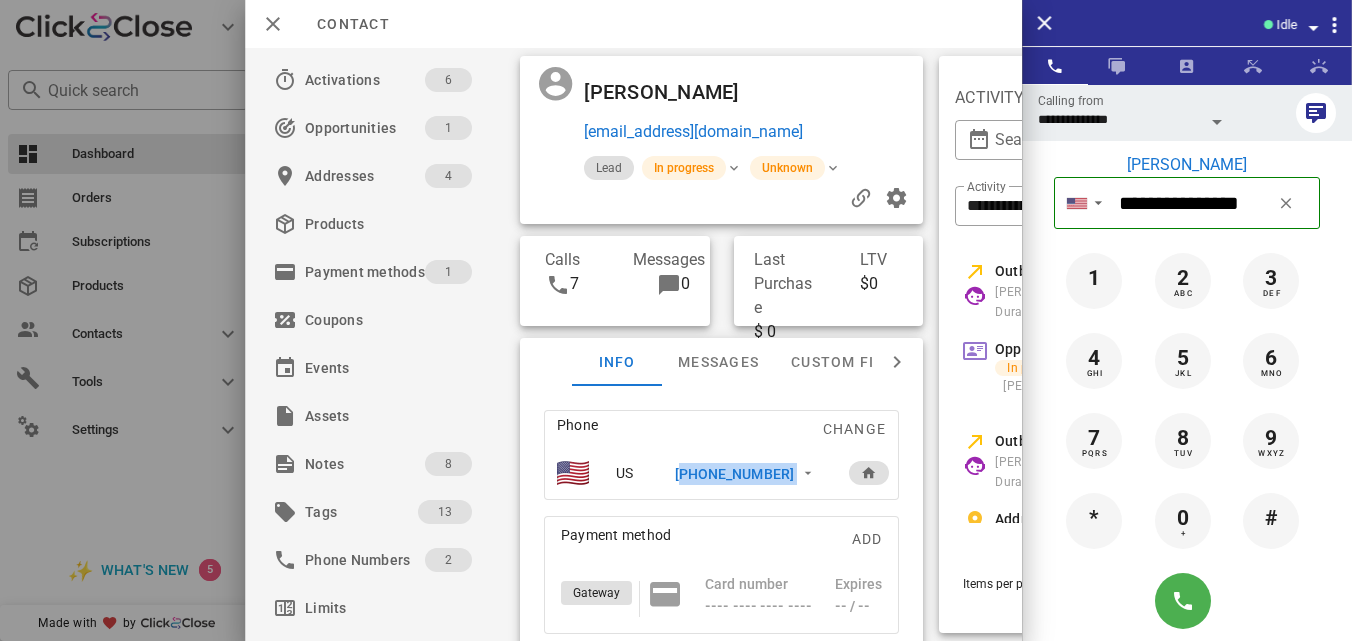 drag, startPoint x: 667, startPoint y: 475, endPoint x: 802, endPoint y: 462, distance: 135.62448 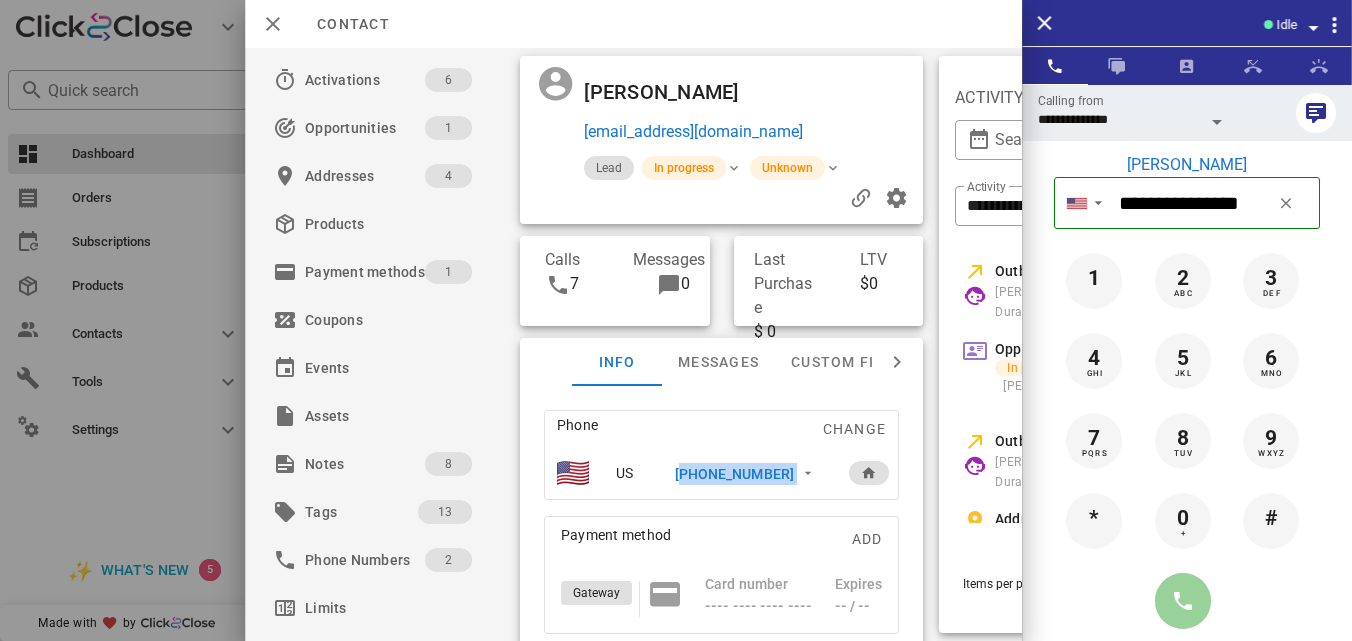 click at bounding box center (1183, 601) 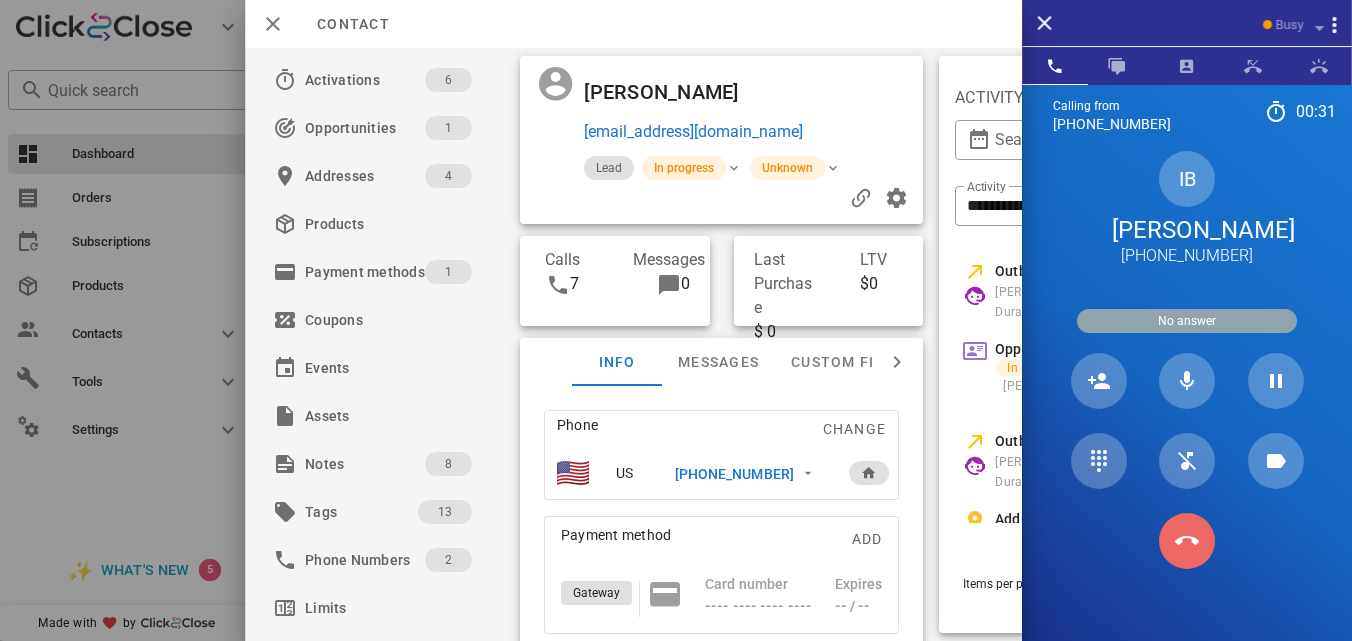 click at bounding box center (1187, 541) 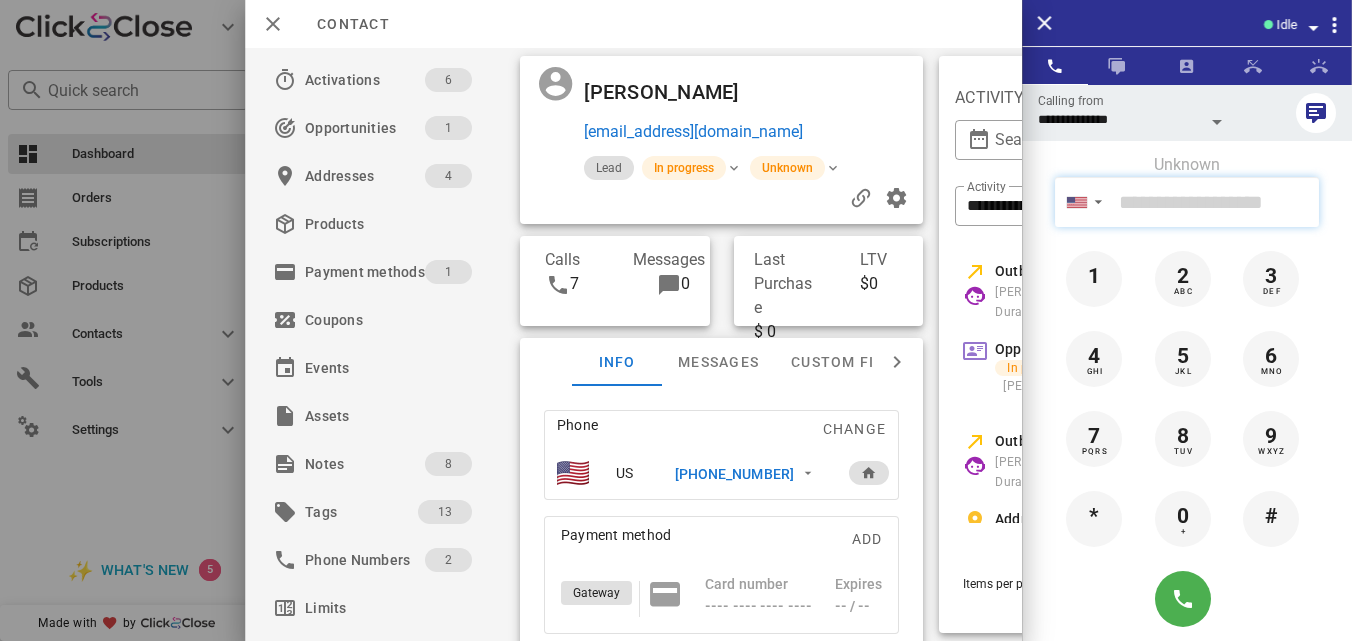 click at bounding box center (1215, 202) 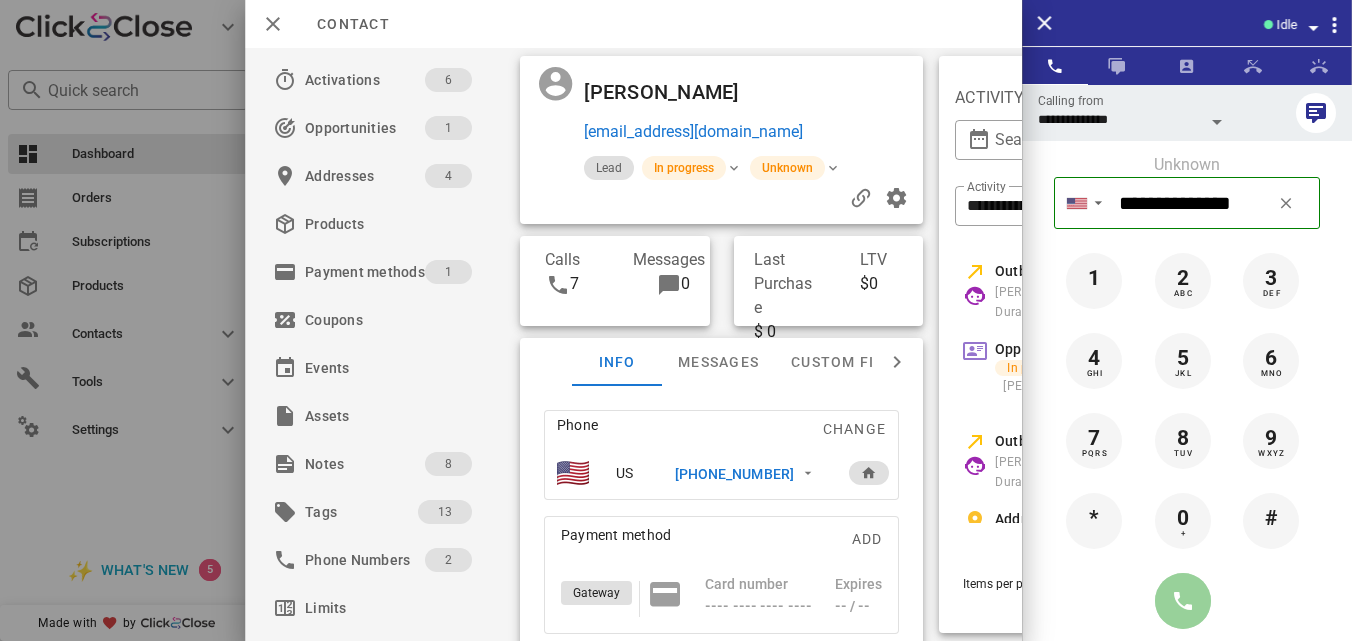 click at bounding box center (1183, 601) 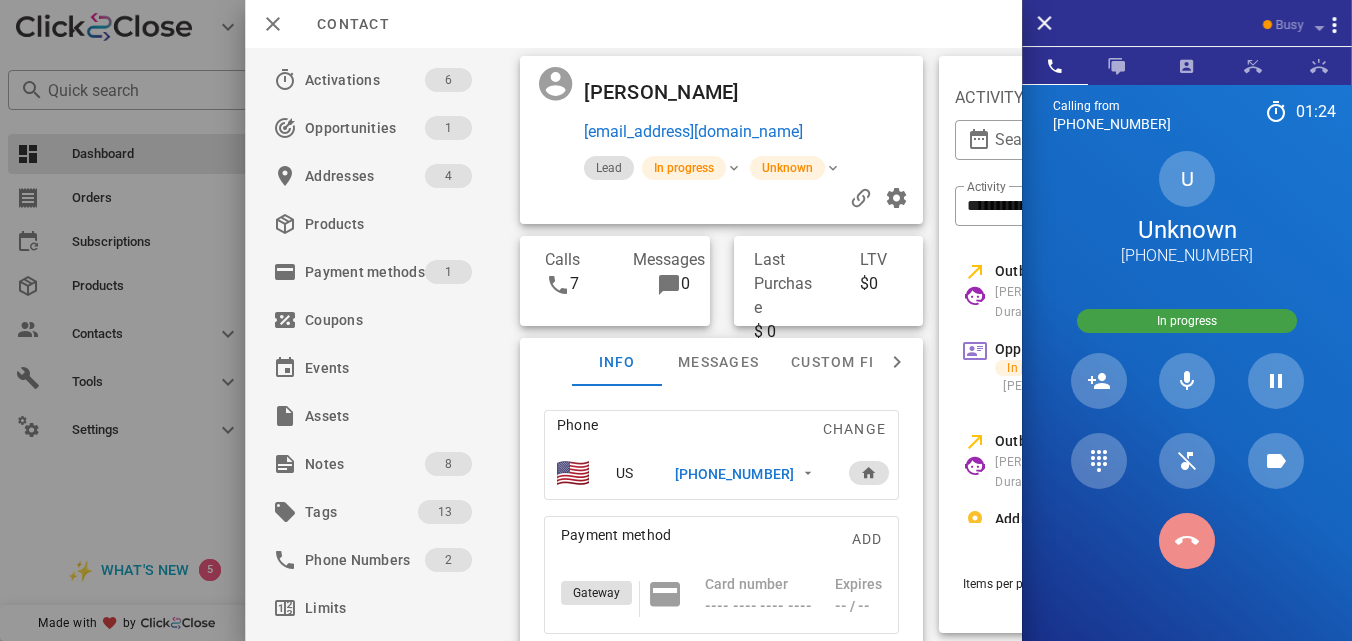 click at bounding box center [1187, 541] 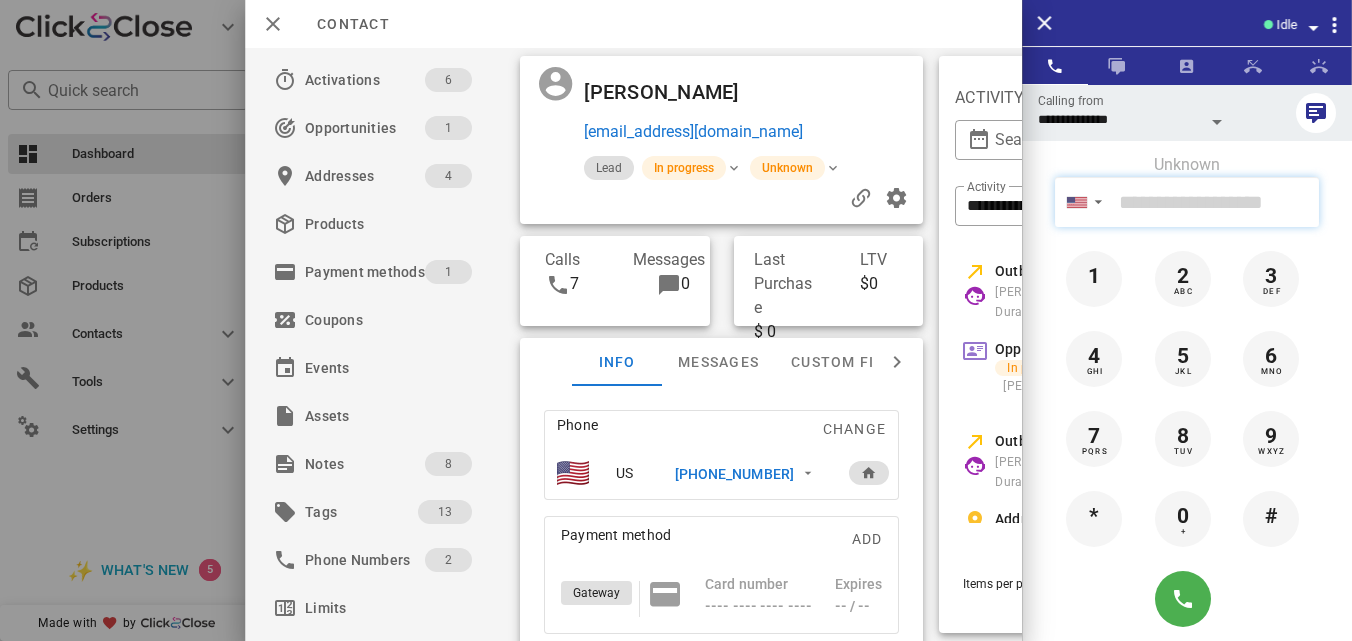 click at bounding box center [1215, 202] 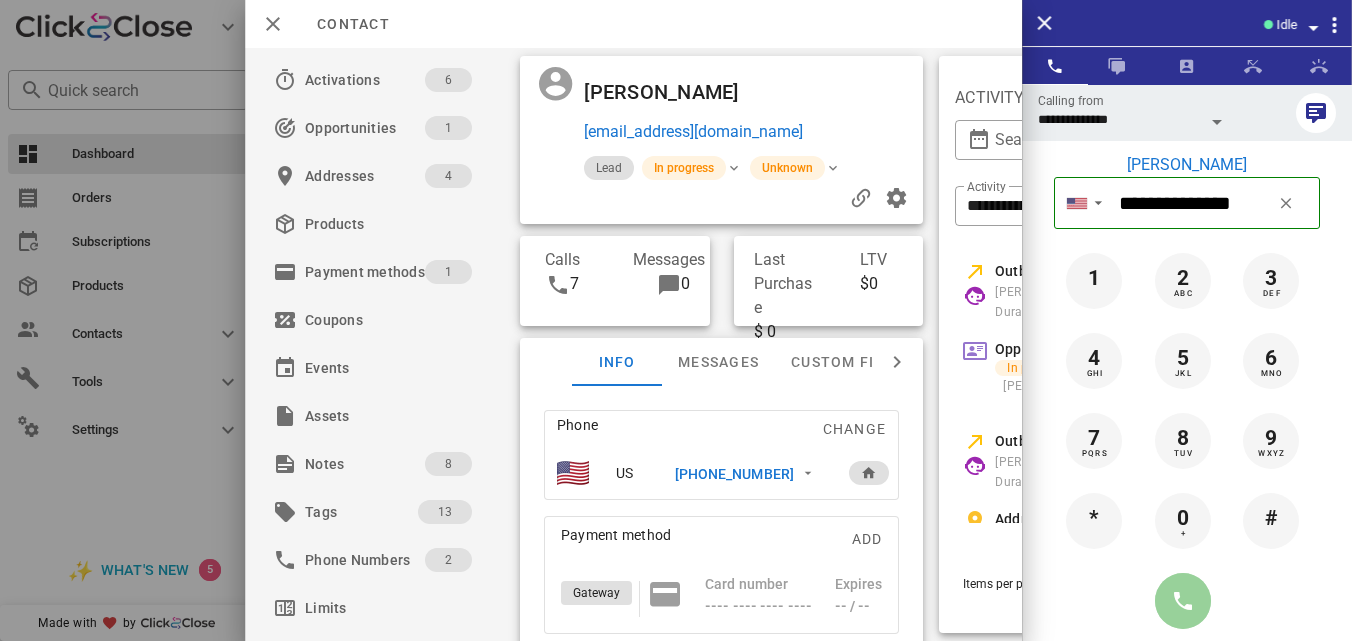 click at bounding box center [1183, 601] 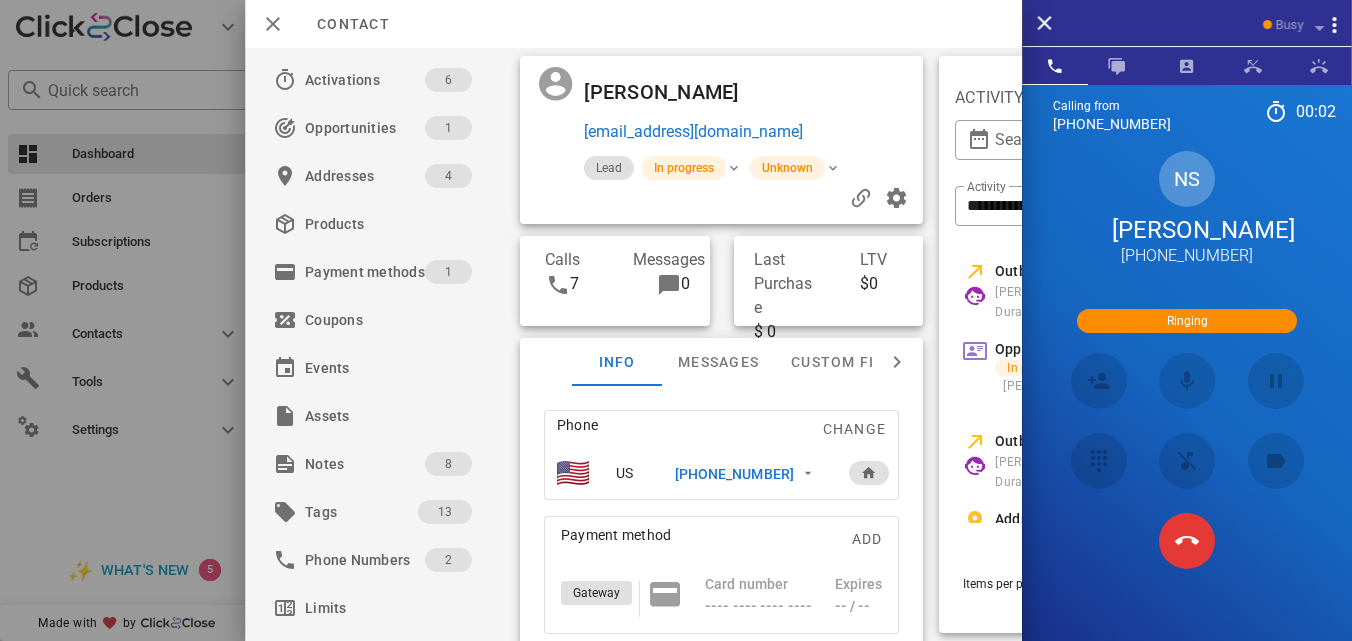 click on "[PERSON_NAME]" at bounding box center (1187, 230) 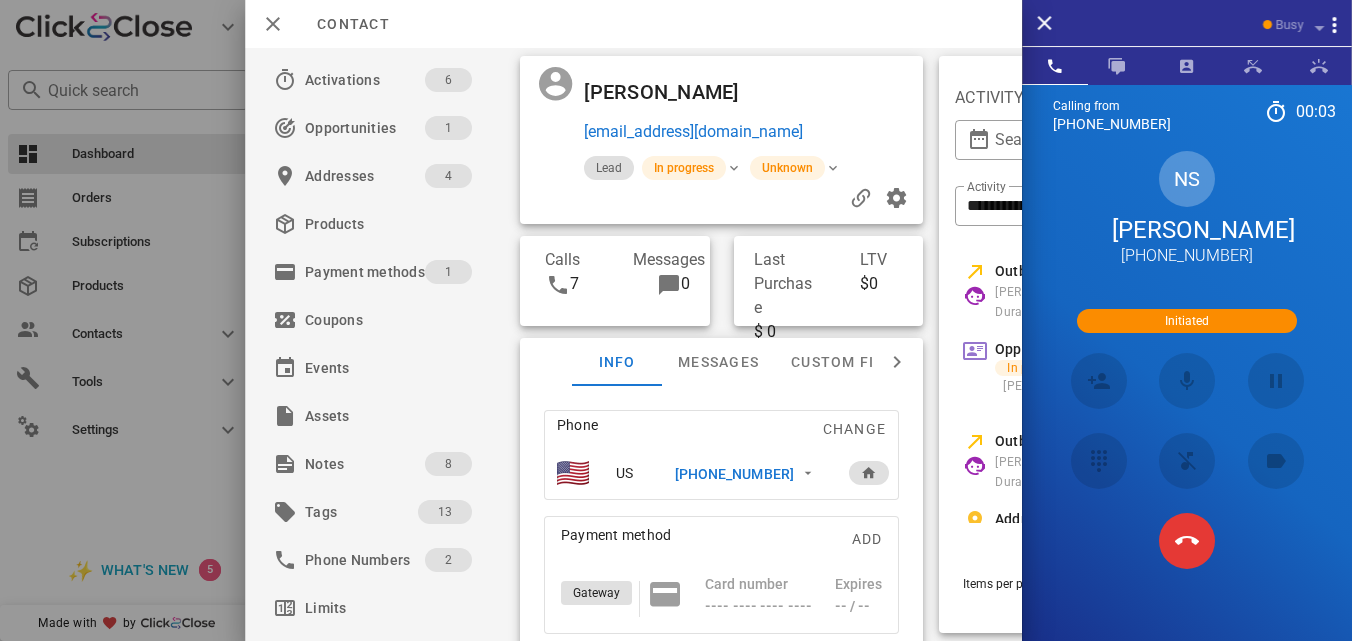 click on "[PERSON_NAME]" at bounding box center [1187, 230] 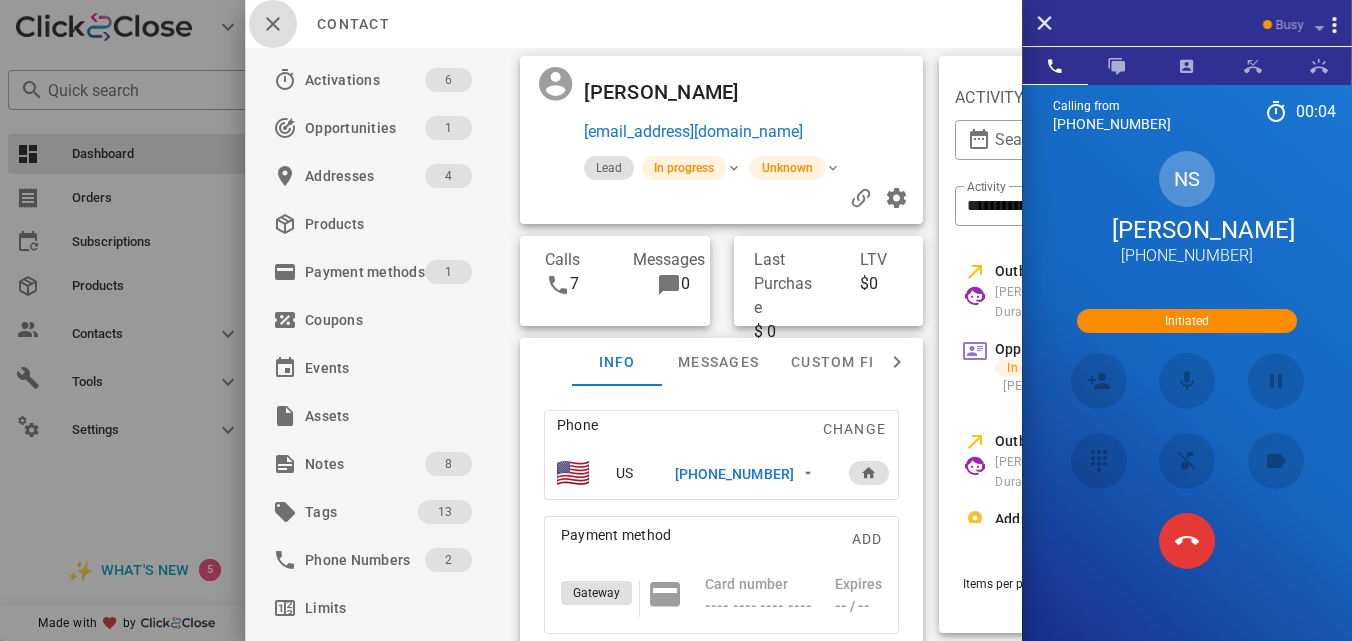 click at bounding box center [273, 24] 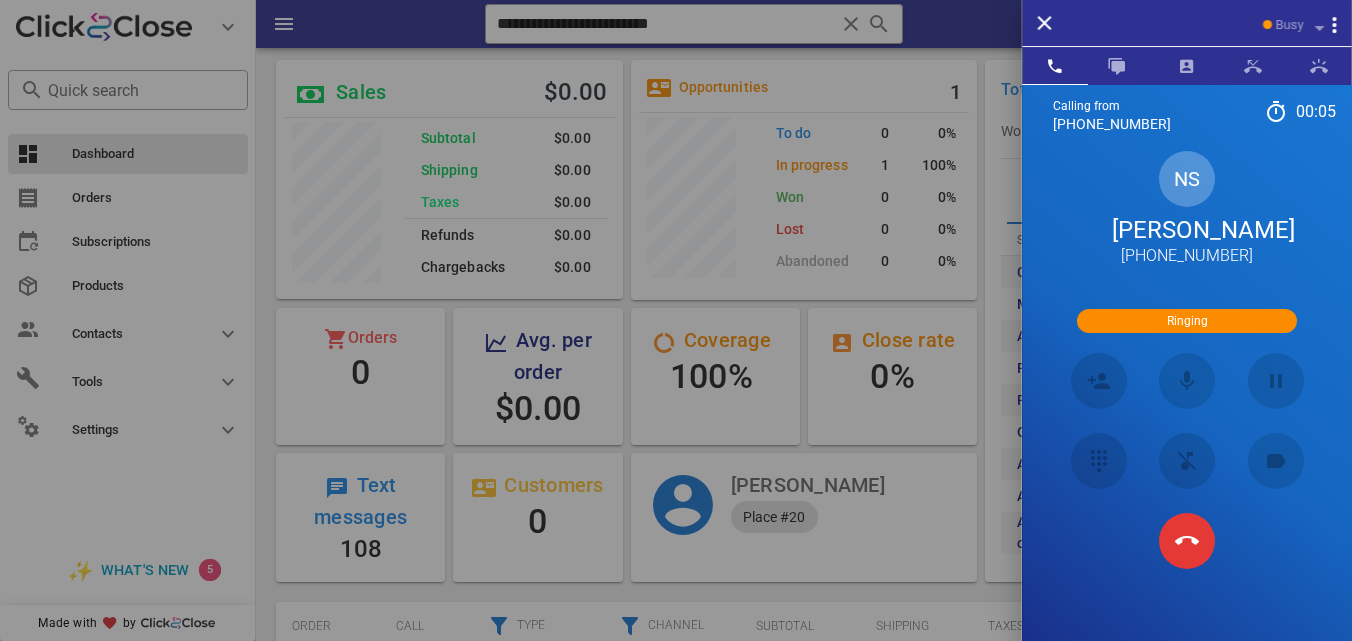 click on "[PERSON_NAME]" at bounding box center (1187, 230) 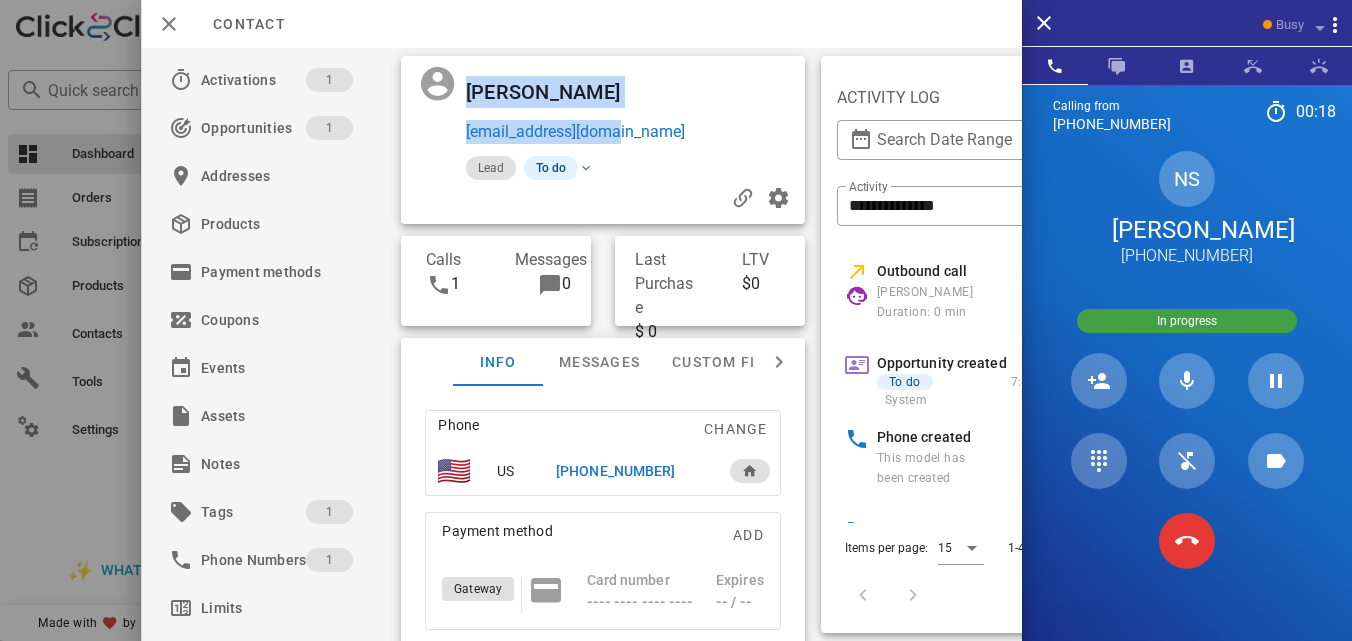 drag, startPoint x: 654, startPoint y: 128, endPoint x: 463, endPoint y: 131, distance: 191.02356 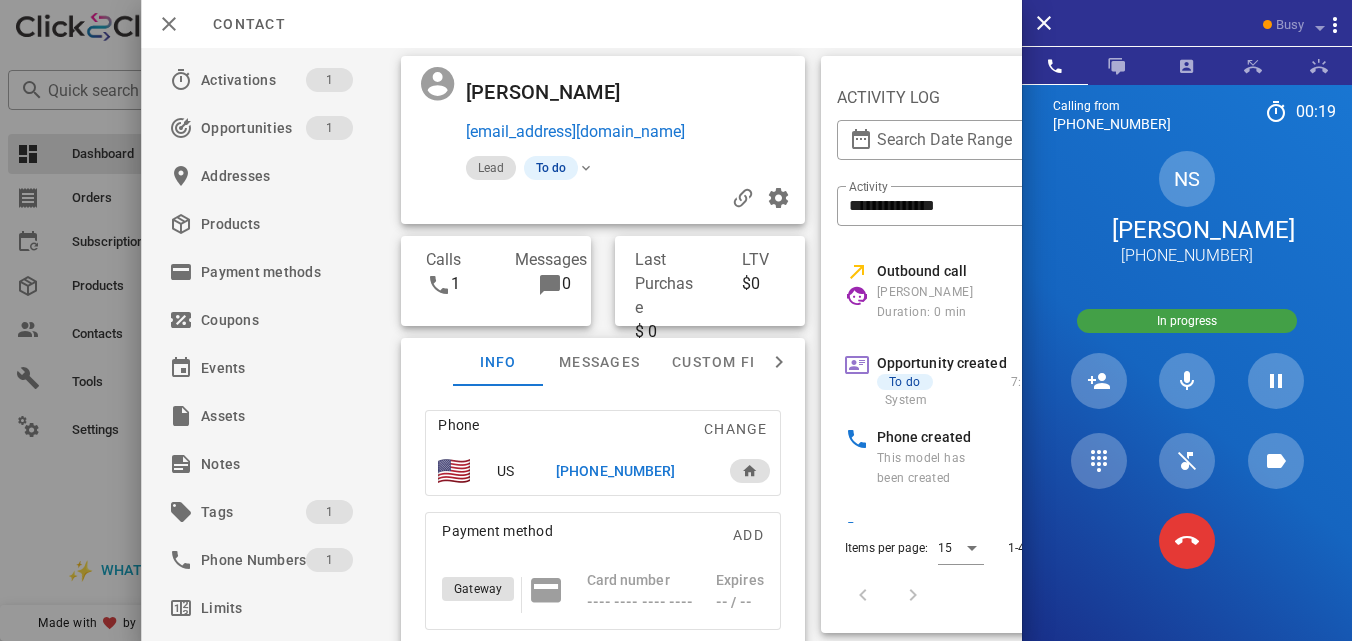 click at bounding box center (432, 110) 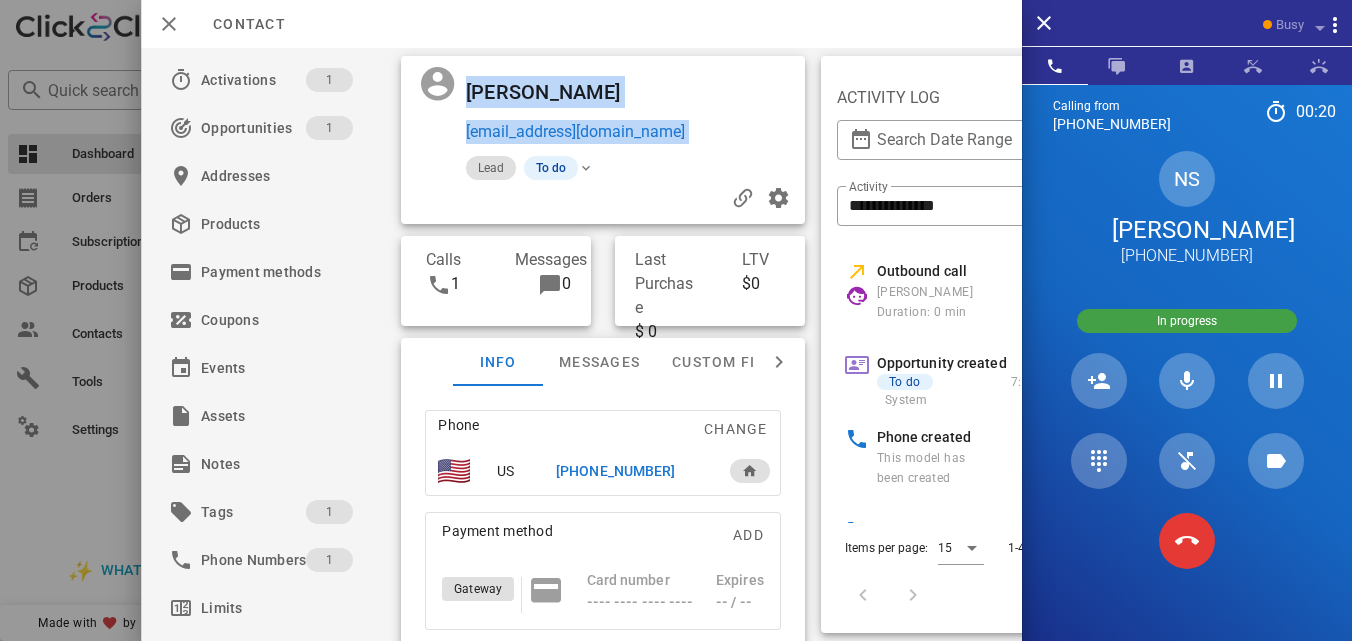 drag, startPoint x: 450, startPoint y: 131, endPoint x: 655, endPoint y: 132, distance: 205.00244 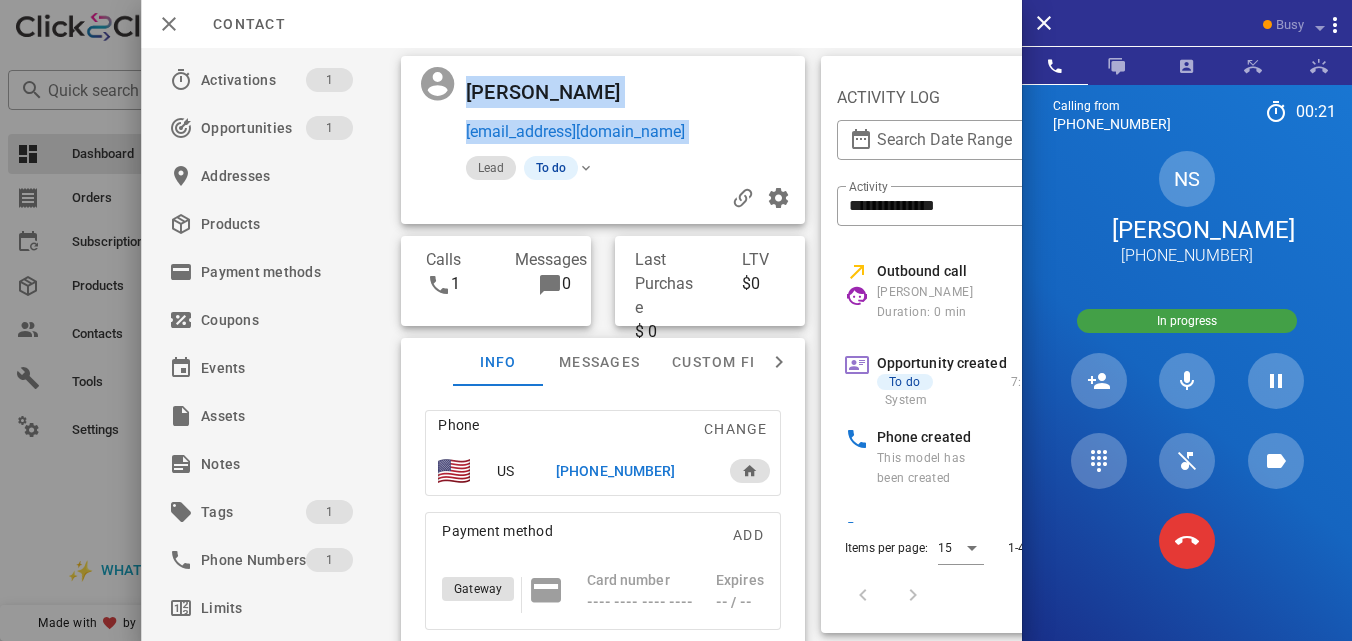 click on "[EMAIL_ADDRESS][DOMAIN_NAME]" at bounding box center (631, 132) 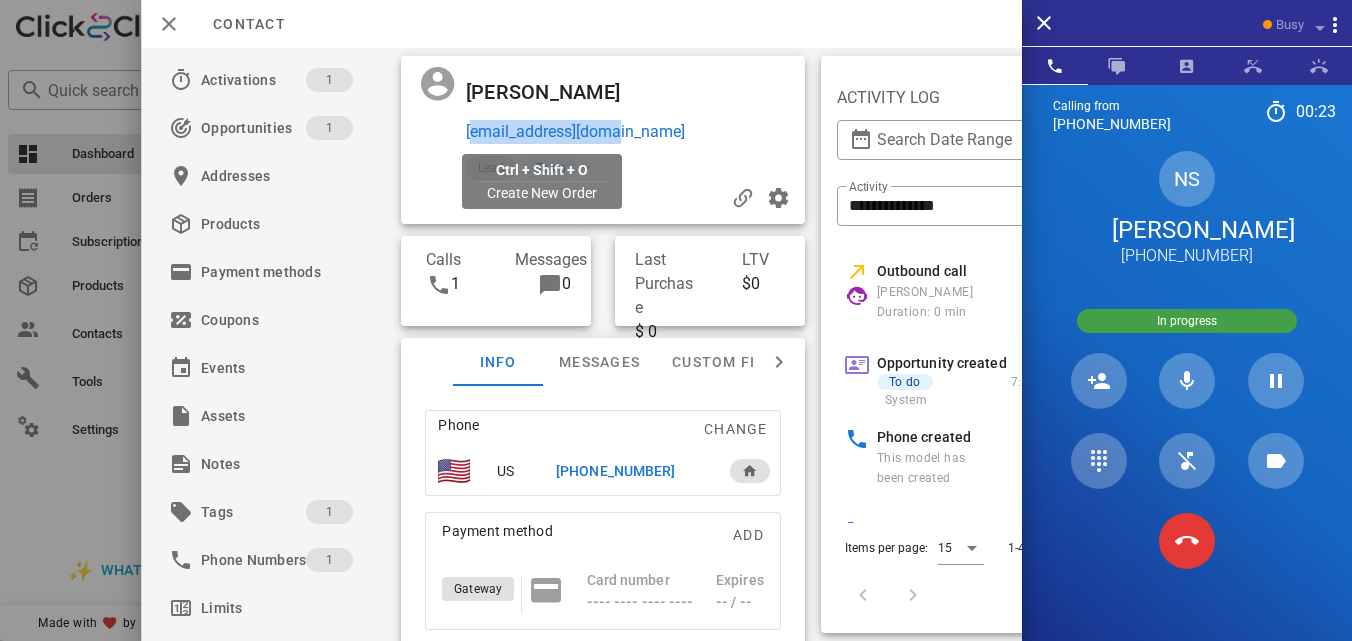 drag, startPoint x: 637, startPoint y: 132, endPoint x: 465, endPoint y: 132, distance: 172 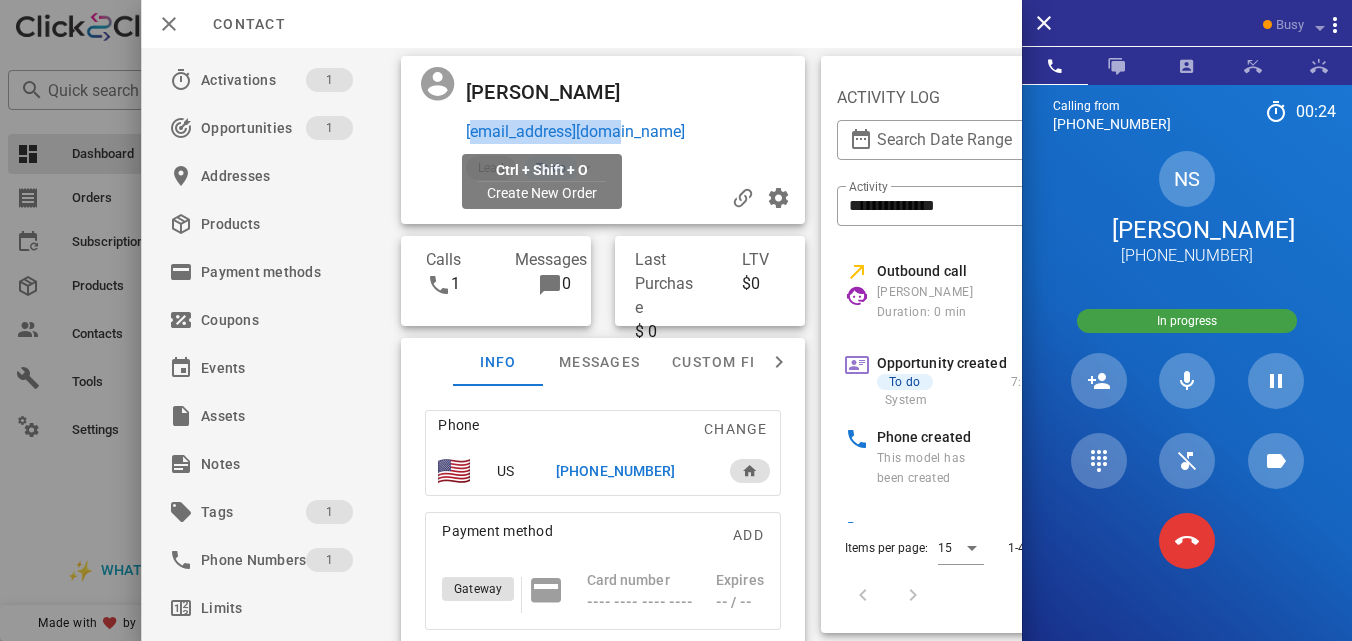 copy on "[EMAIL_ADDRESS][DOMAIN_NAME]" 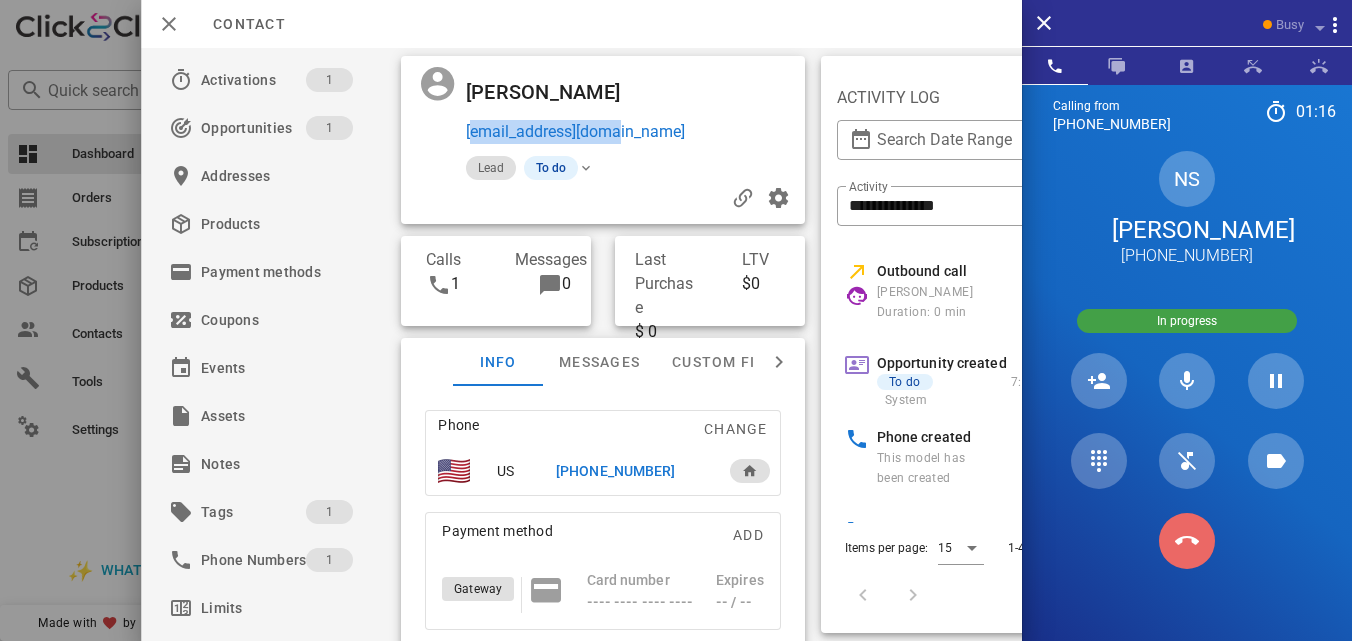 click at bounding box center (1187, 541) 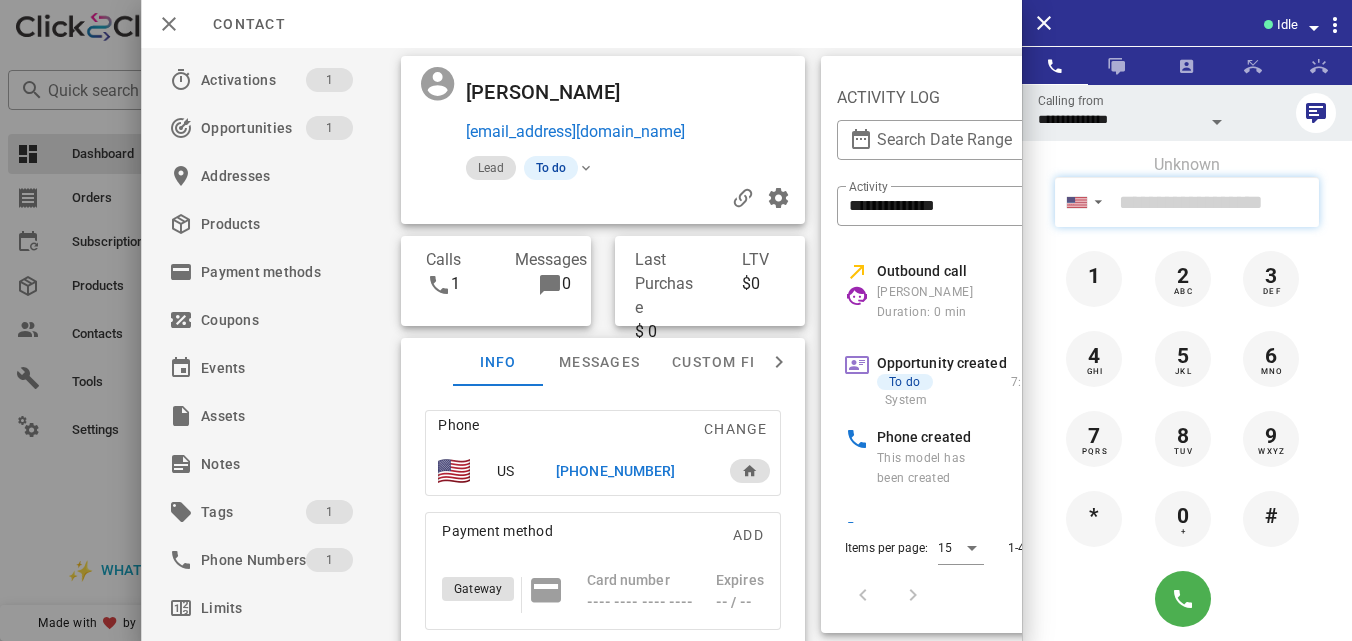 click at bounding box center (1215, 202) 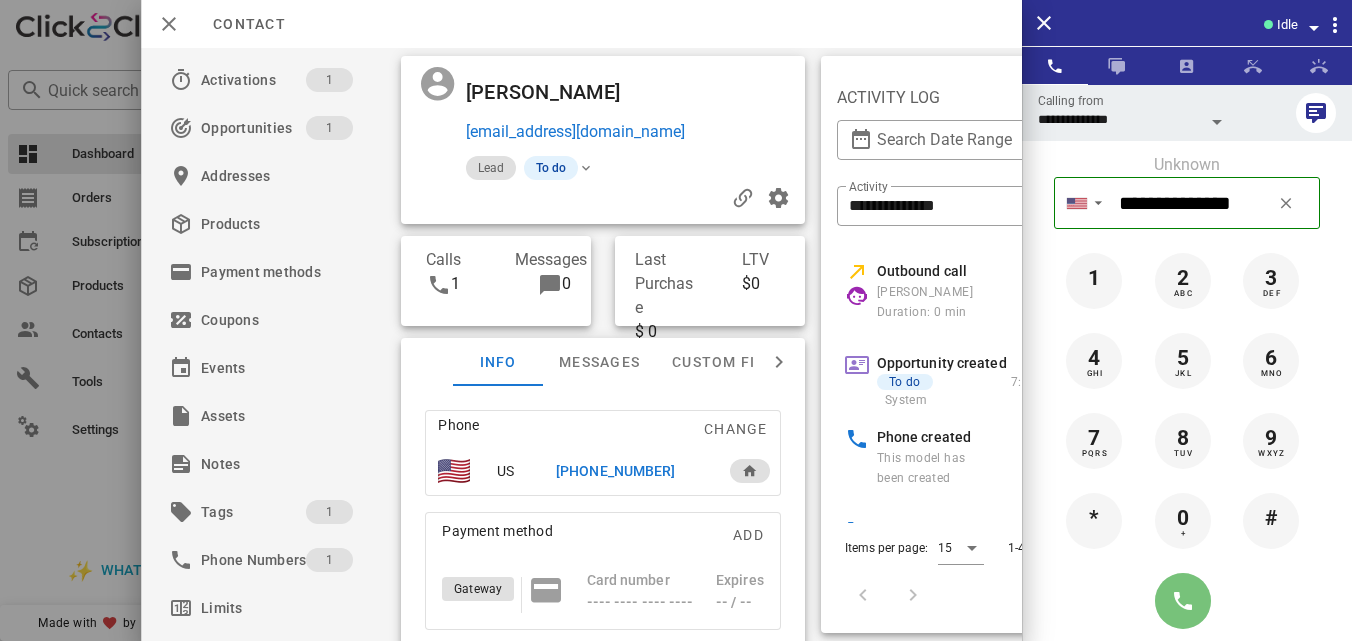 click at bounding box center (1183, 601) 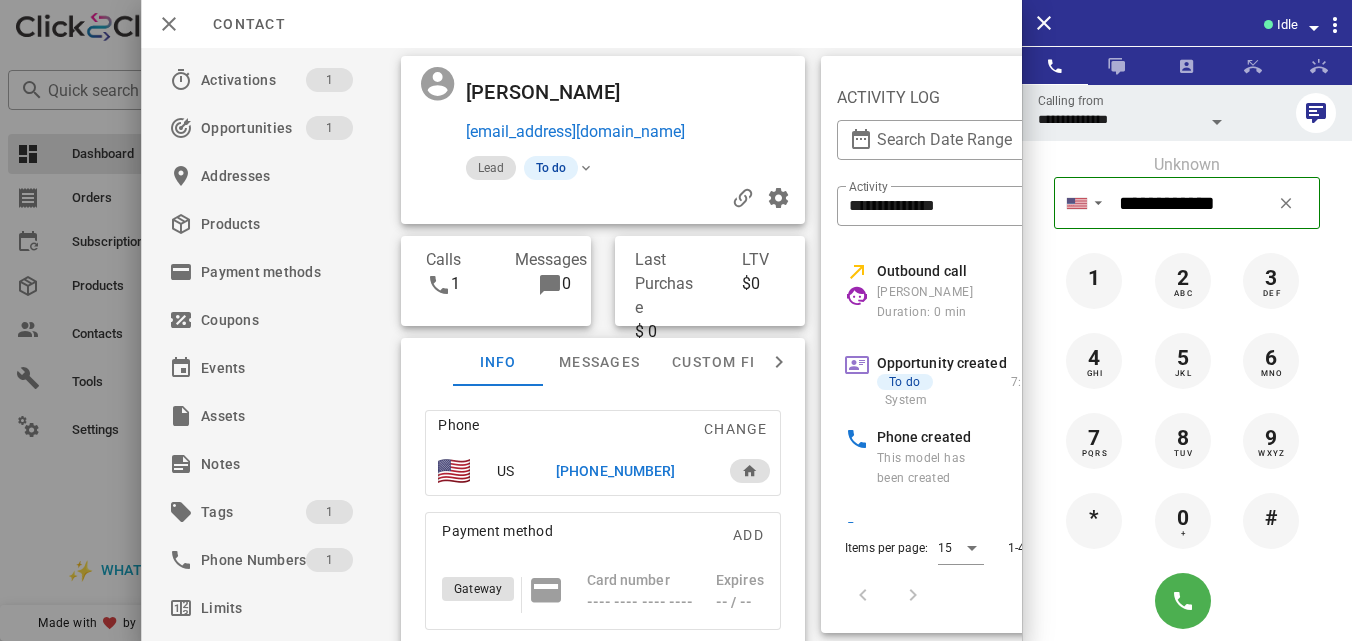 type 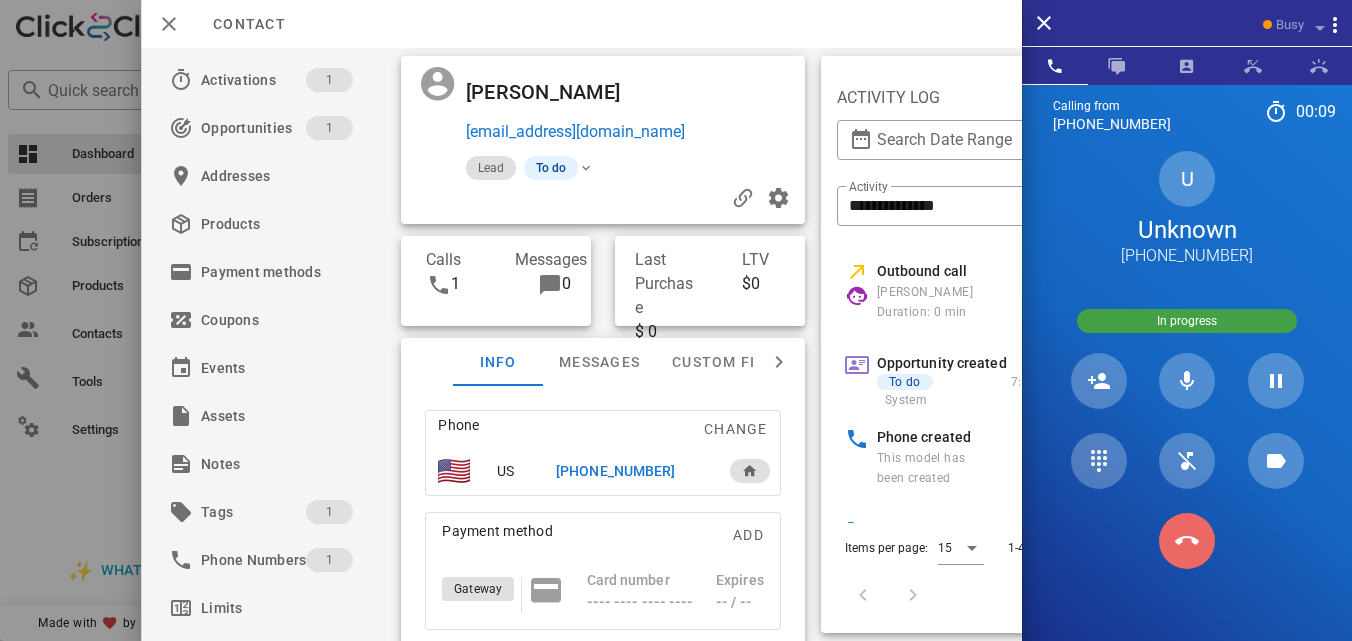 click at bounding box center [1187, 541] 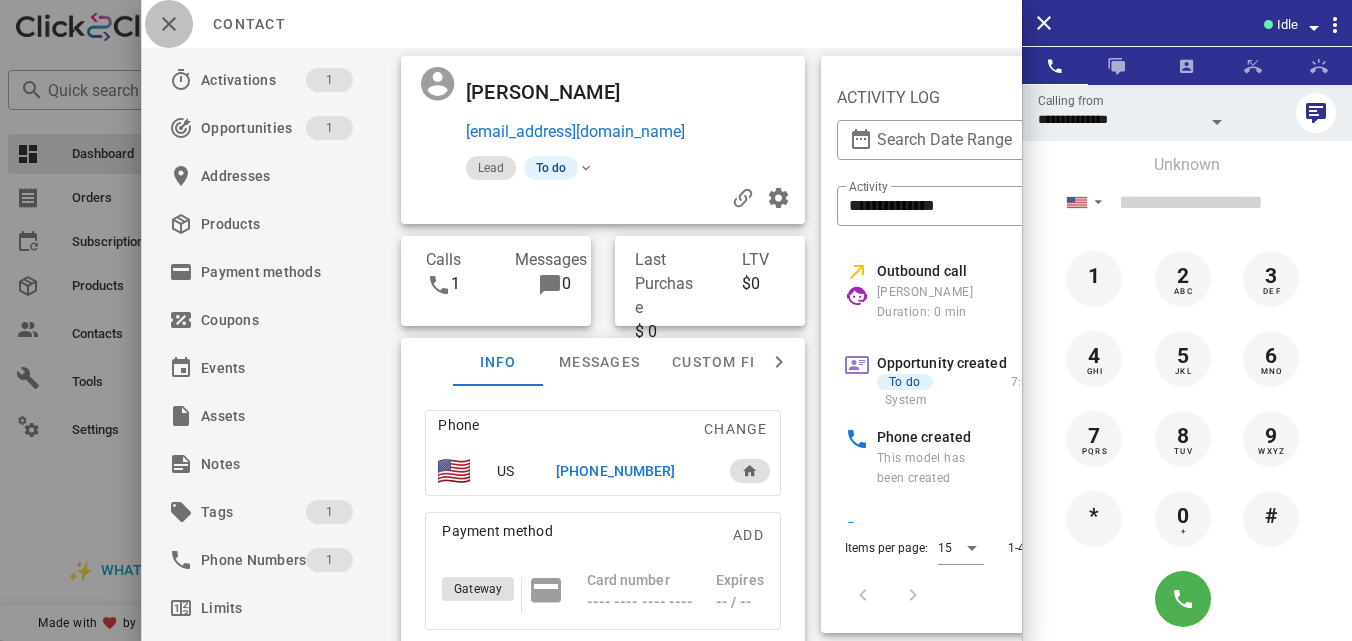 click at bounding box center [169, 24] 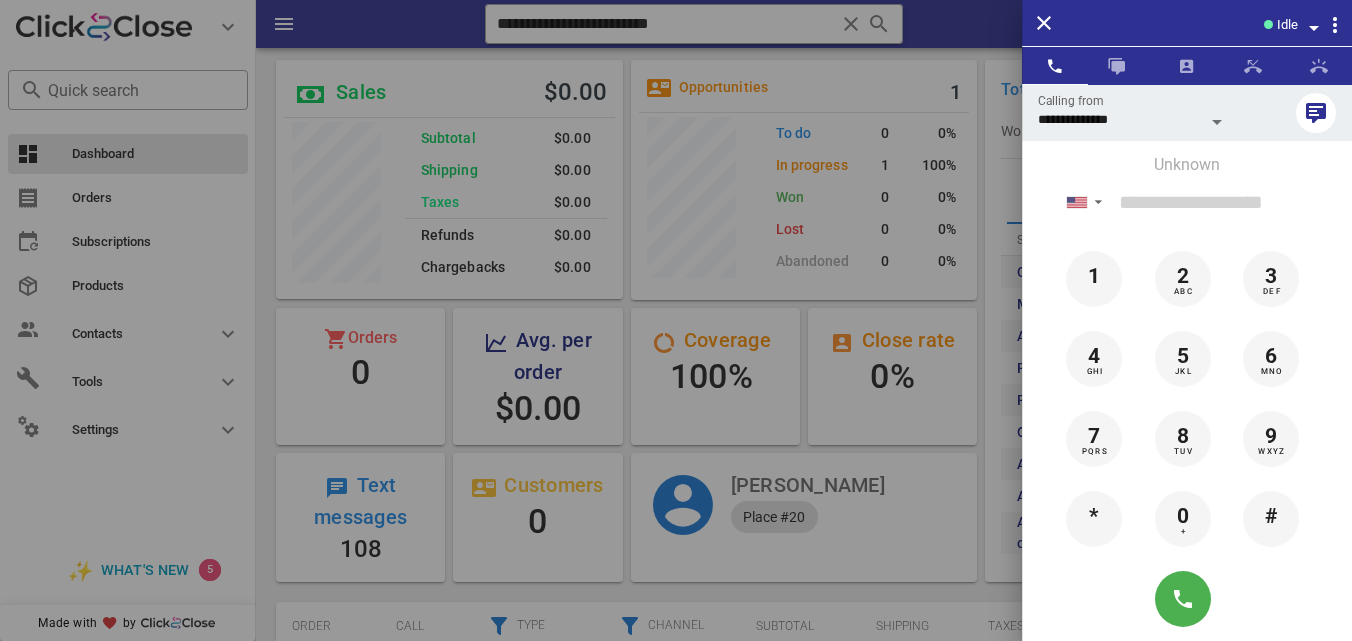 click at bounding box center (676, 320) 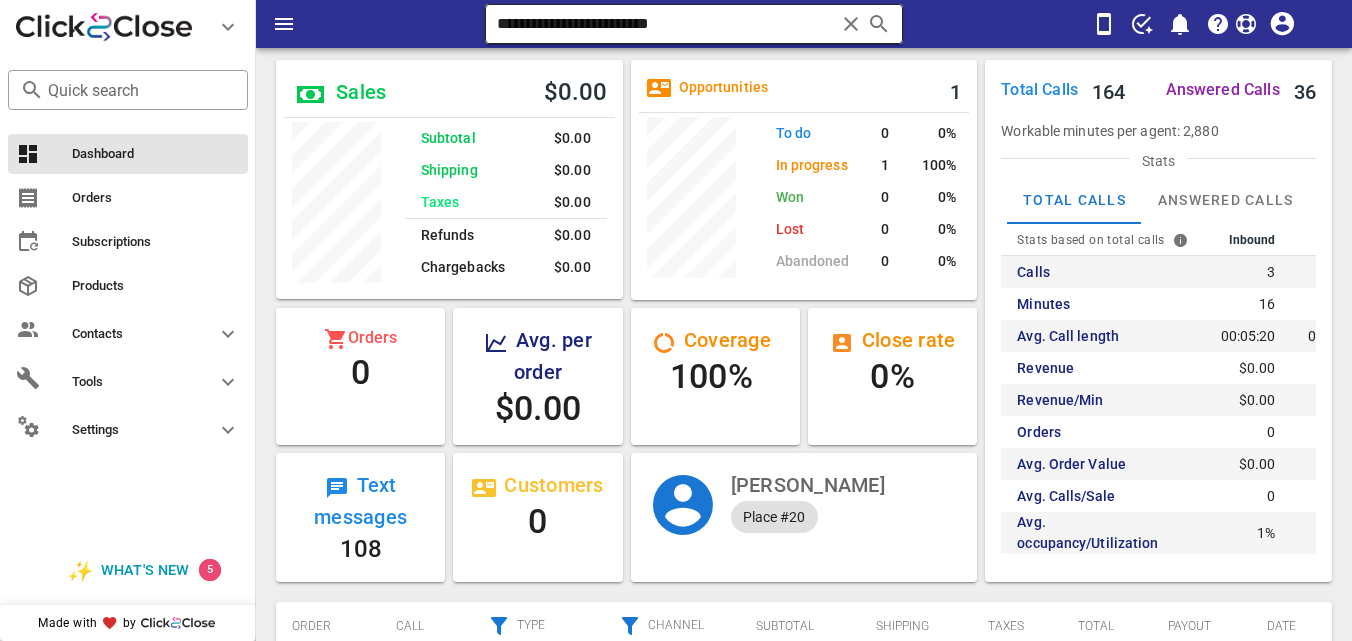 click at bounding box center [851, 24] 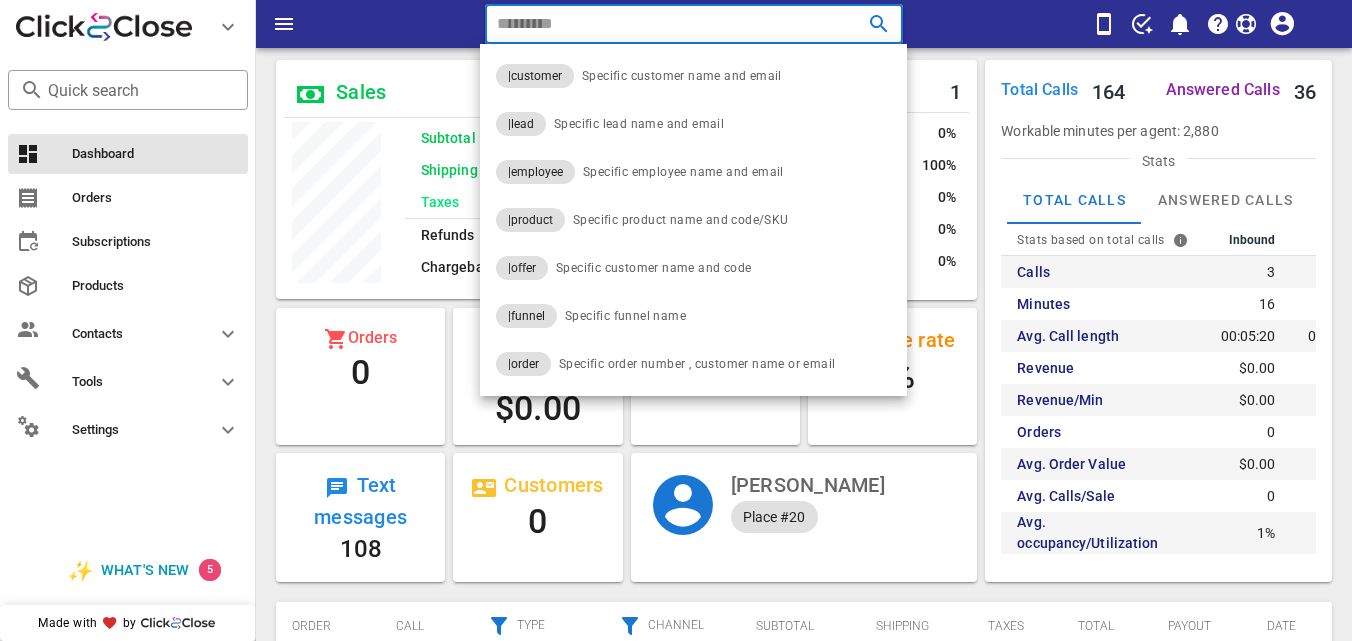 paste on "**********" 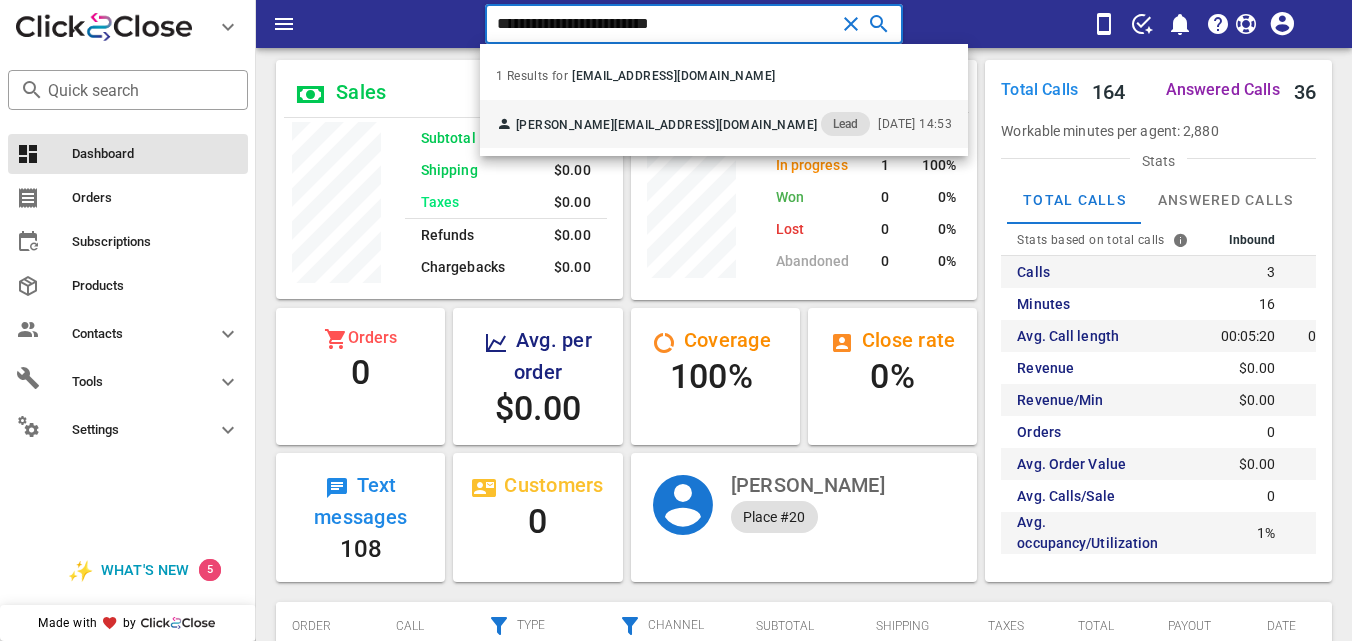 type on "**********" 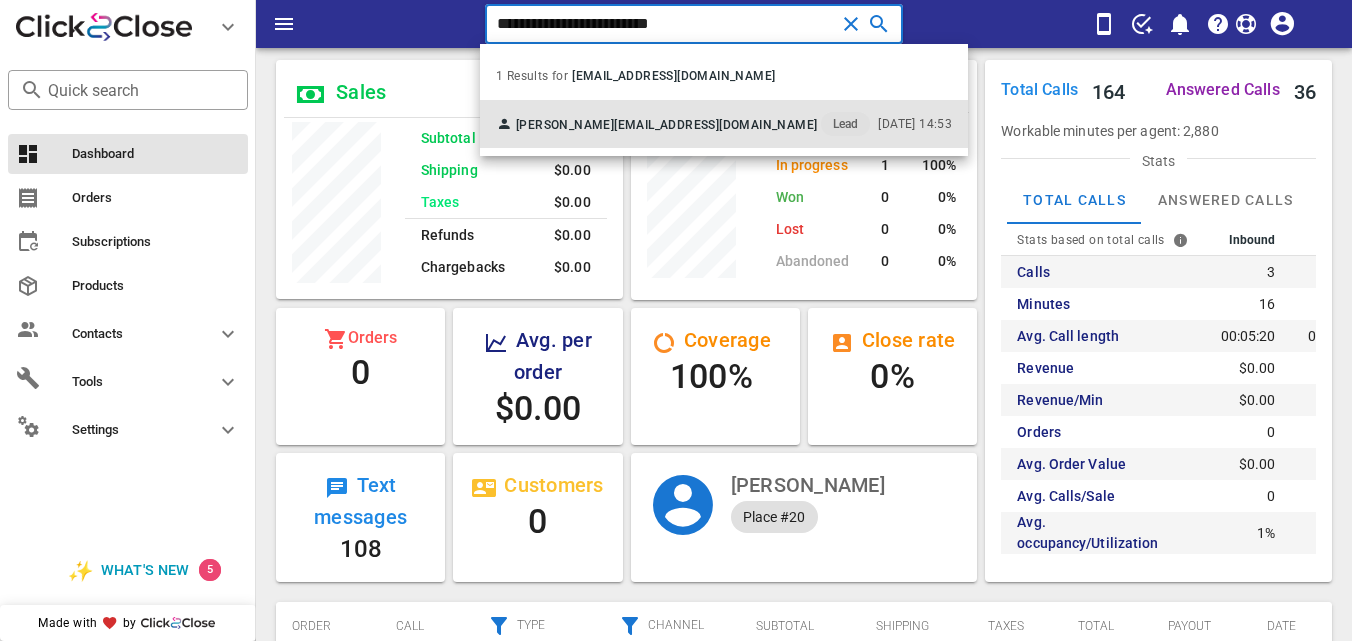 click on "[PERSON_NAME]   [EMAIL_ADDRESS][DOMAIN_NAME]   Lead" at bounding box center (683, 124) 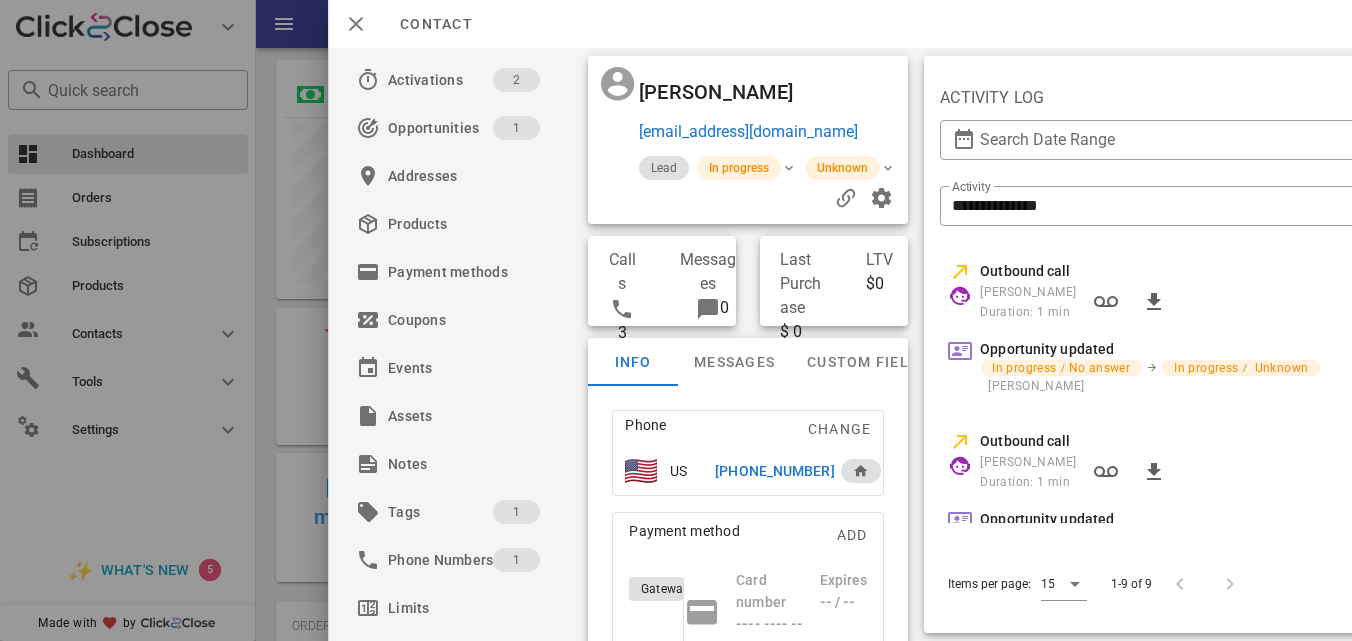 click at bounding box center (858, 92) 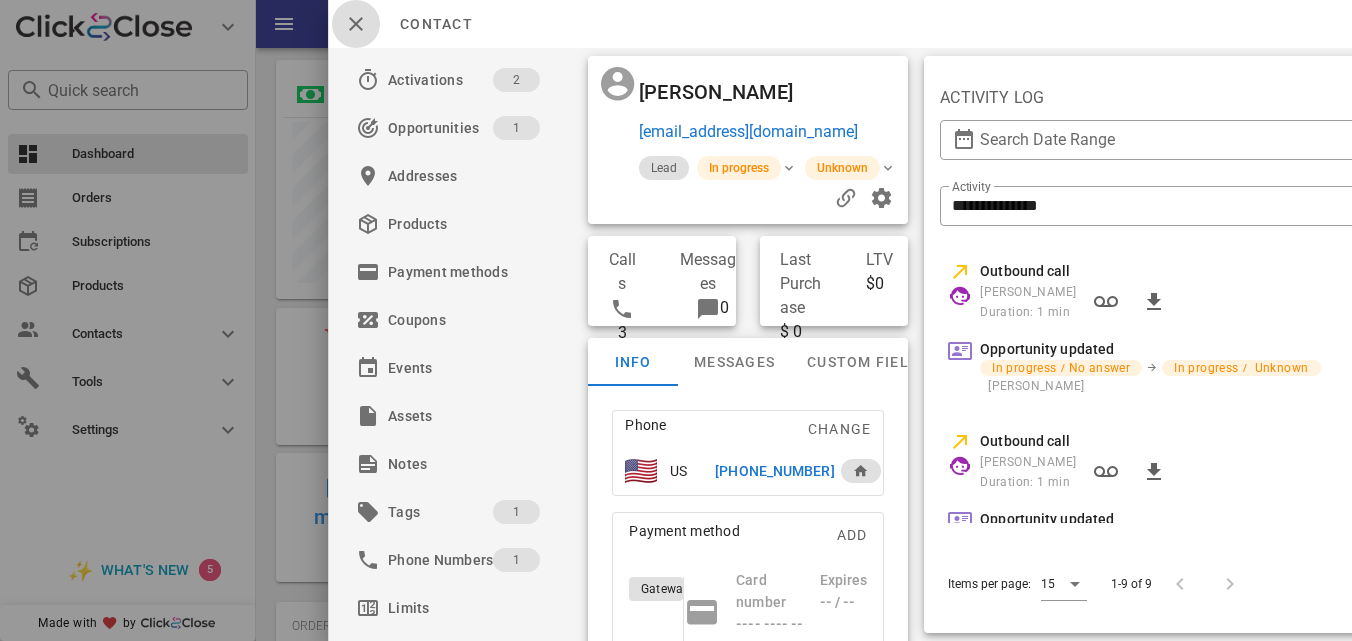 click at bounding box center (356, 24) 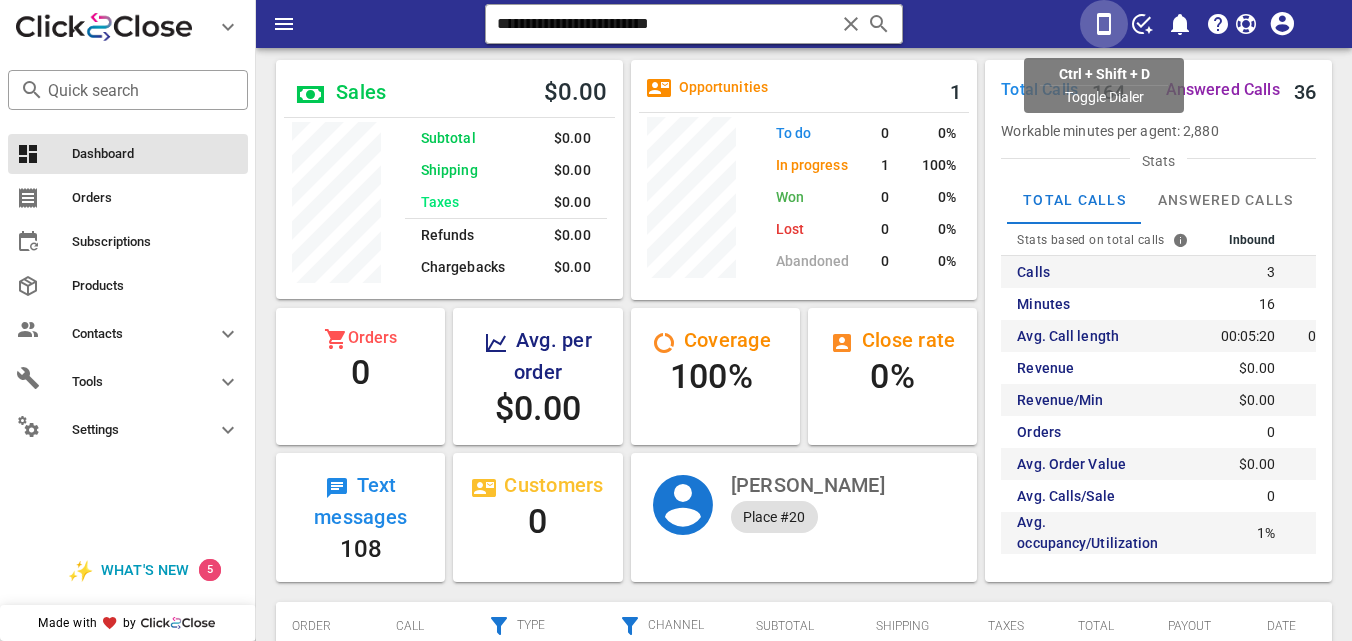 click at bounding box center (1104, 24) 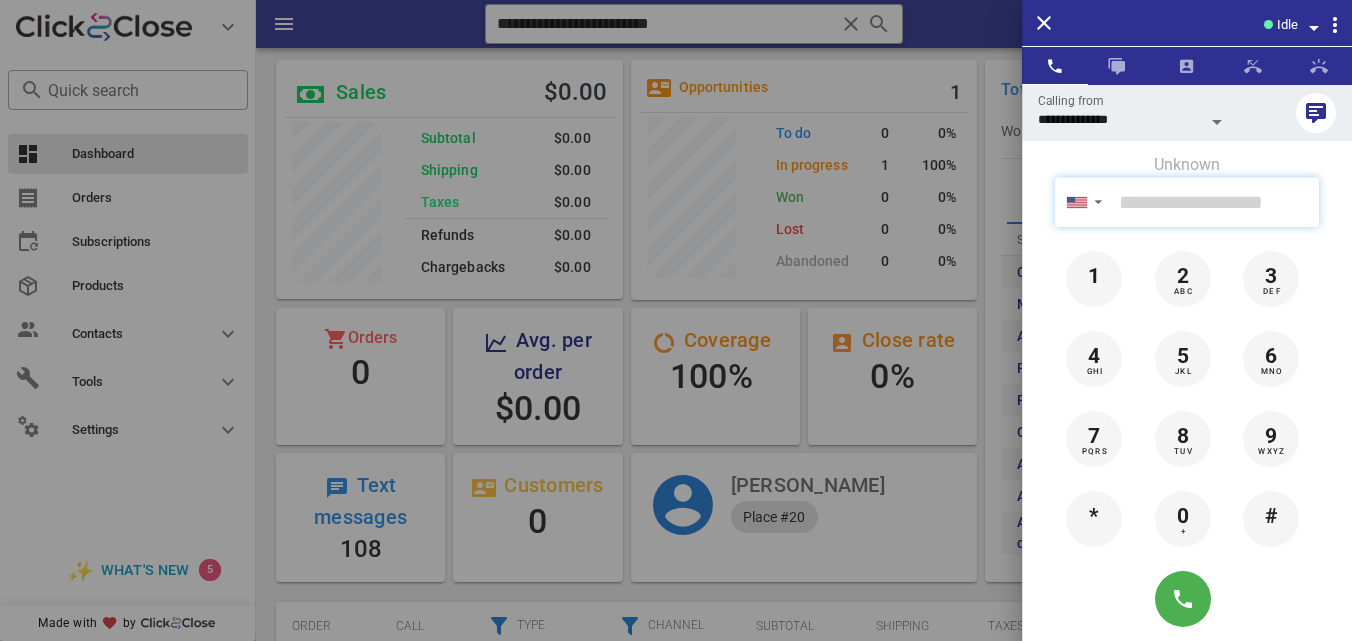 click at bounding box center [1215, 202] 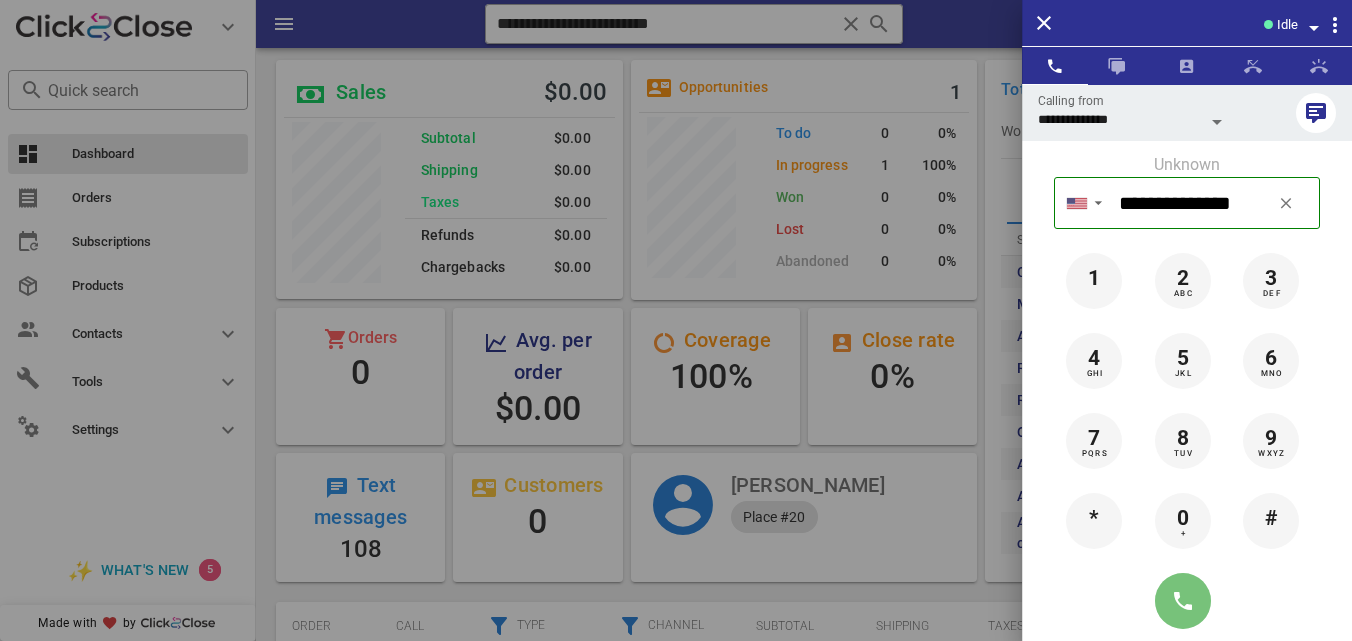 click at bounding box center [1183, 601] 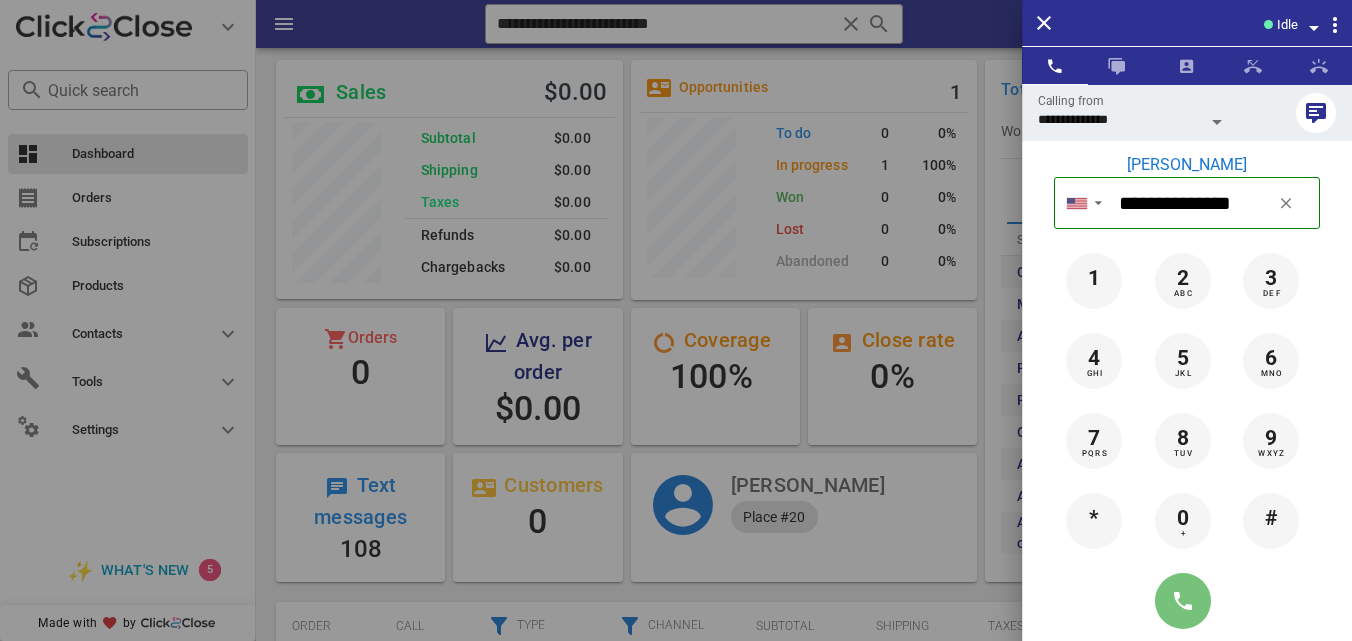 type on "**********" 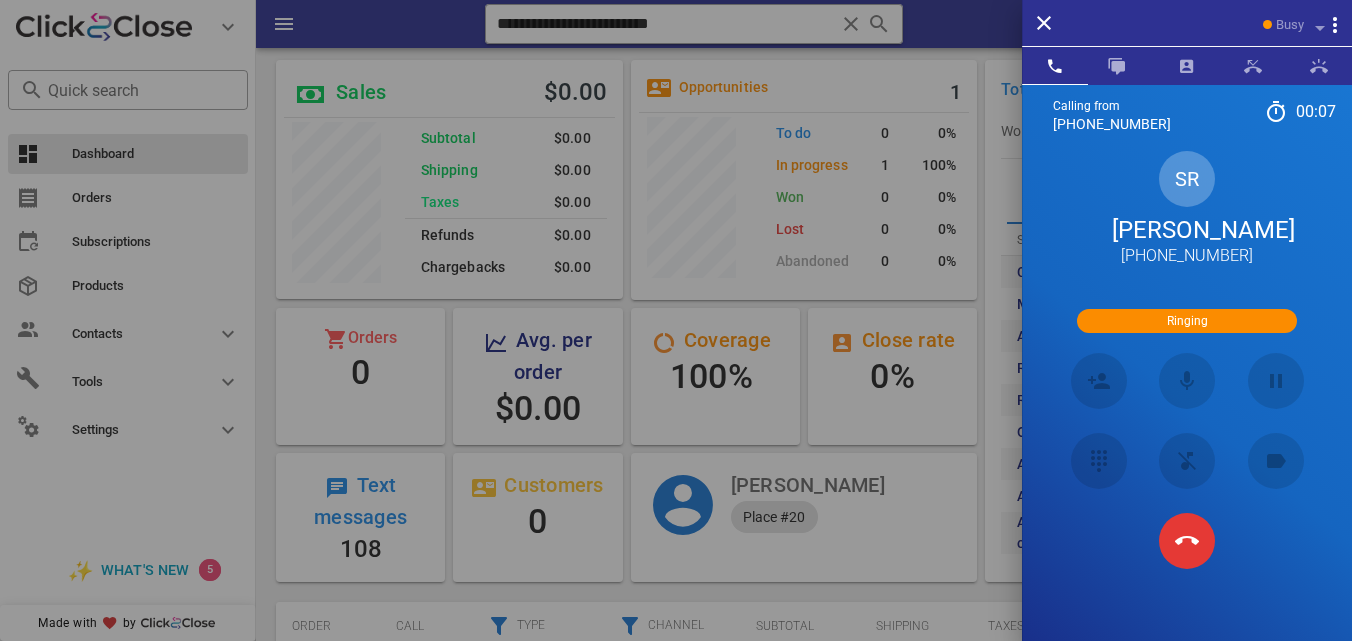click on "[PERSON_NAME]" at bounding box center [1187, 230] 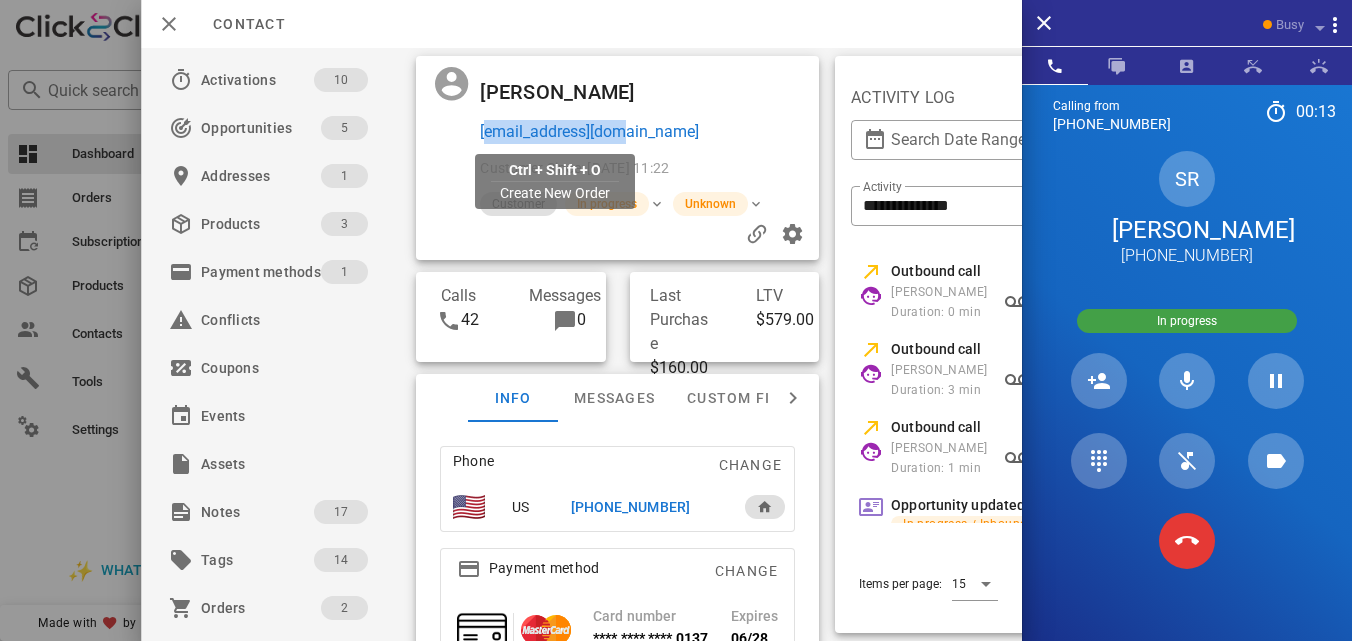 drag, startPoint x: 643, startPoint y: 136, endPoint x: 482, endPoint y: 139, distance: 161.02795 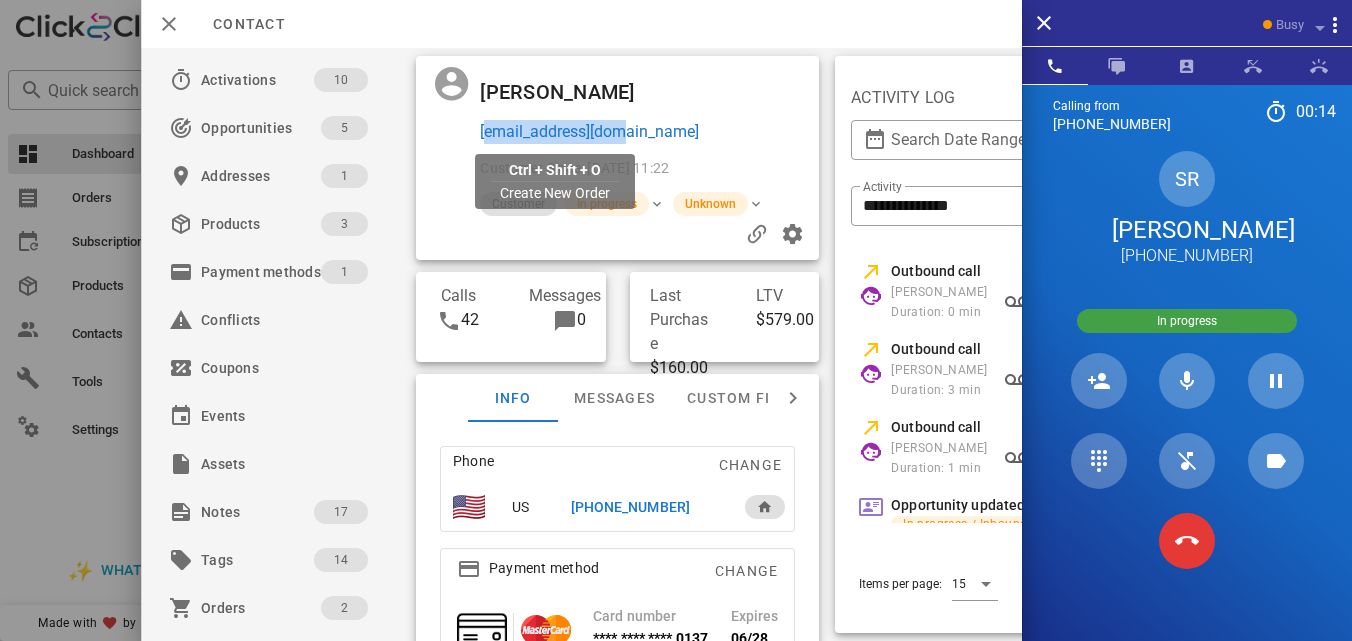 copy on "[EMAIL_ADDRESS][DOMAIN_NAME]" 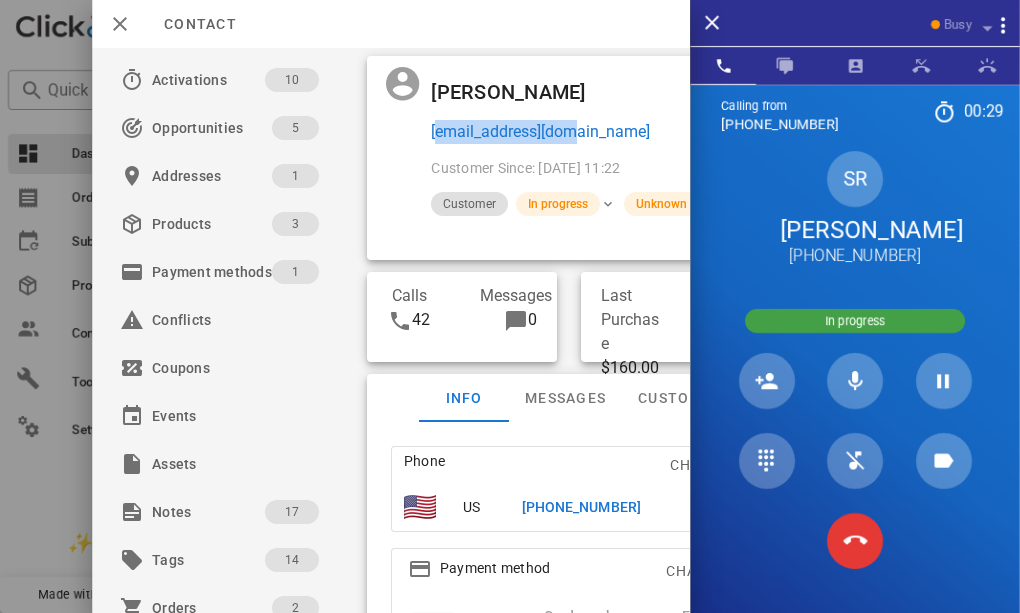 scroll, scrollTop: 999746, scrollLeft: 999764, axis: both 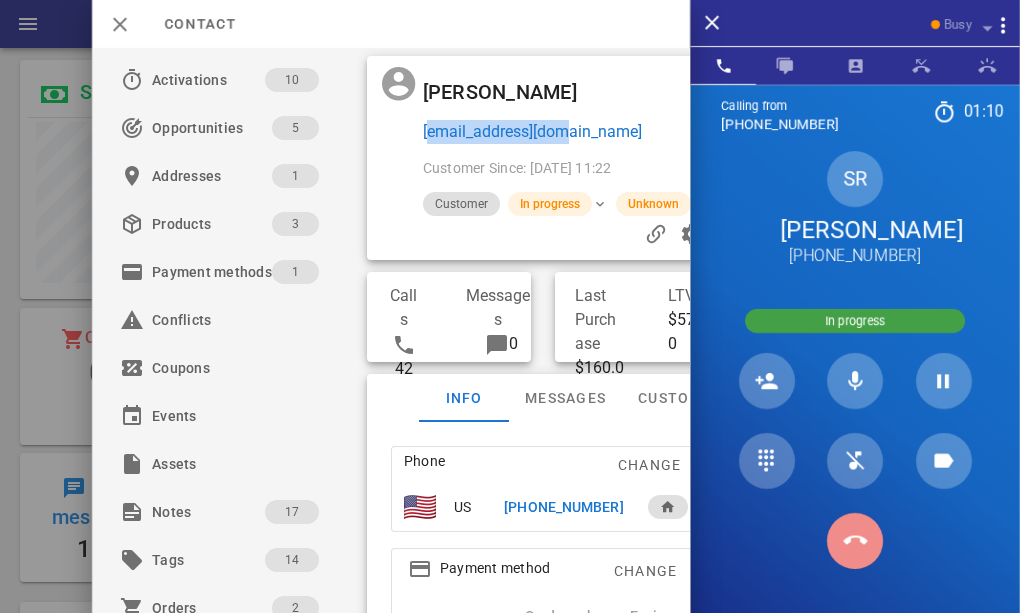 click at bounding box center (855, 541) 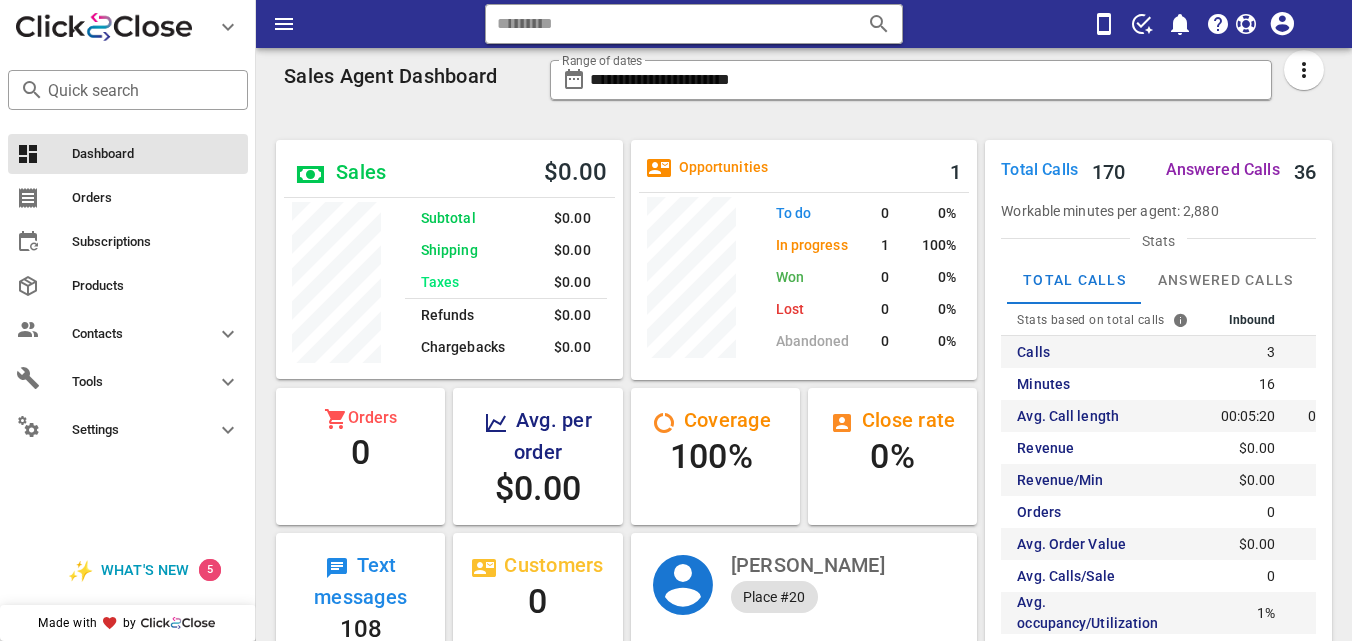scroll, scrollTop: 0, scrollLeft: 0, axis: both 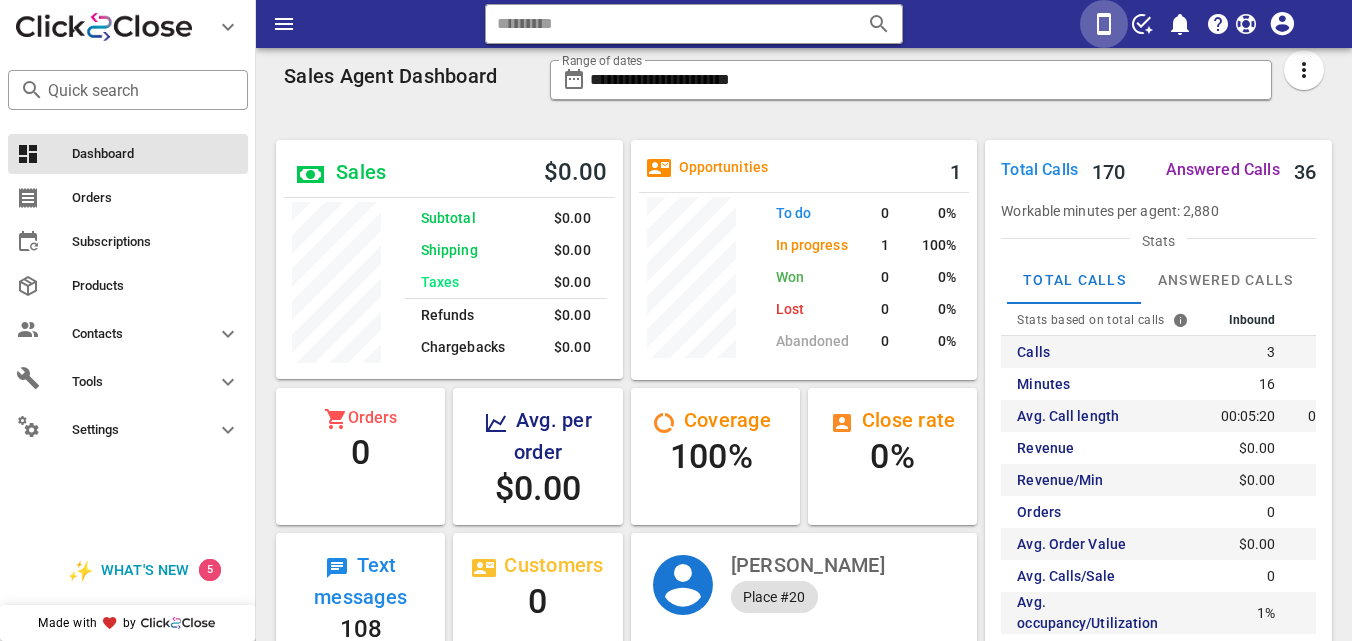 click at bounding box center [1104, 24] 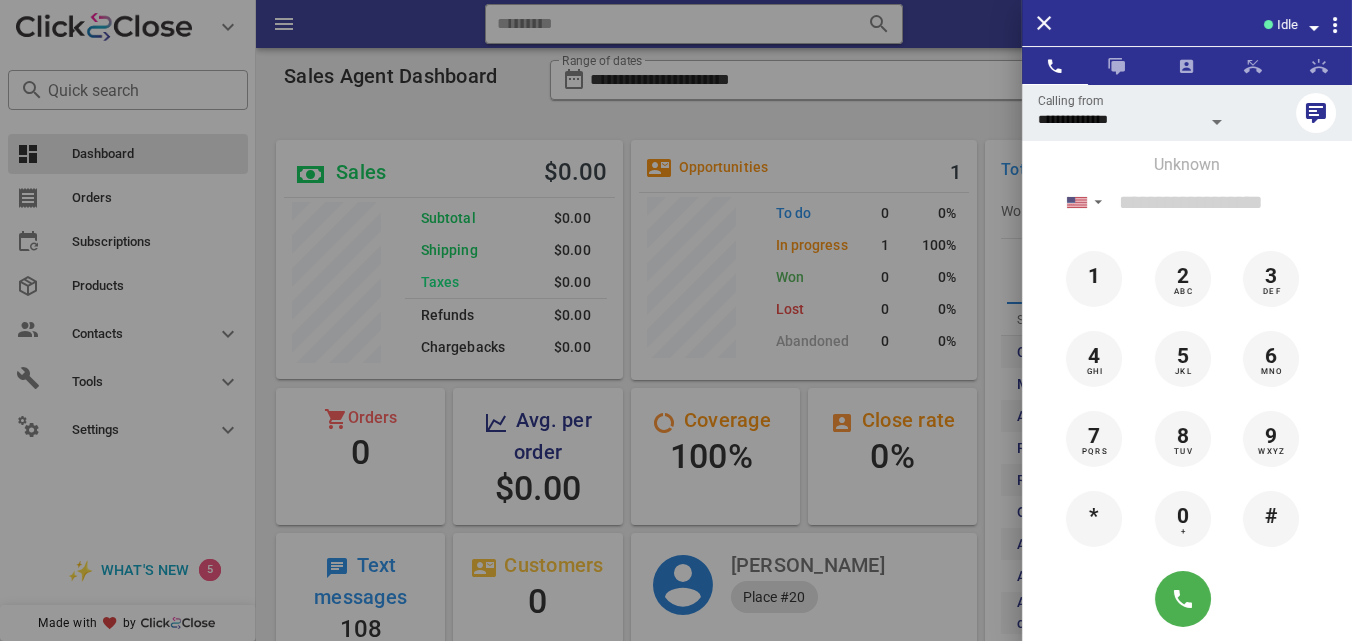 scroll, scrollTop: 0, scrollLeft: 0, axis: both 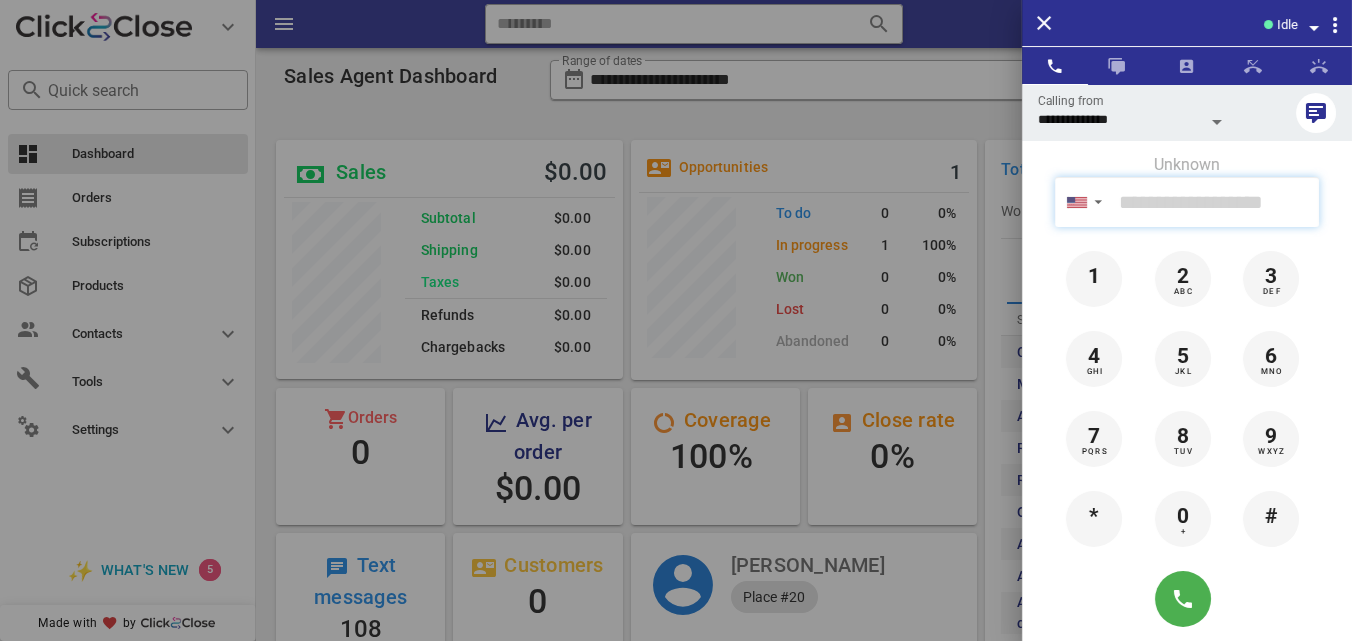 click at bounding box center (1215, 202) 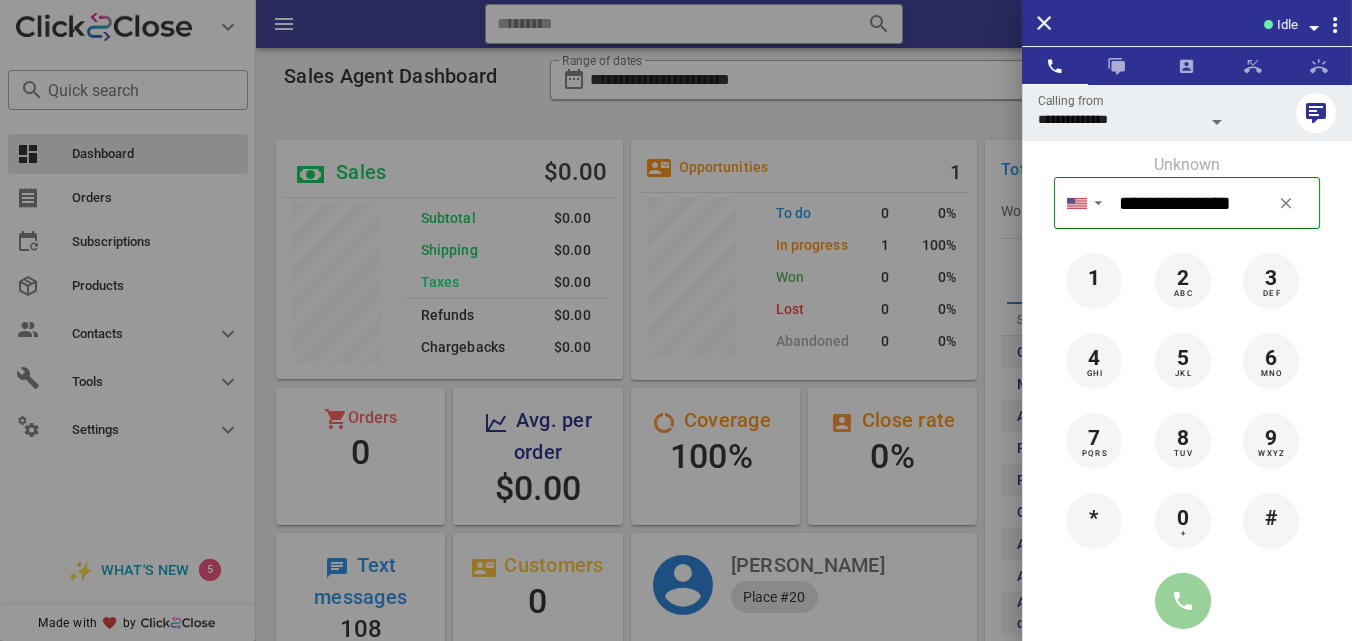 click at bounding box center (1183, 601) 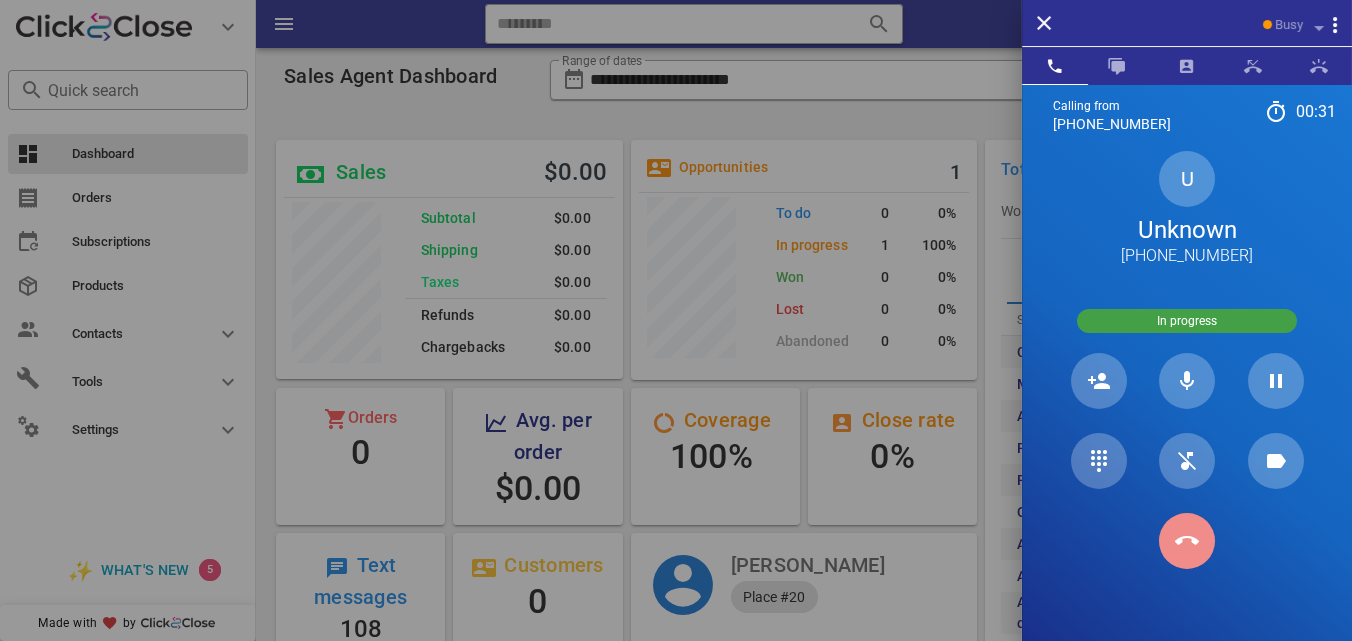 click at bounding box center (1187, 541) 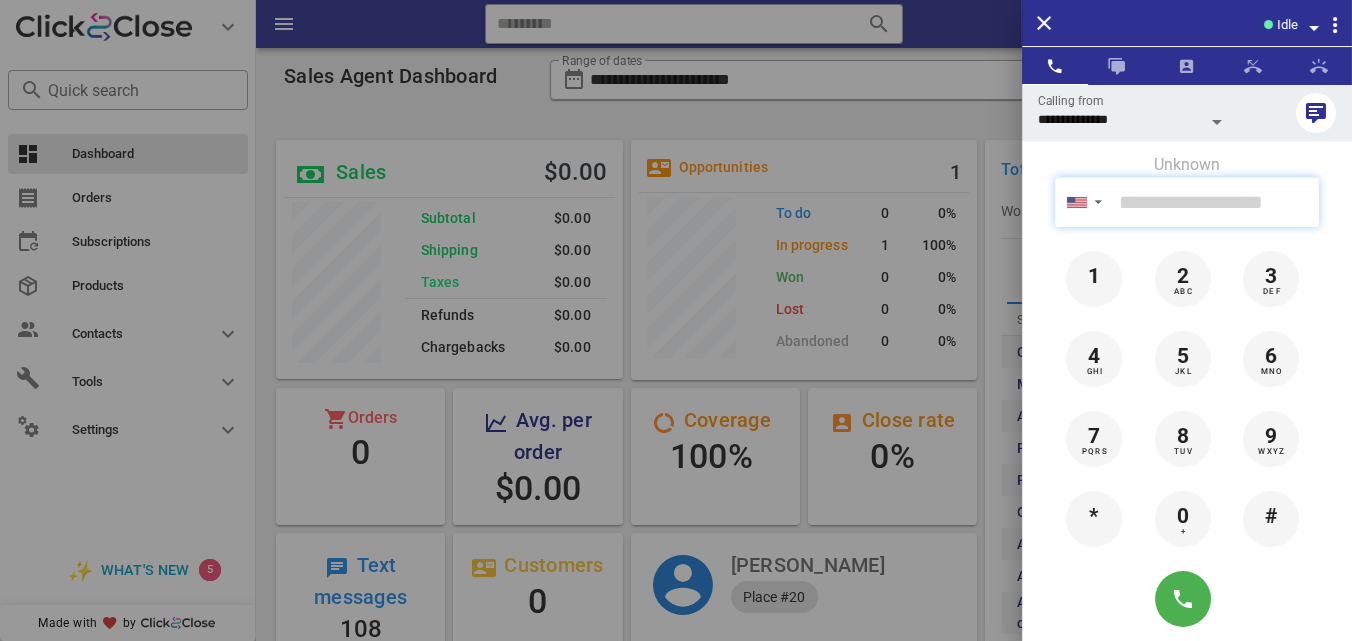 click at bounding box center [1215, 202] 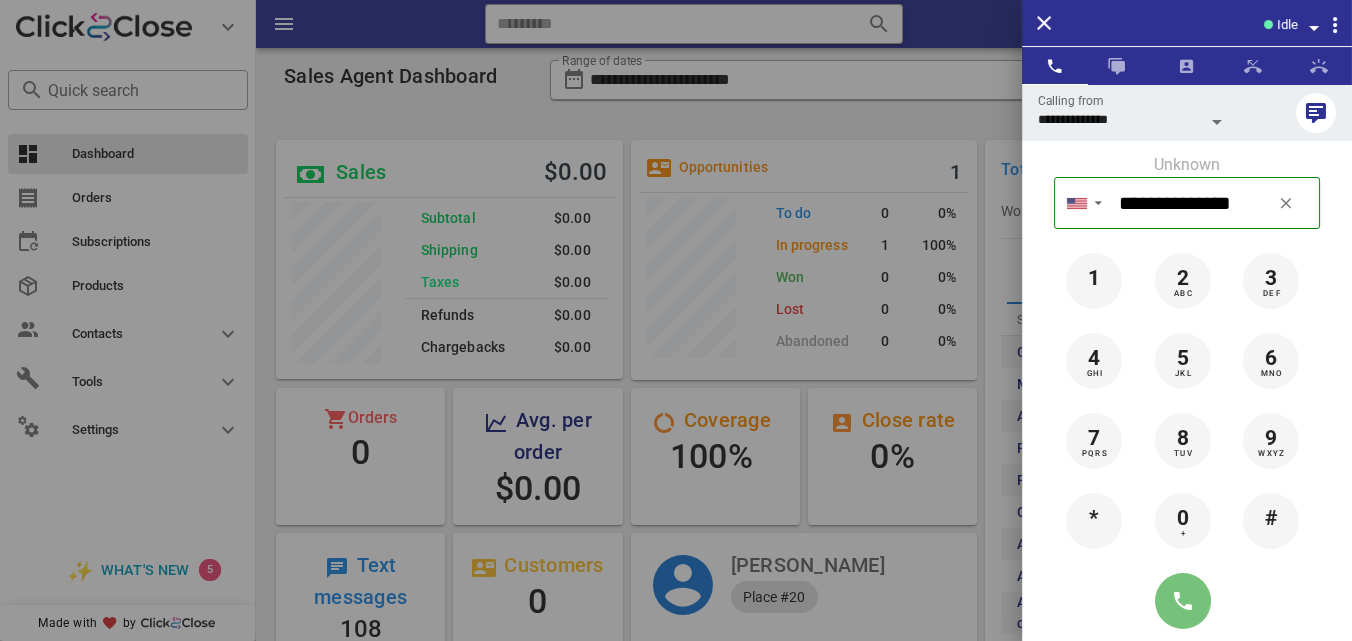 click at bounding box center (1183, 601) 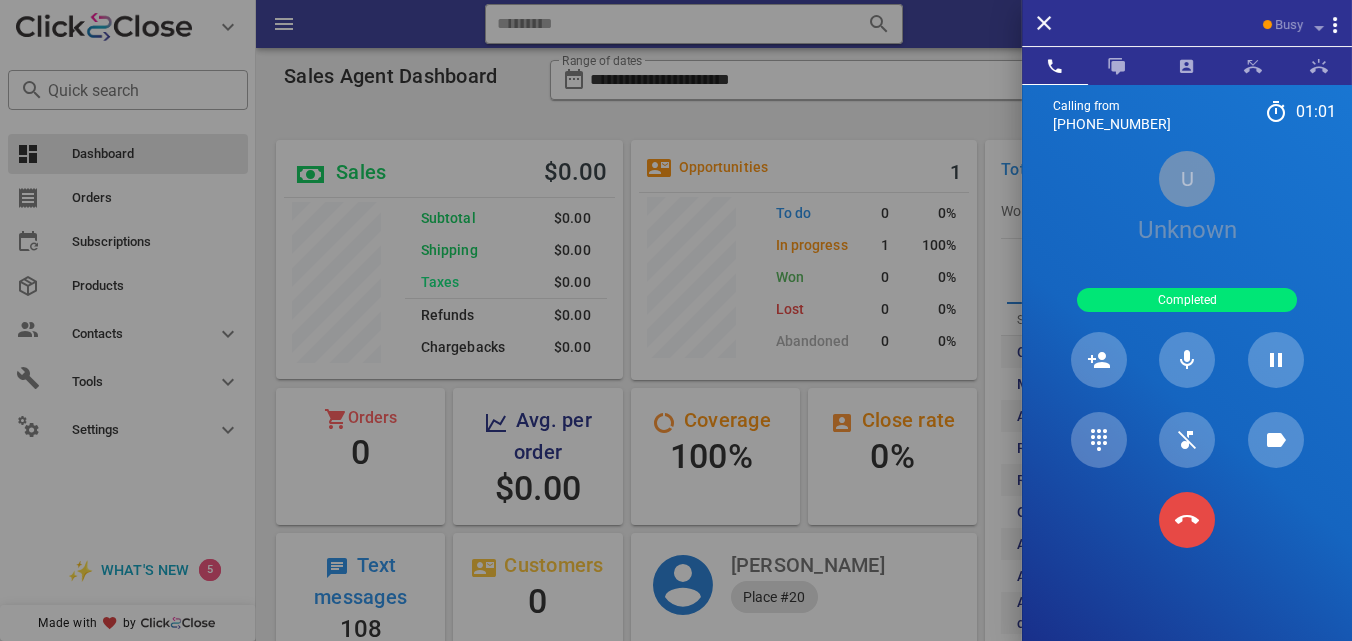 click on "Calling from (954) 248-3188 01: 01  Unknown      ▼     Andorra
+376
Argentina
+54
Aruba
+297
Australia
+61
Belgium (België)
+32
Bolivia
+591
Brazil (Brasil)
+55
Canada
+1
Chile
+56
Colombia
+57
Costa Rica
+506
Dominican Republic (República Dominicana)
+1
Ecuador
+593
El Salvador
+503
France
+33
Germany (Deutschland)
+49
Guadeloupe
+590
Guatemala
+502
Honduras
+504
Iceland (Ísland)
+354
India (भारत)
+91
Israel (‫ישראל‬‎)
+972
Italy (Italia)
+39" at bounding box center [1187, 405] 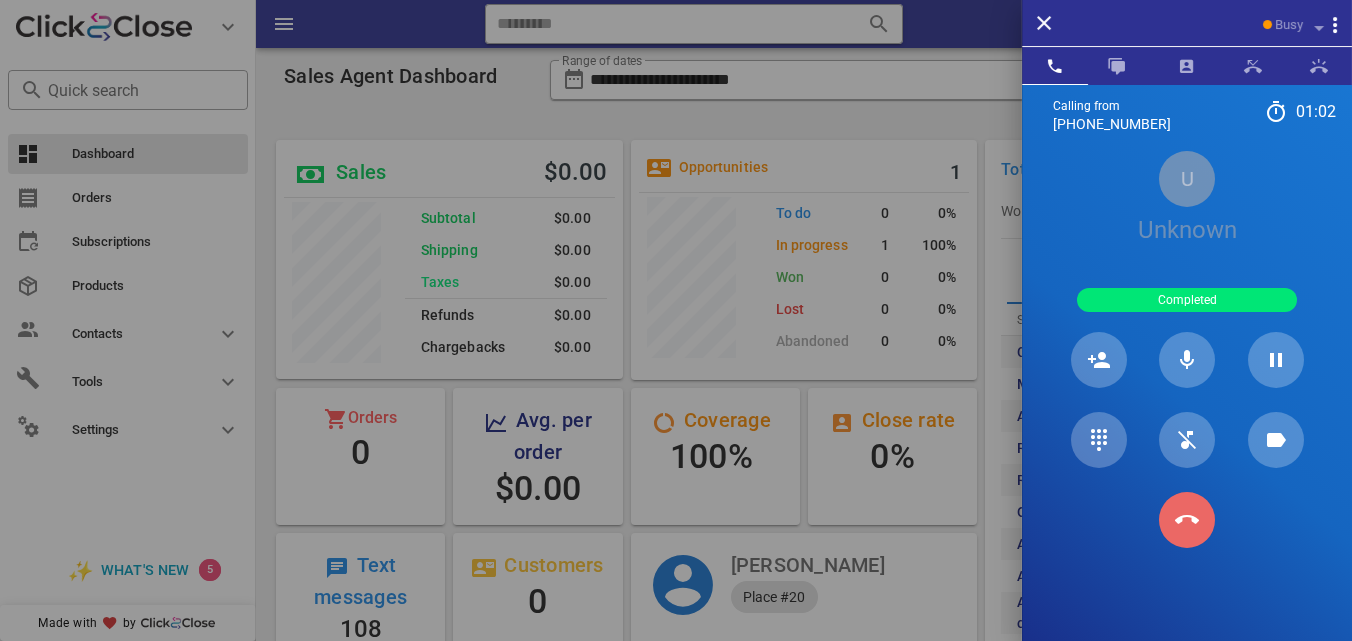 click at bounding box center (1187, 520) 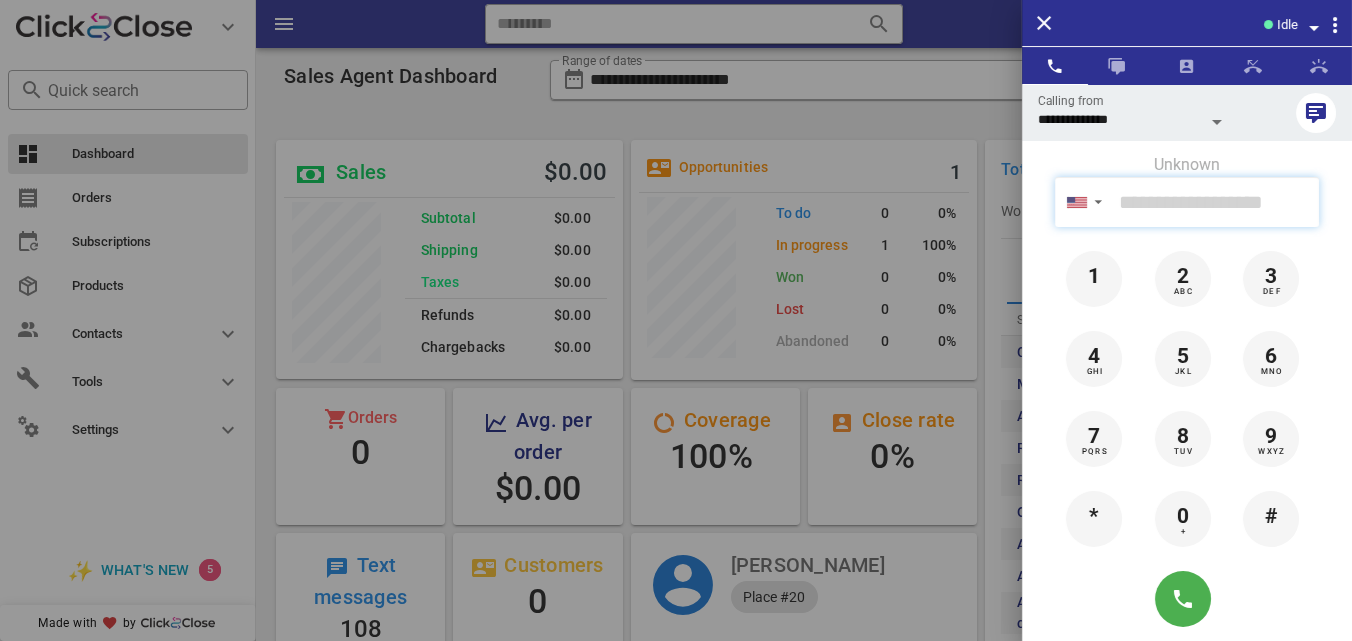click at bounding box center [1215, 202] 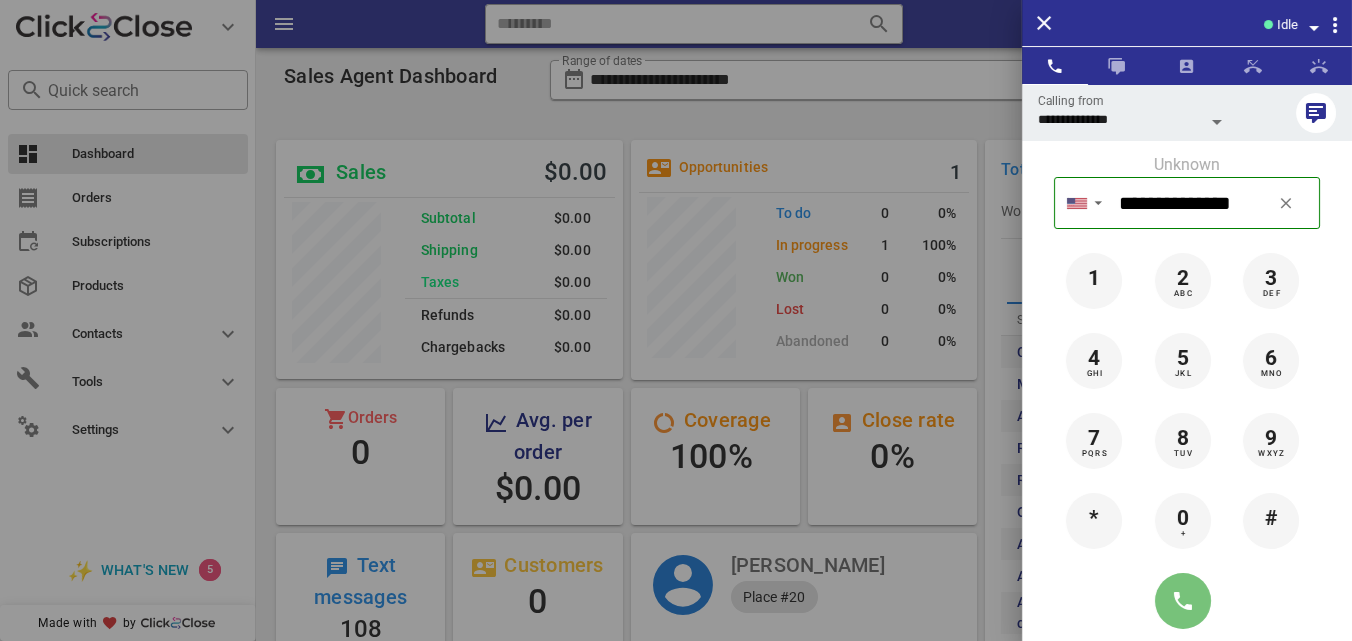 click at bounding box center [1183, 601] 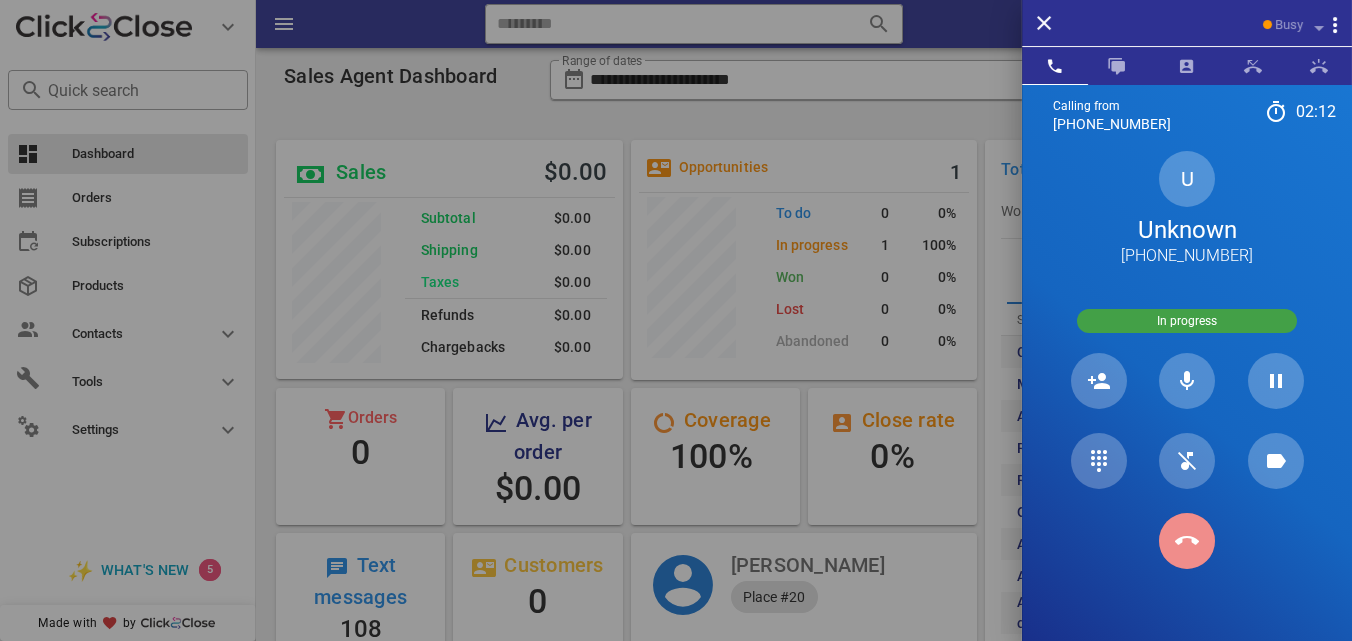 click at bounding box center (1187, 541) 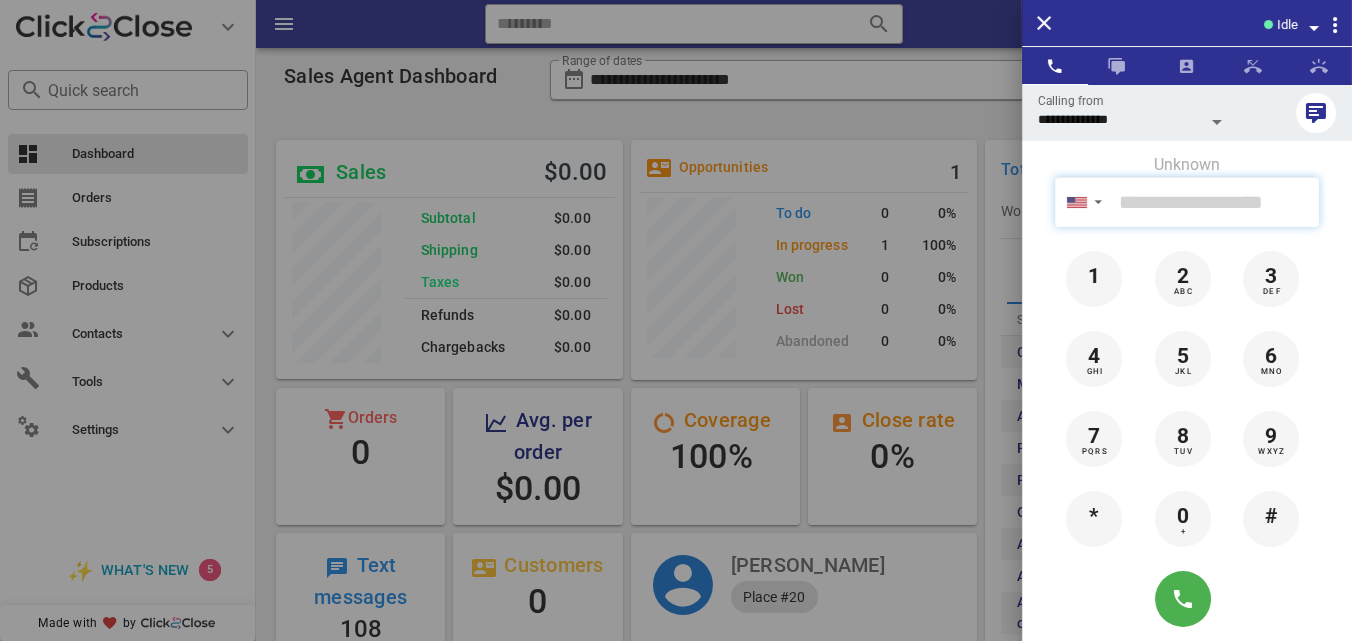 click at bounding box center [1215, 202] 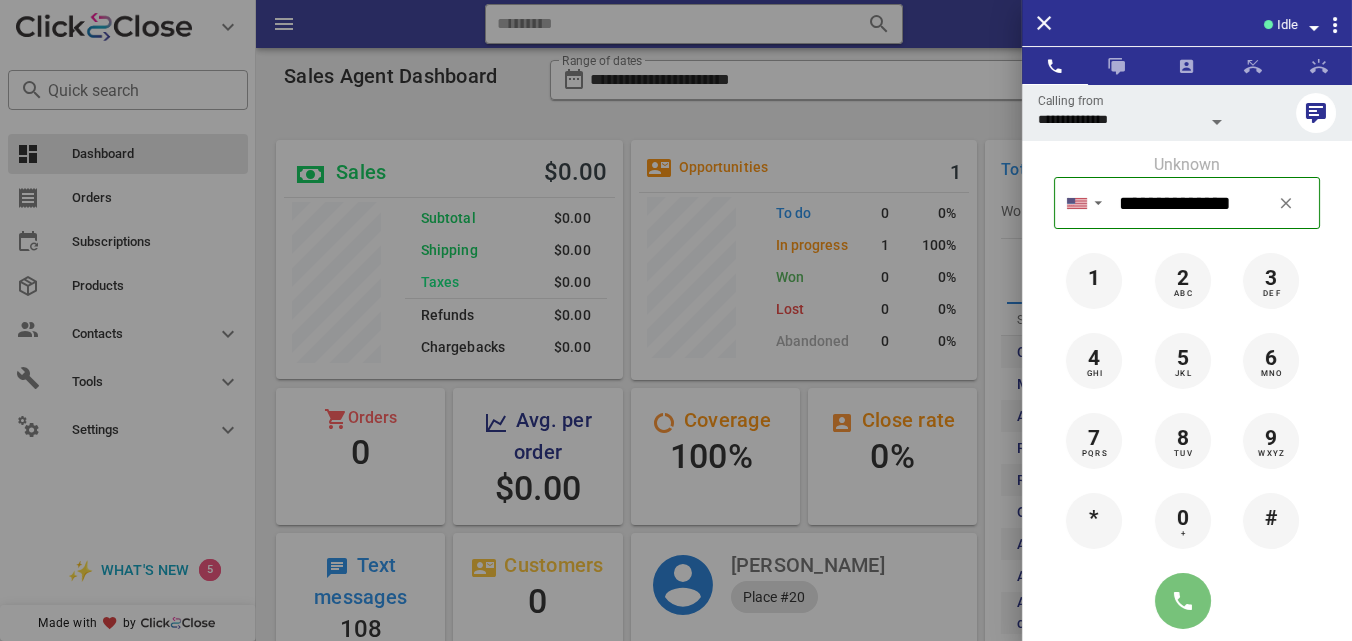 click at bounding box center (1183, 601) 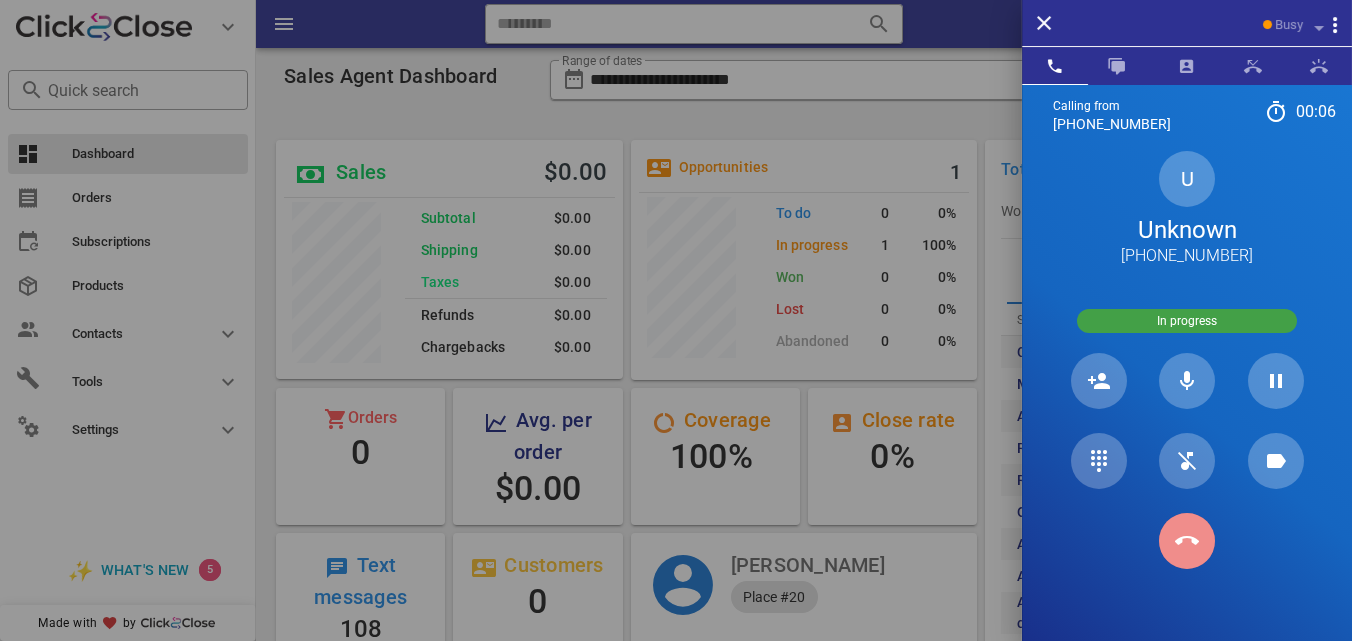 click at bounding box center [1187, 541] 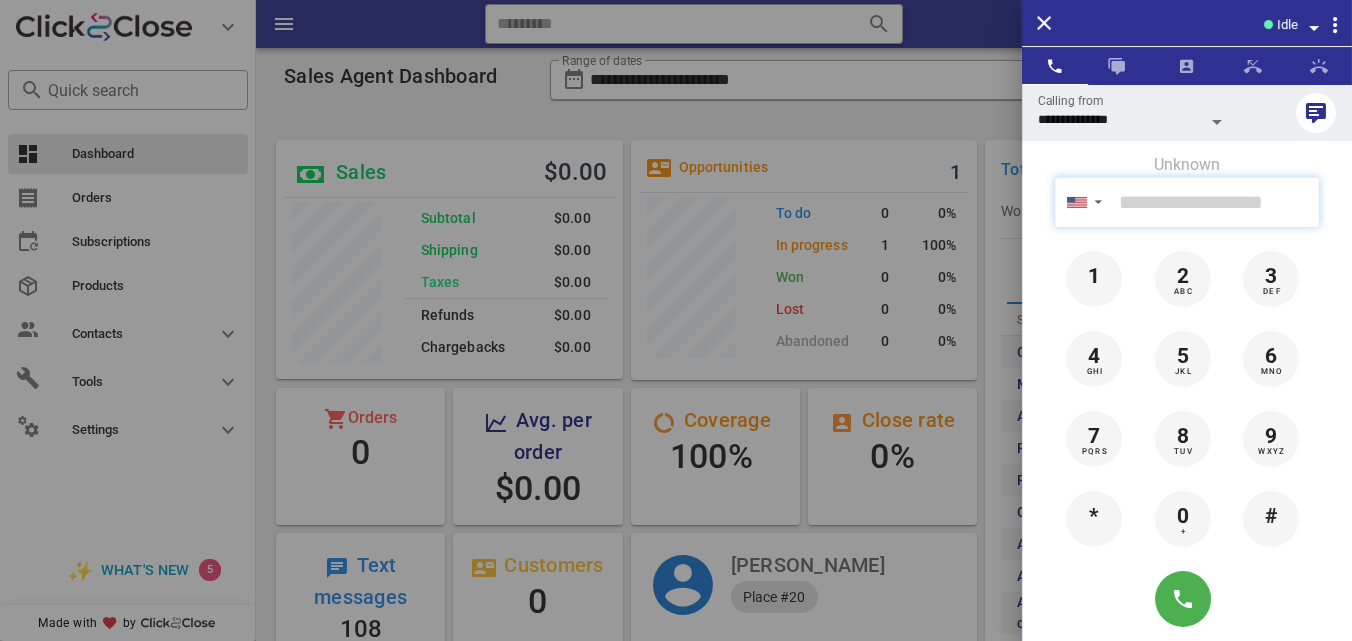 click at bounding box center (1215, 202) 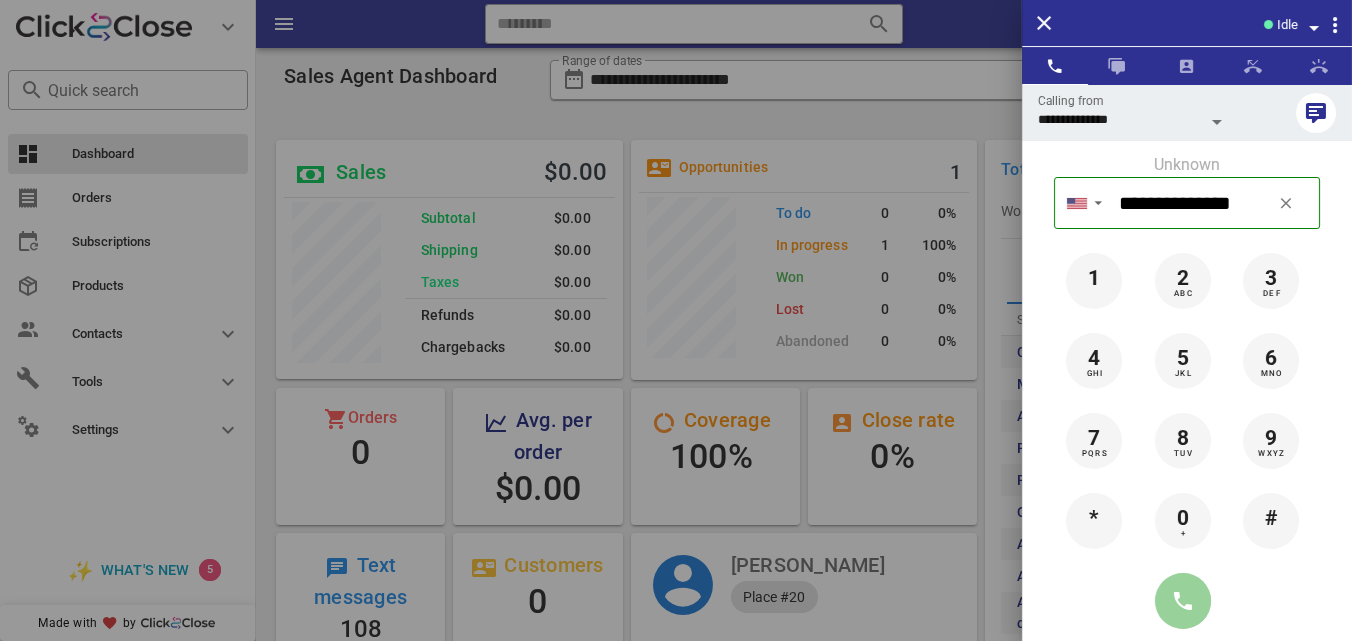 click at bounding box center [1183, 601] 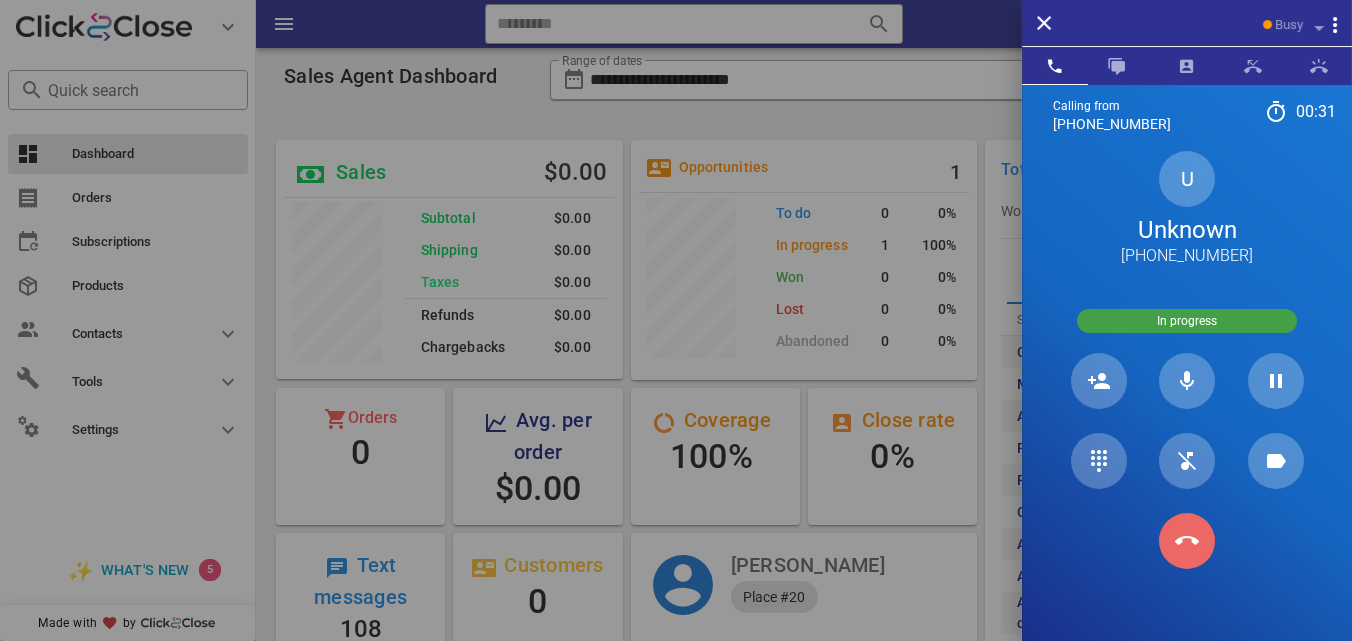 click at bounding box center [1187, 541] 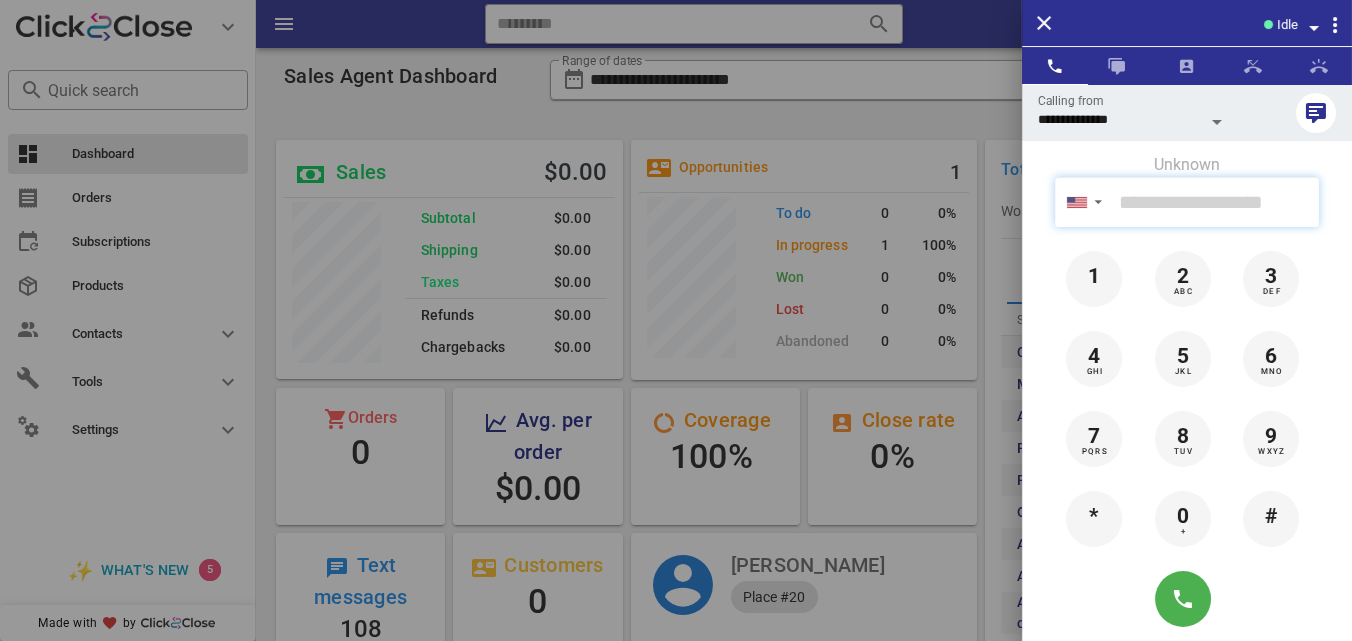 click at bounding box center (1215, 202) 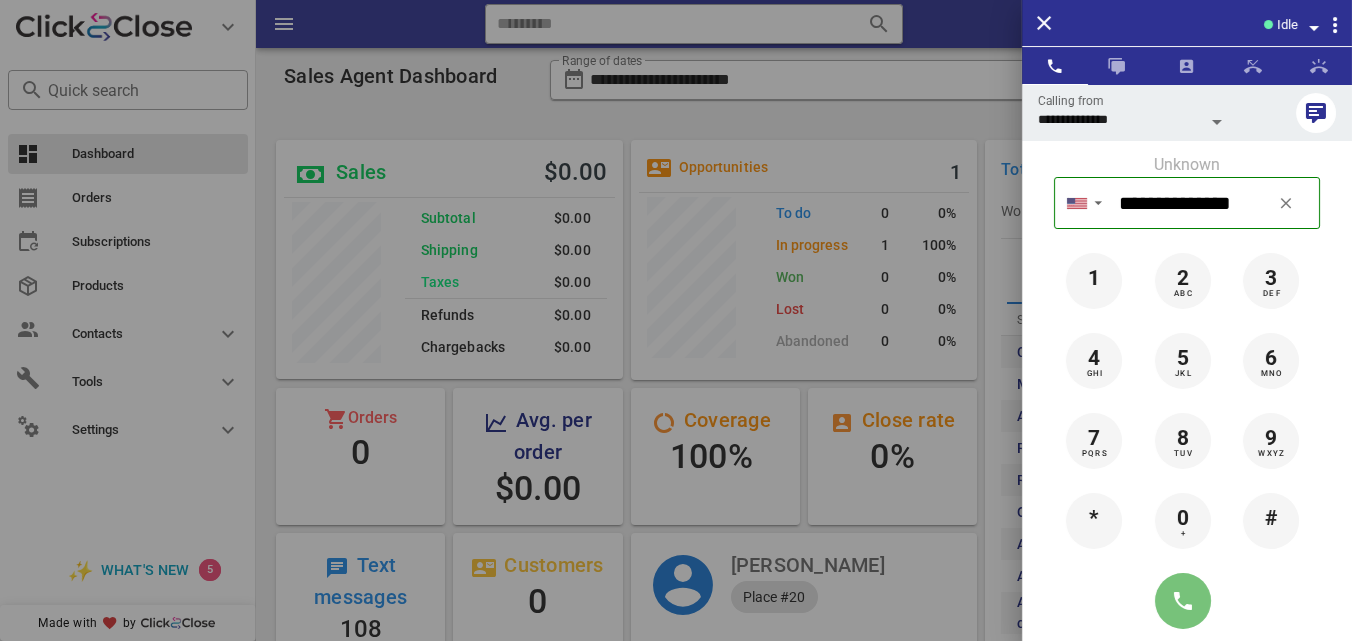 click at bounding box center [1183, 601] 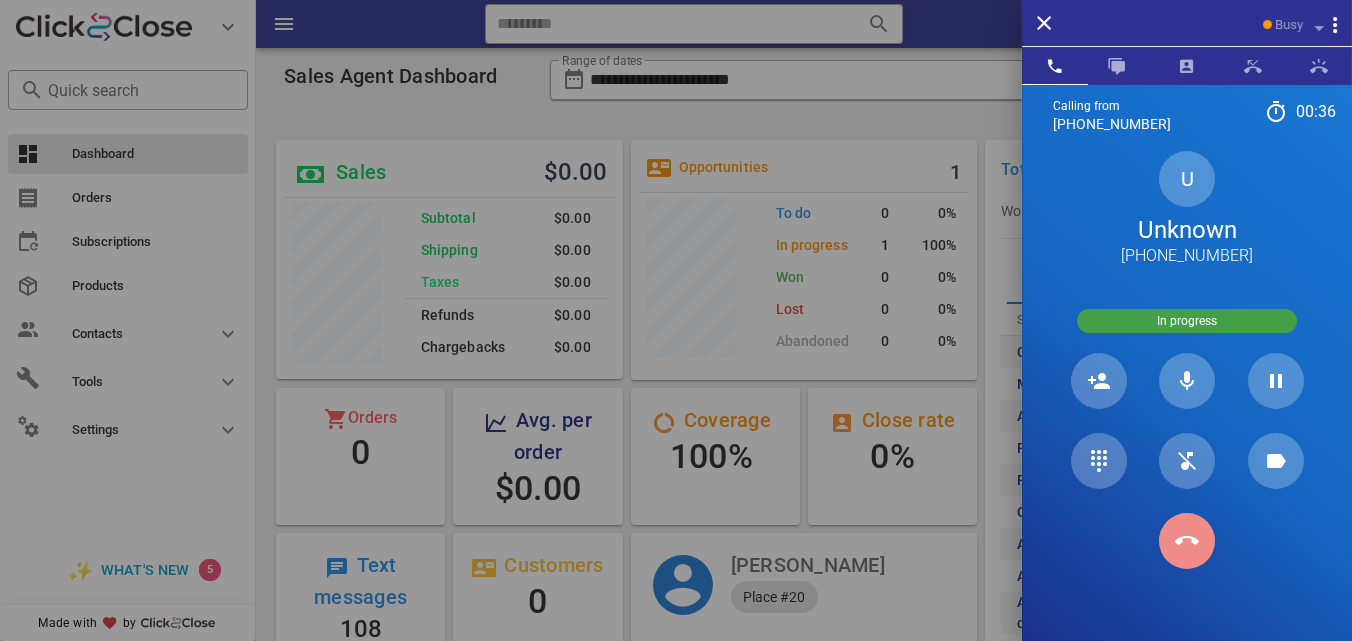 click at bounding box center (1187, 541) 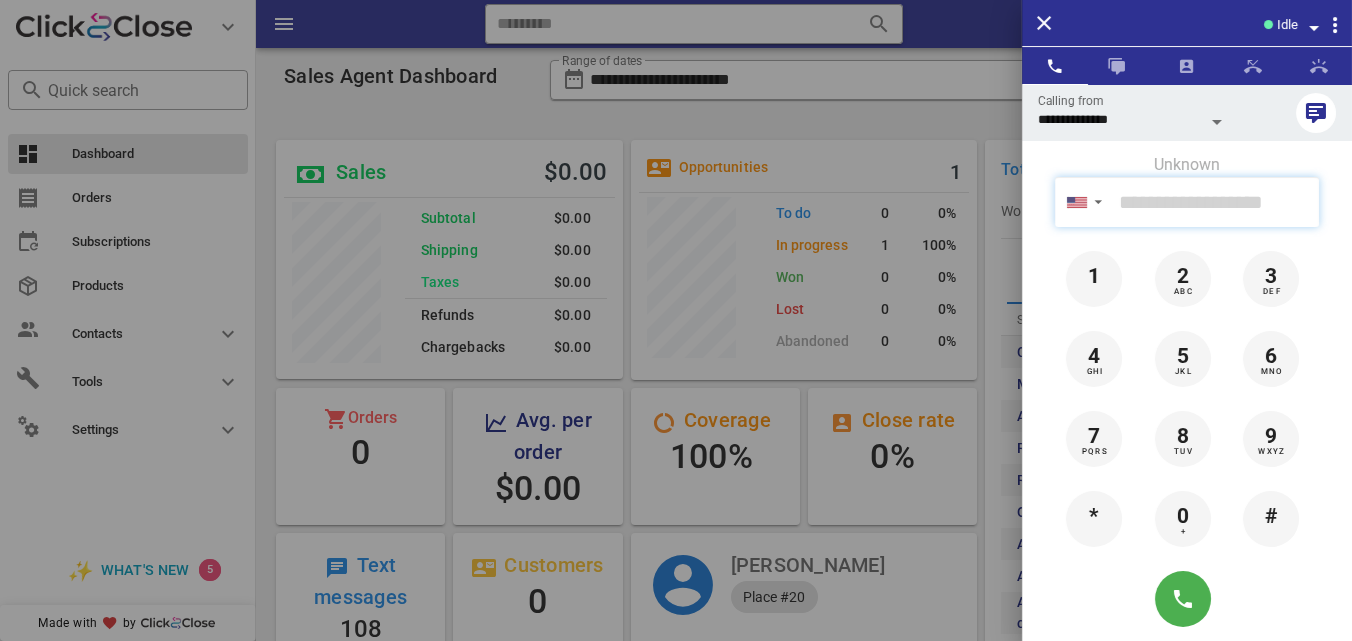 click at bounding box center (1215, 202) 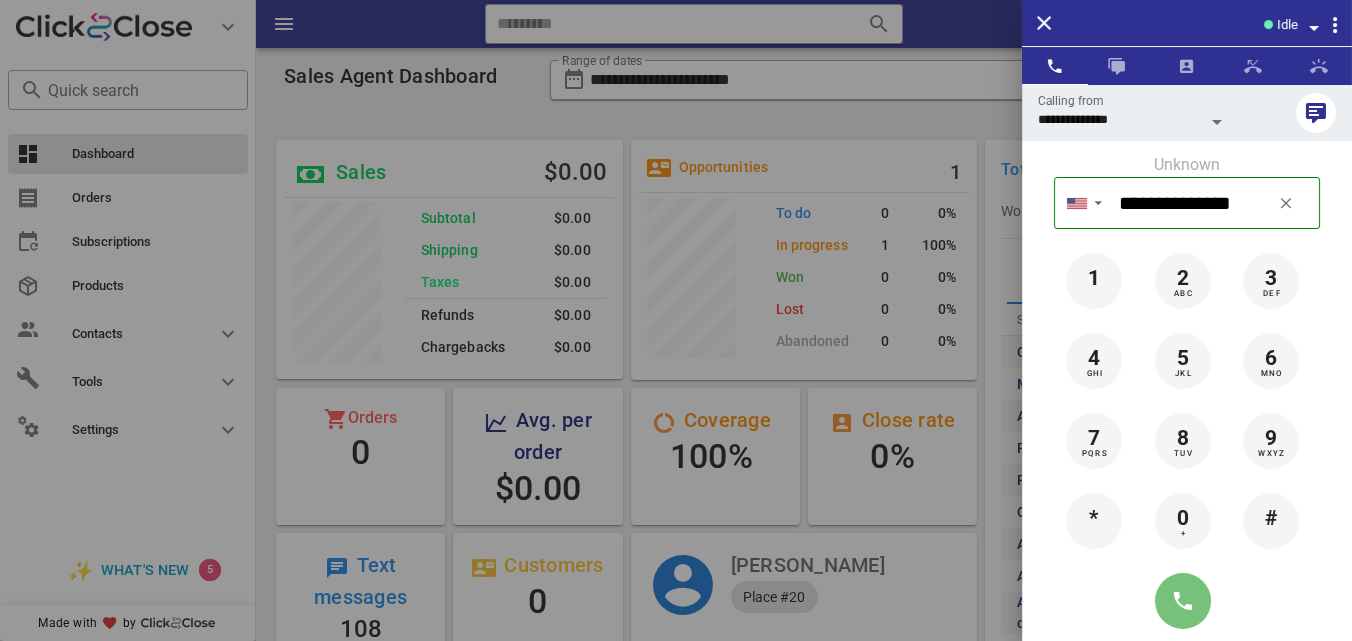 click at bounding box center [1183, 601] 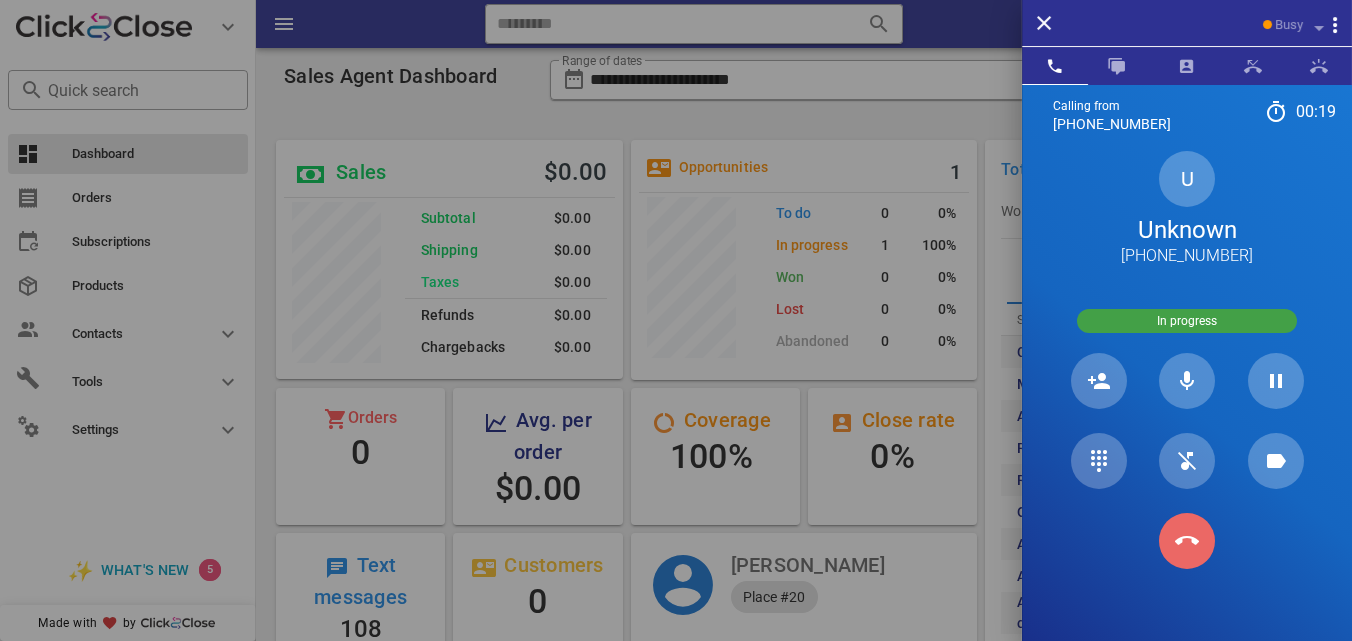 click at bounding box center (1187, 541) 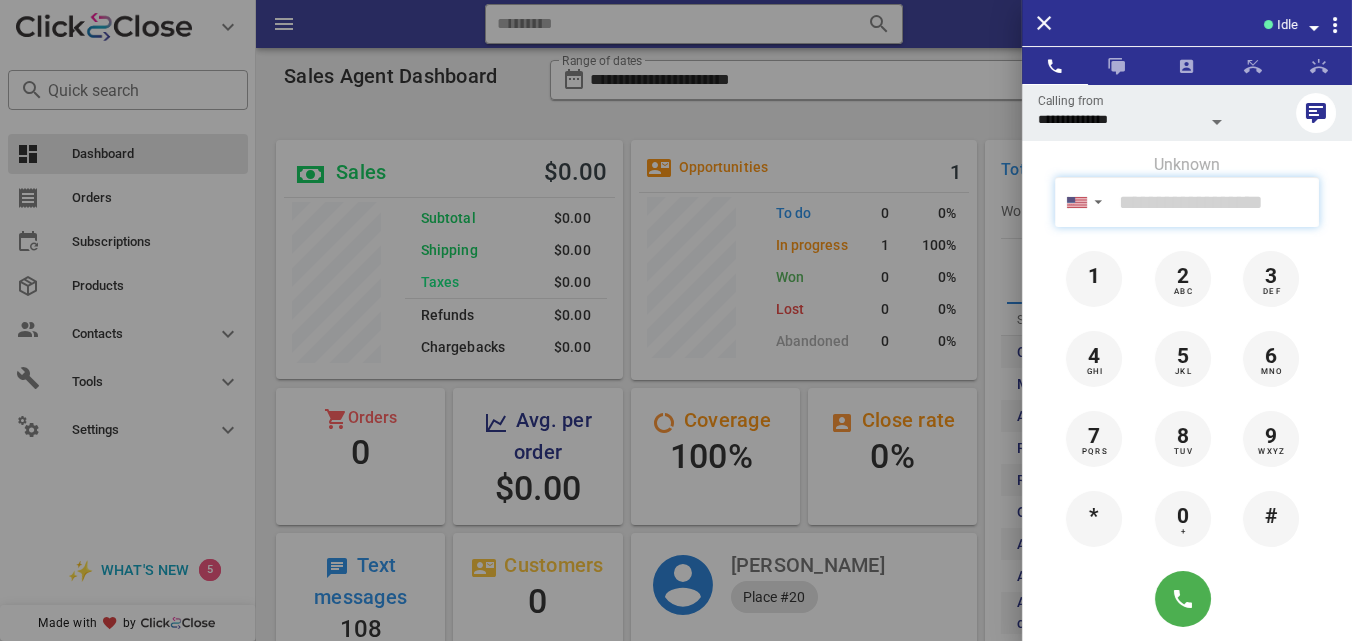 click at bounding box center [1215, 202] 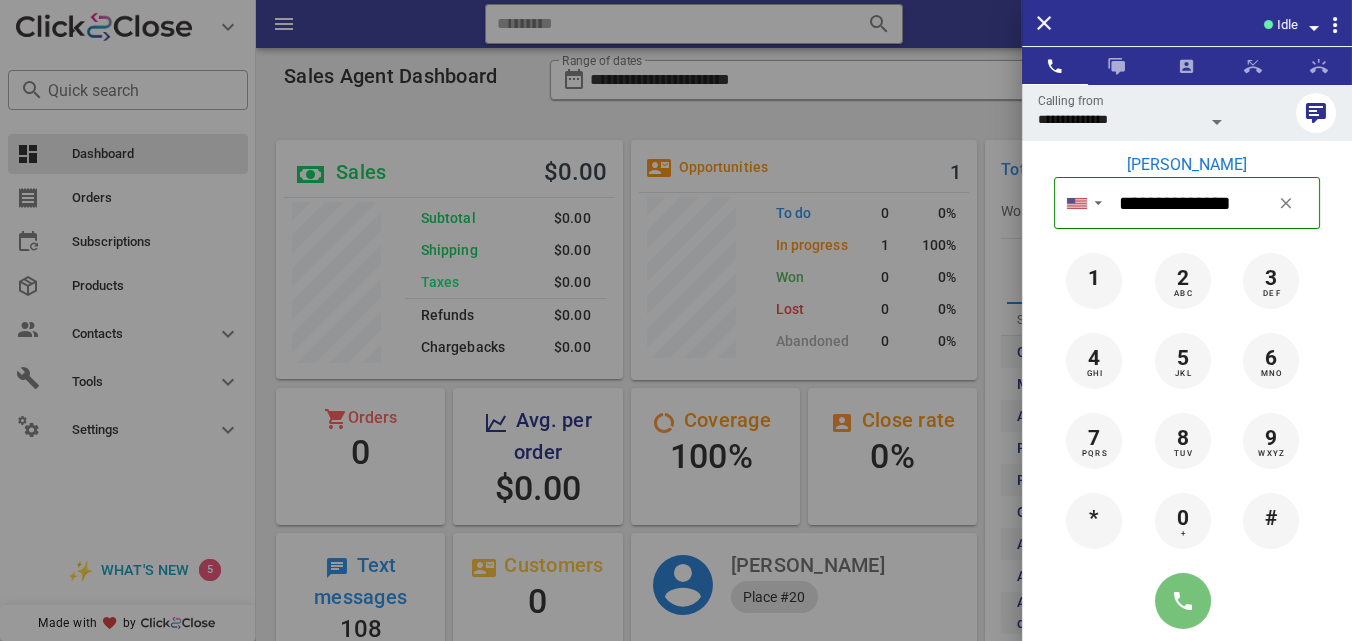 click at bounding box center [1183, 601] 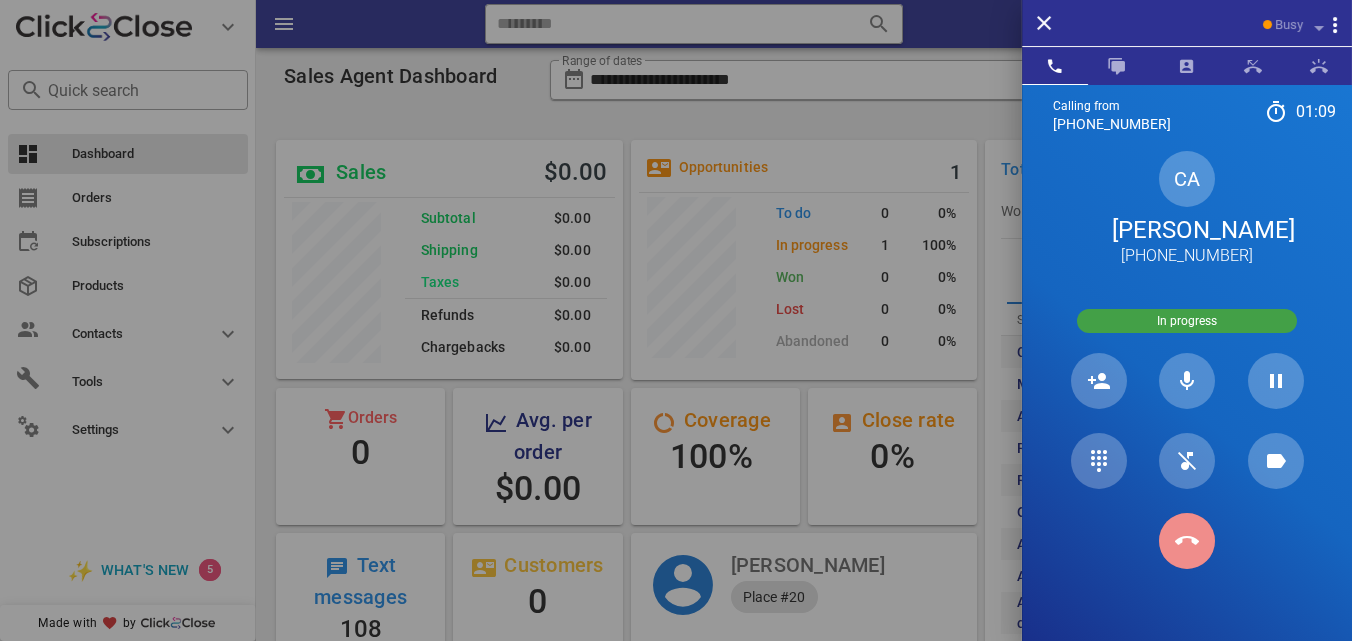 click at bounding box center [1187, 541] 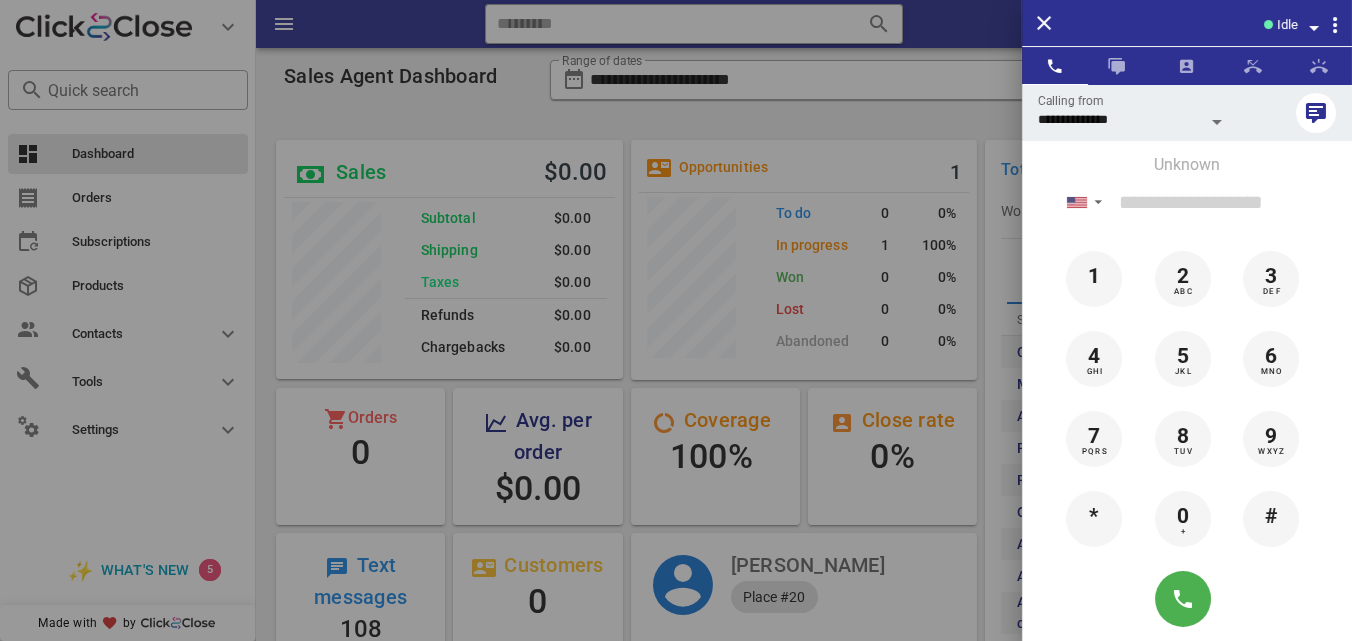 scroll, scrollTop: 999761, scrollLeft: 999653, axis: both 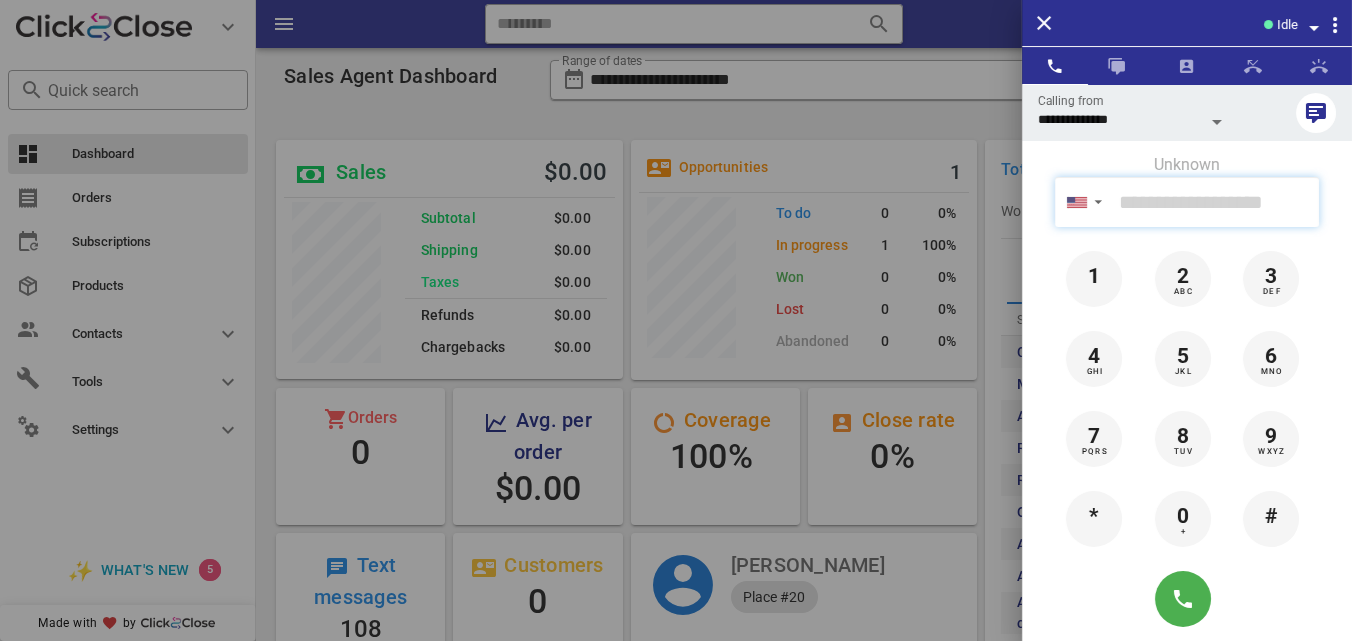 click at bounding box center [1215, 202] 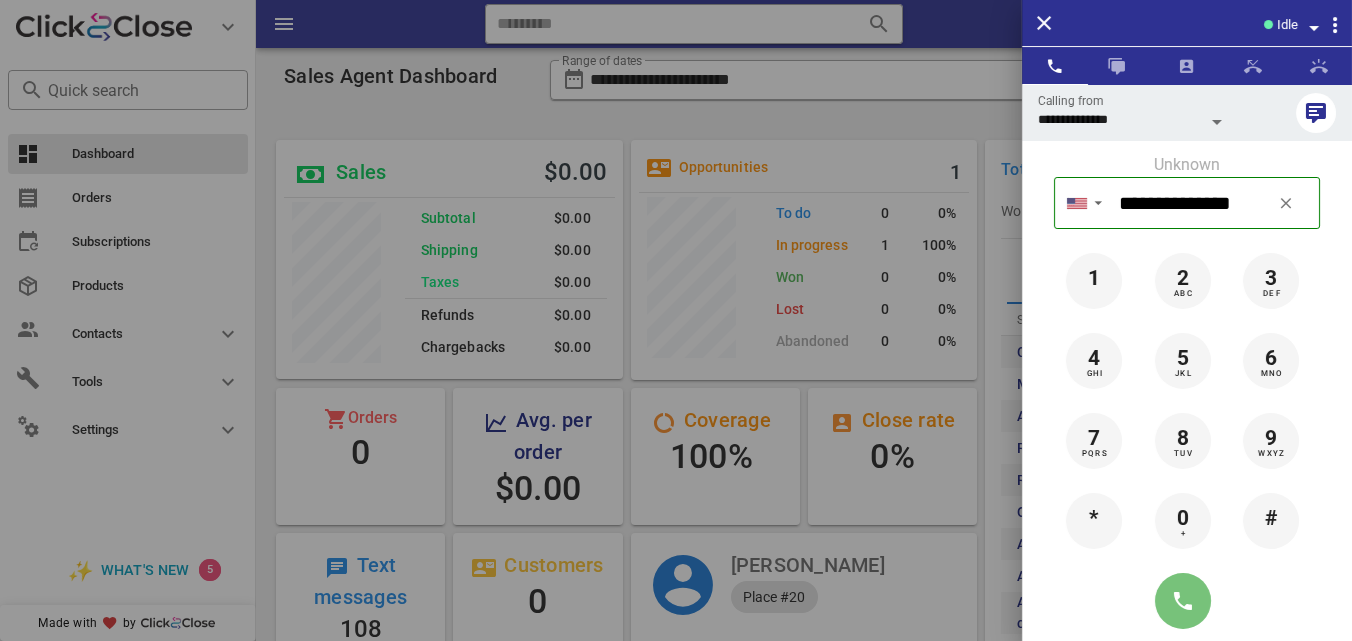 click at bounding box center (1183, 601) 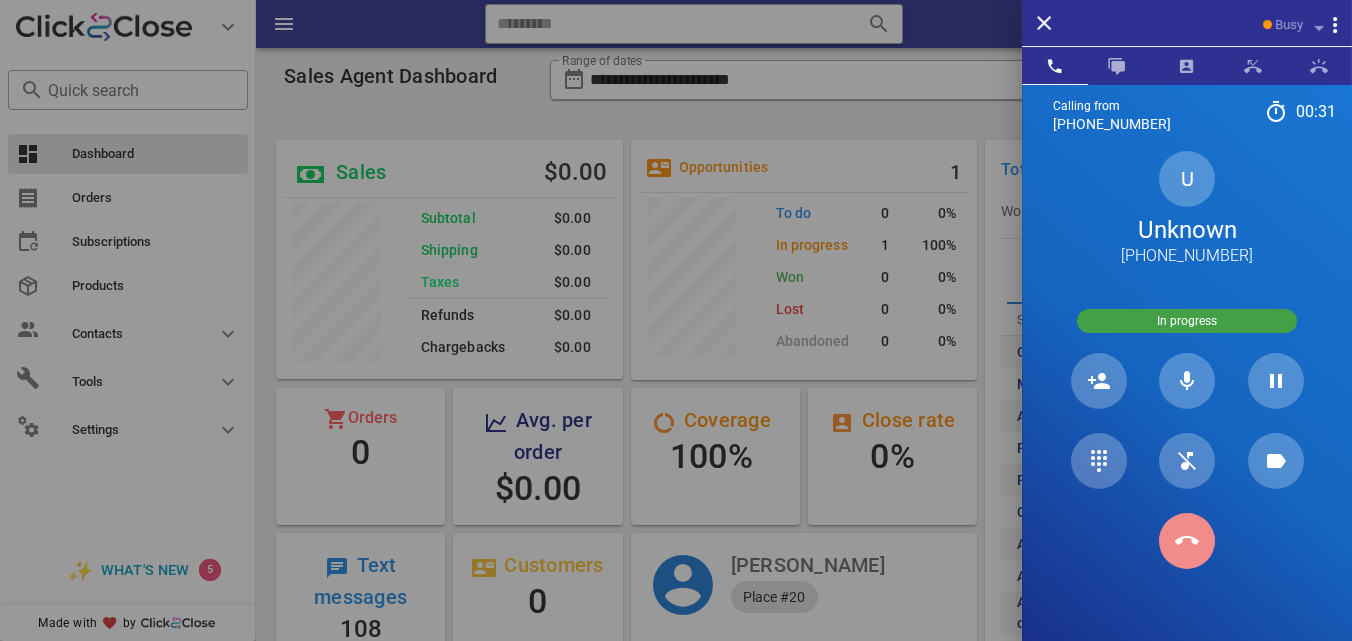 click at bounding box center [1187, 541] 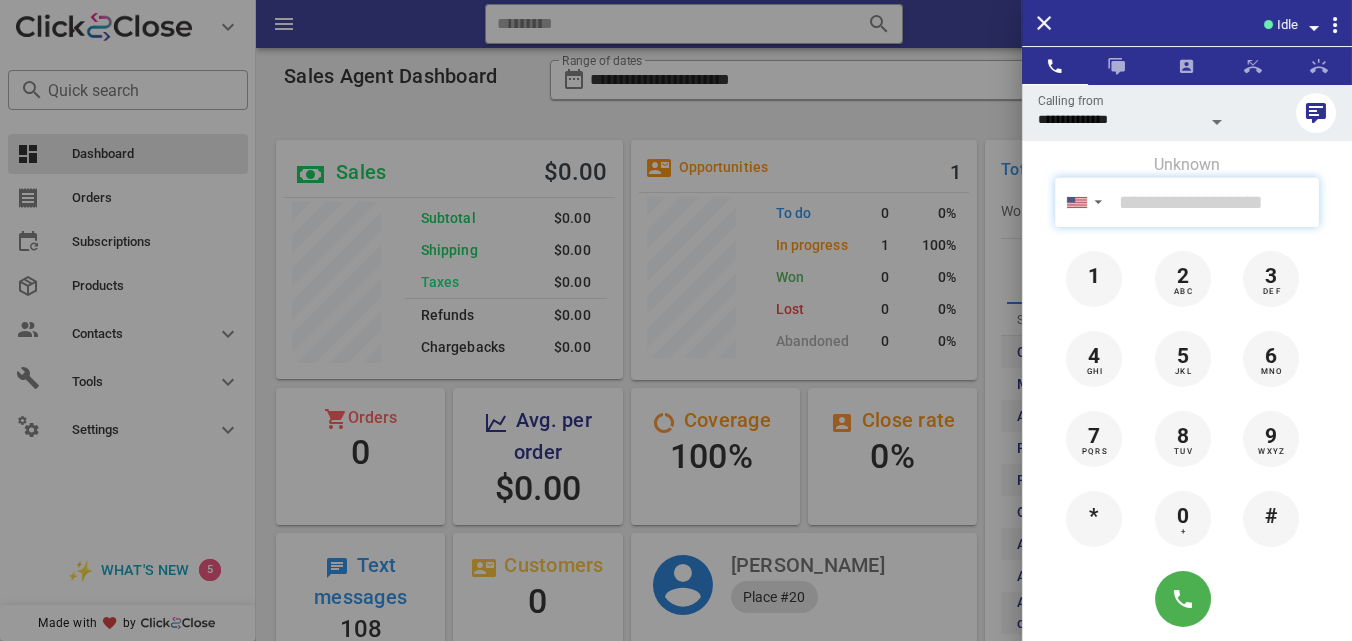 click at bounding box center [1215, 202] 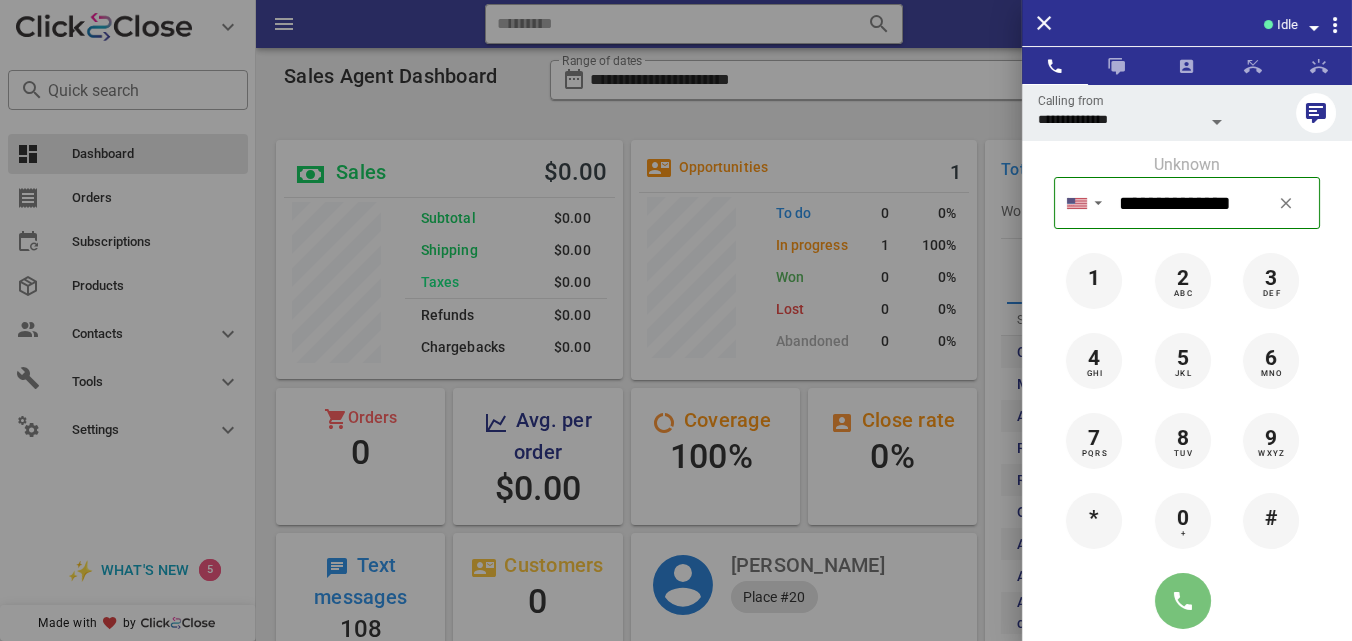 click at bounding box center (1183, 601) 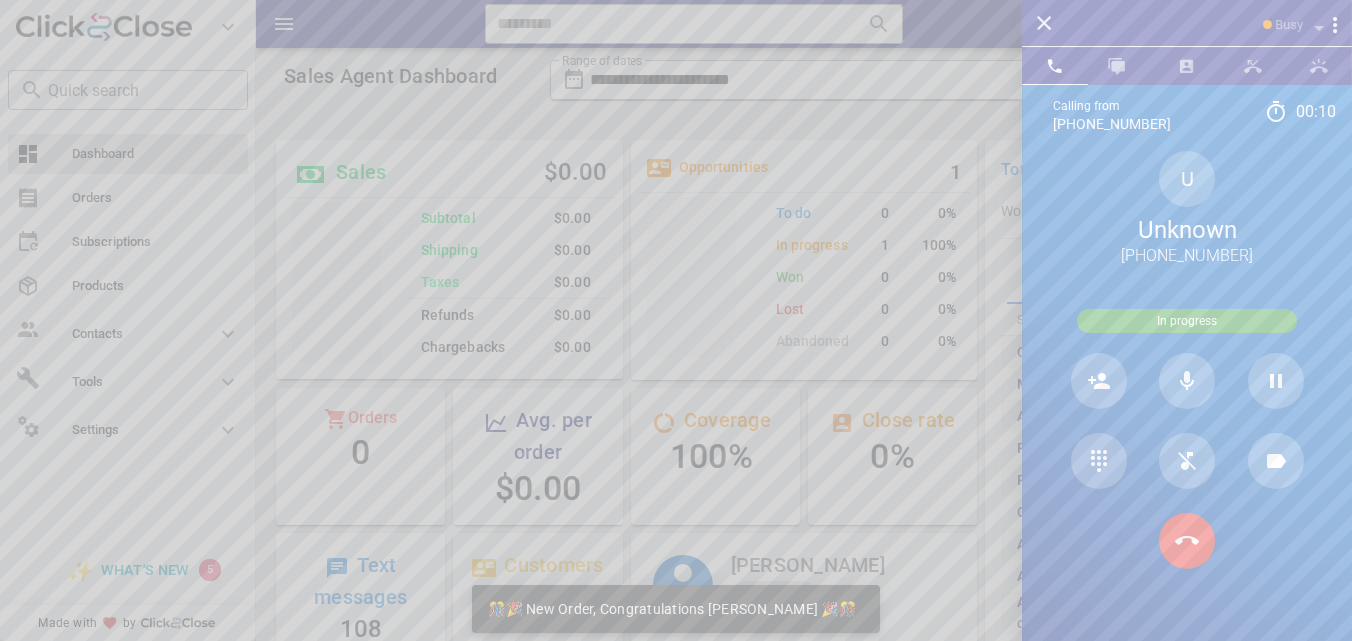 scroll, scrollTop: 999752, scrollLeft: 999653, axis: both 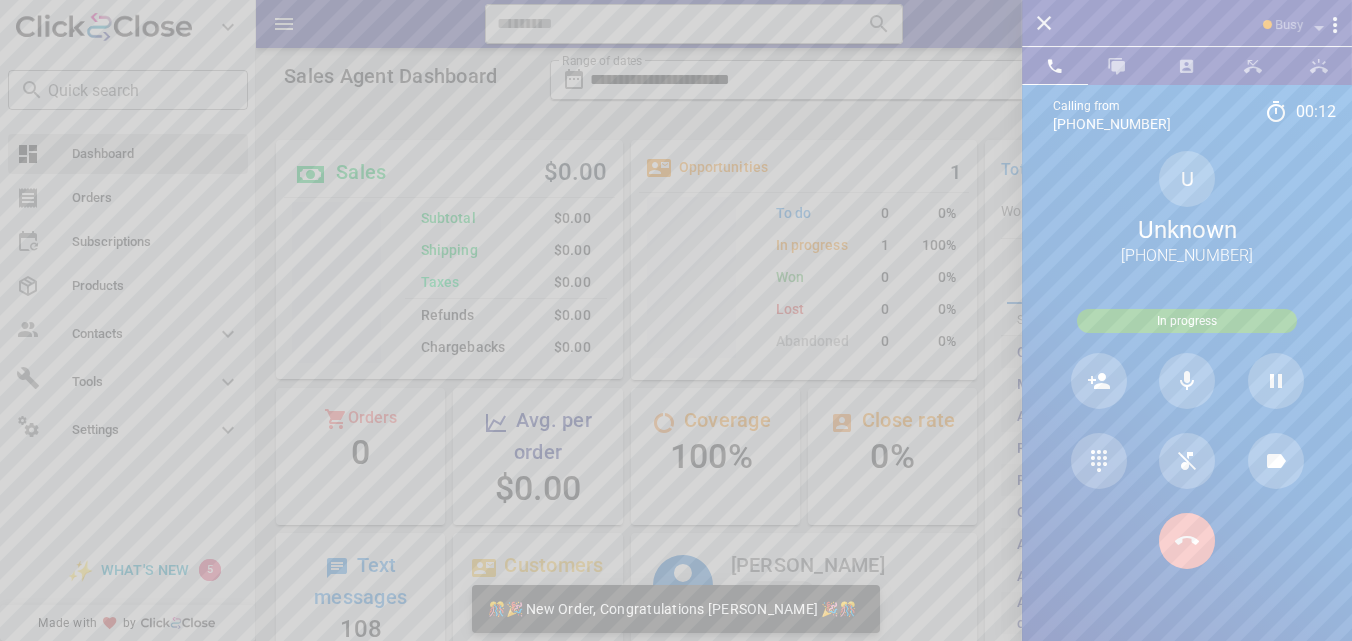 click at bounding box center (1187, 541) 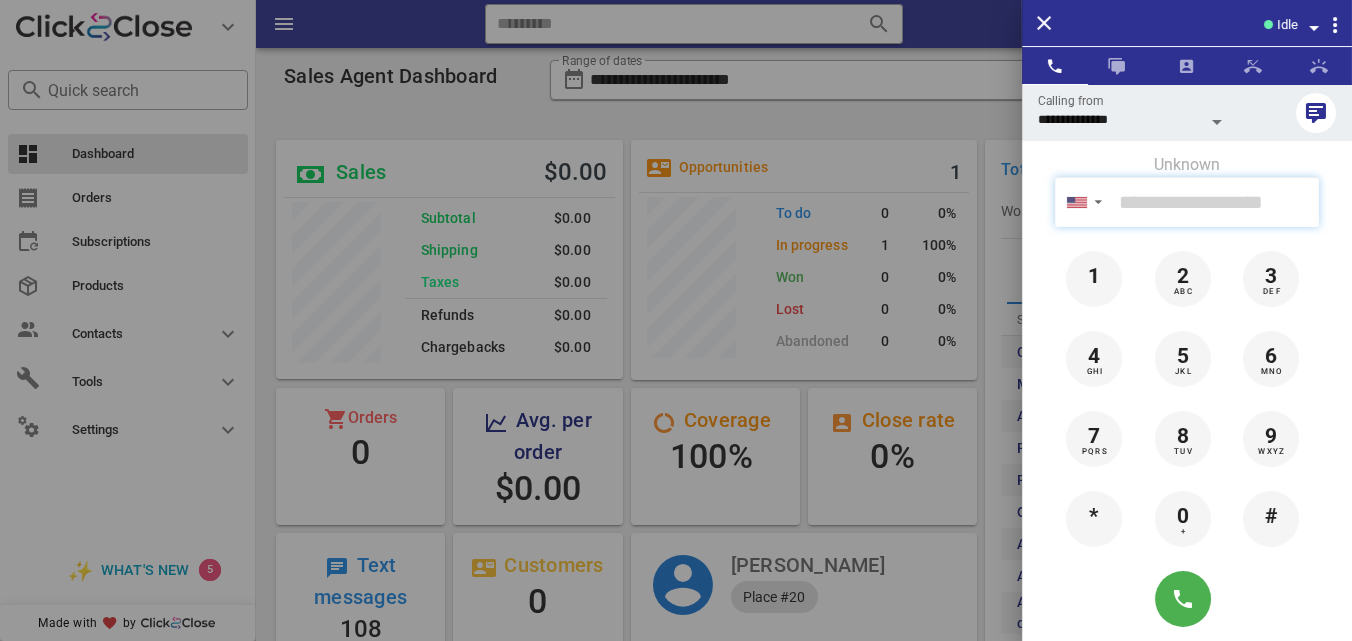click at bounding box center [1215, 202] 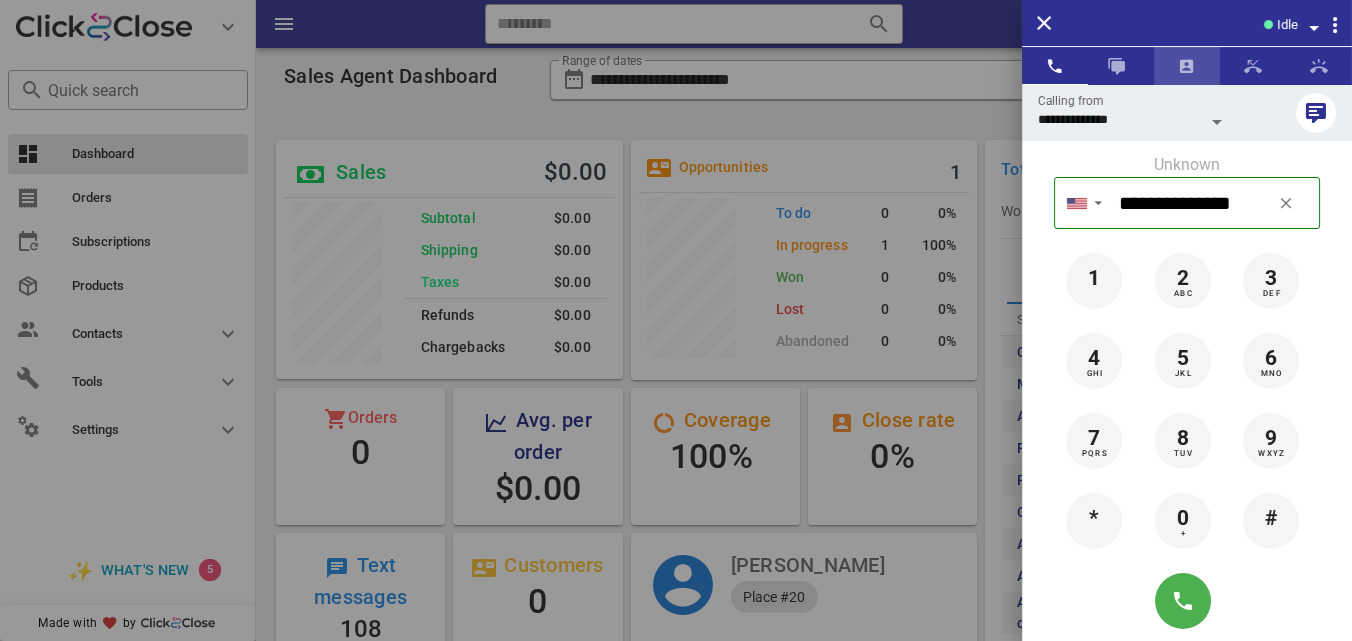 click at bounding box center (1187, 66) 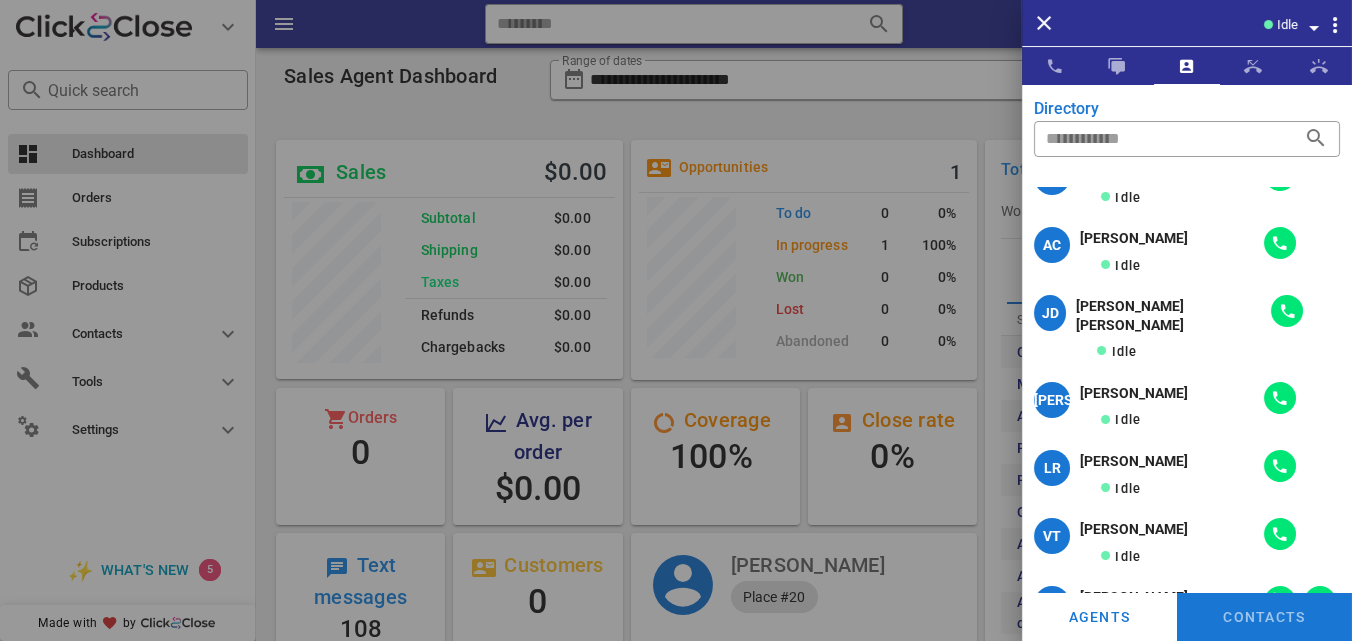 scroll, scrollTop: 0, scrollLeft: 0, axis: both 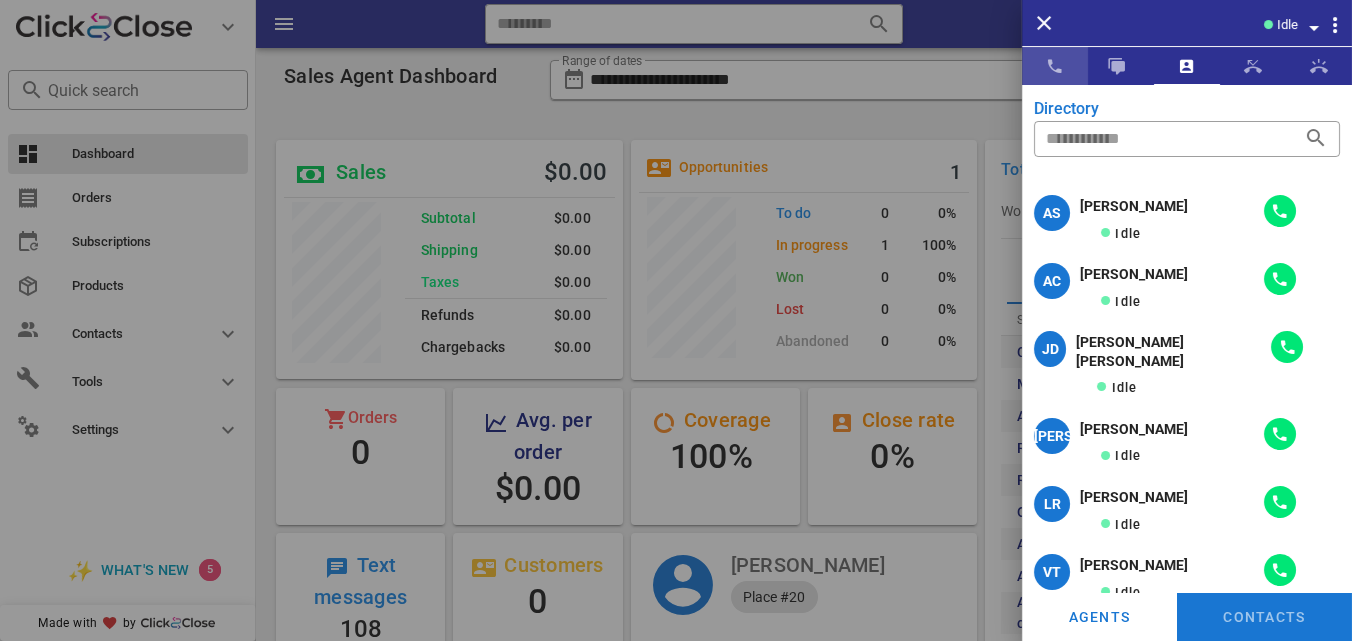 click at bounding box center [1055, 66] 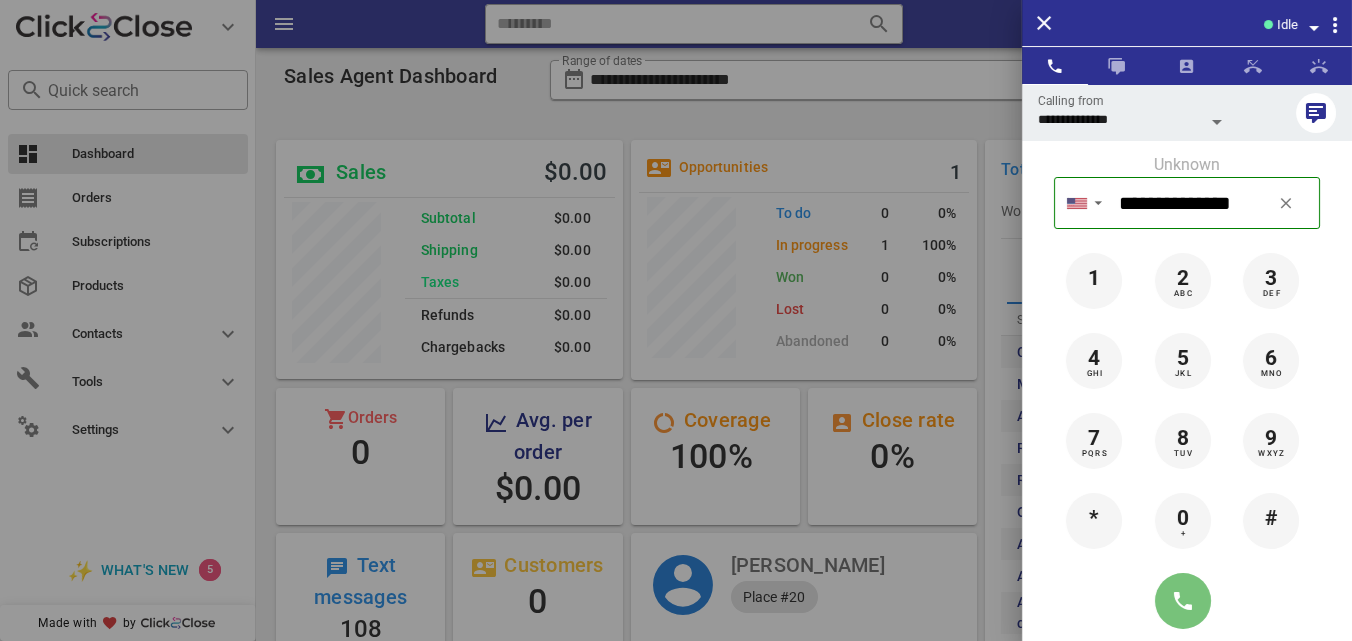 click at bounding box center (1183, 601) 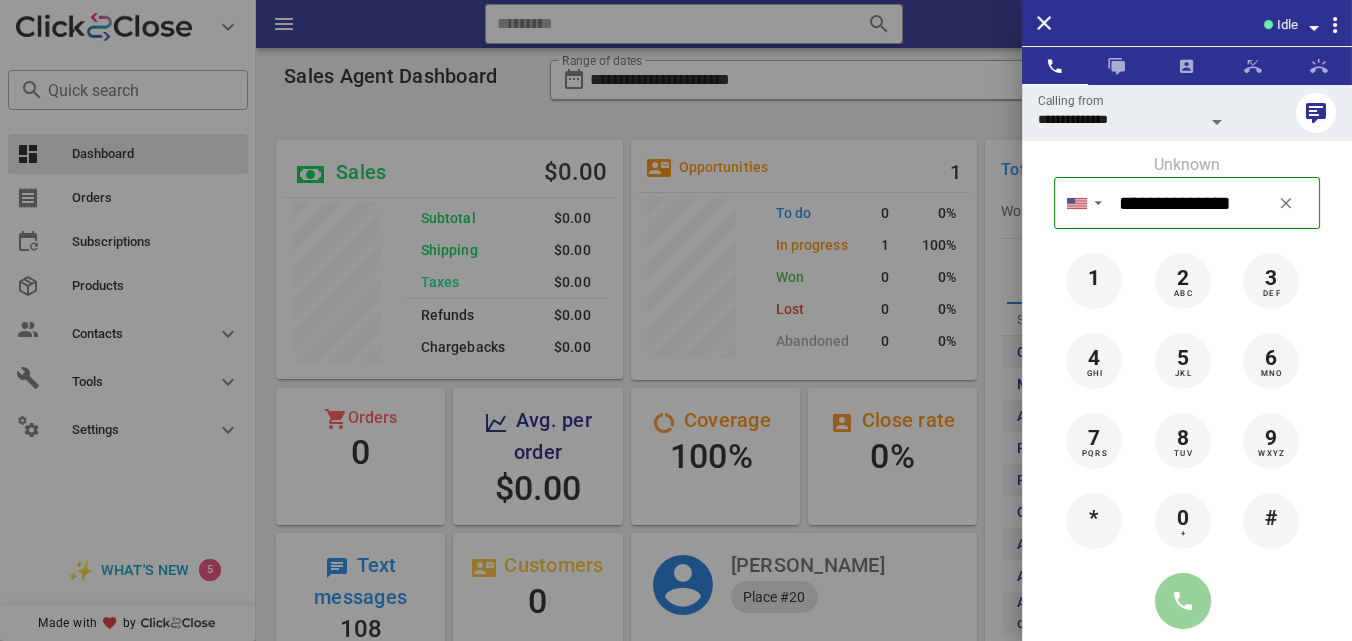 type on "**********" 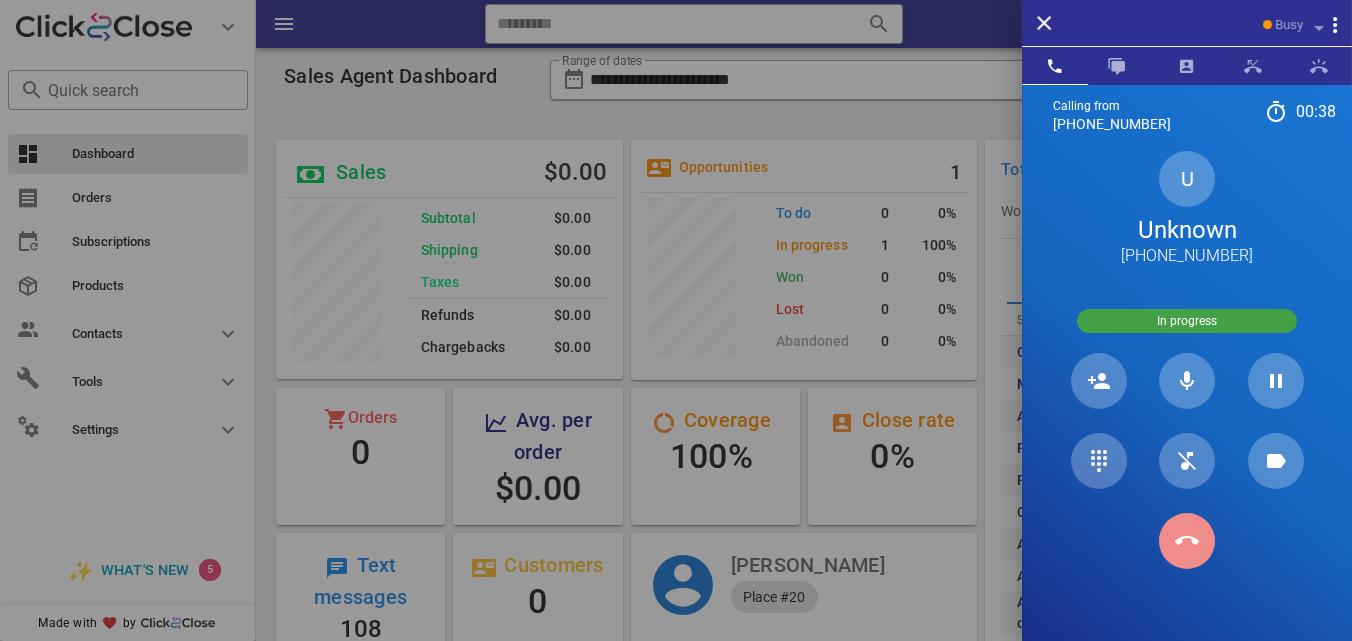 click at bounding box center (1187, 541) 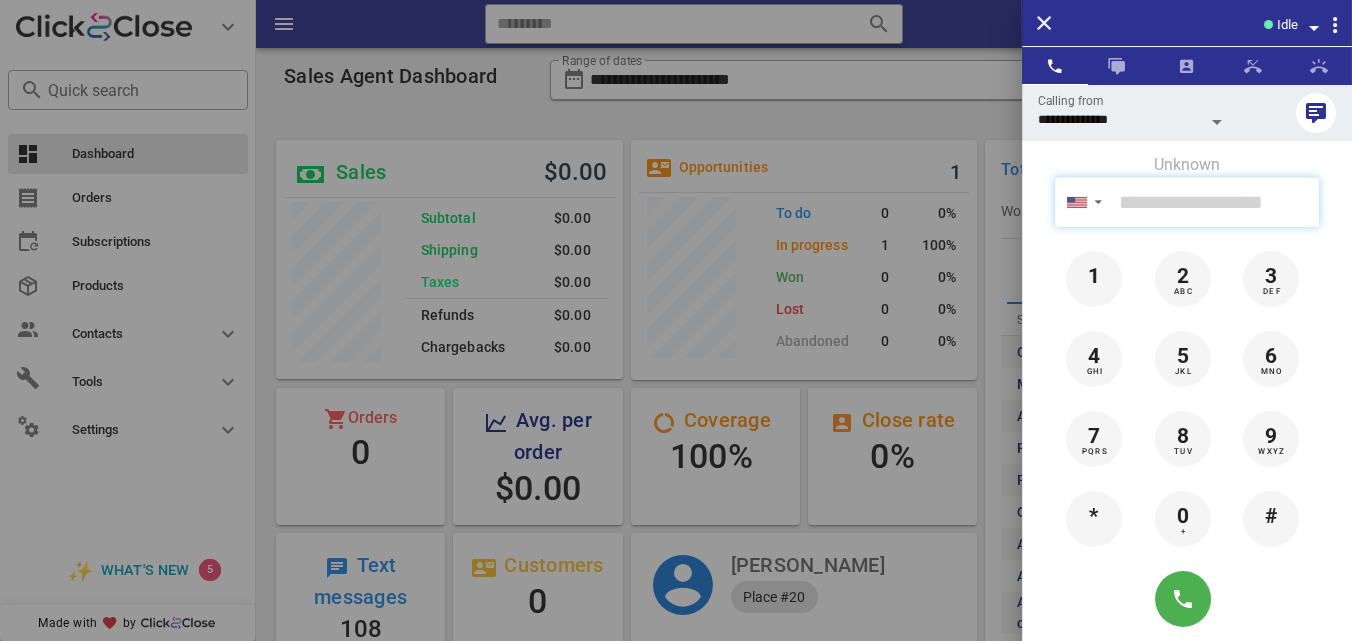 click at bounding box center (1215, 202) 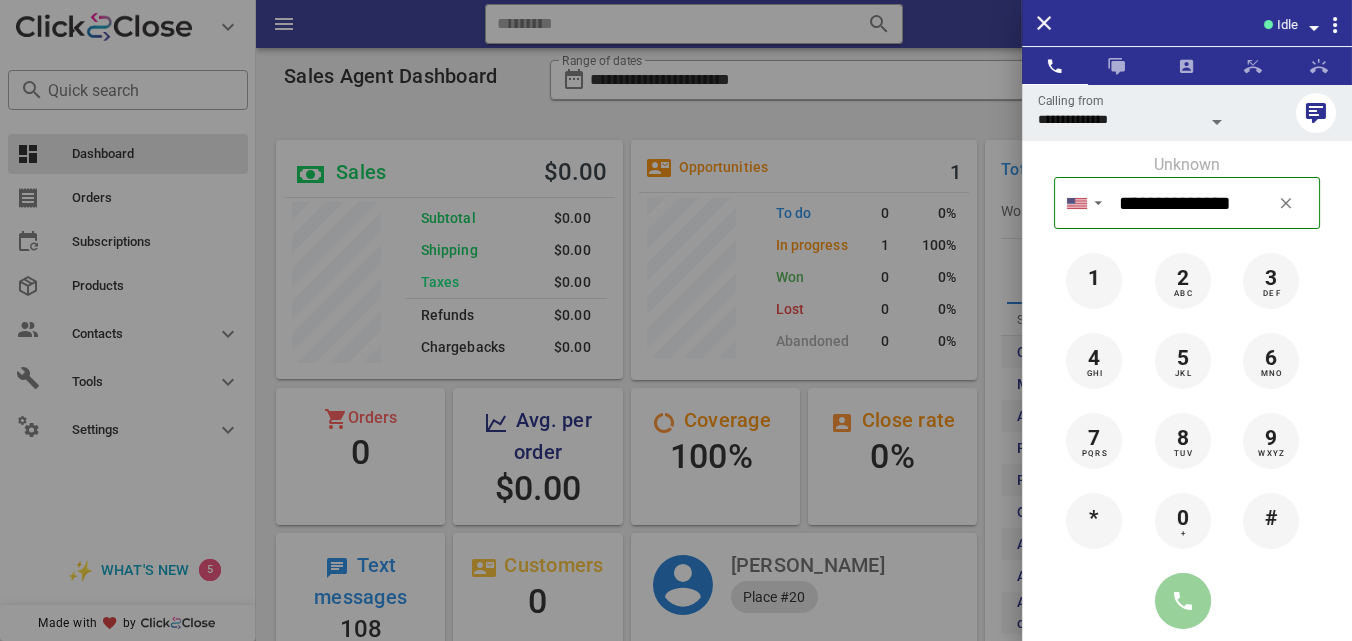 click at bounding box center (1183, 601) 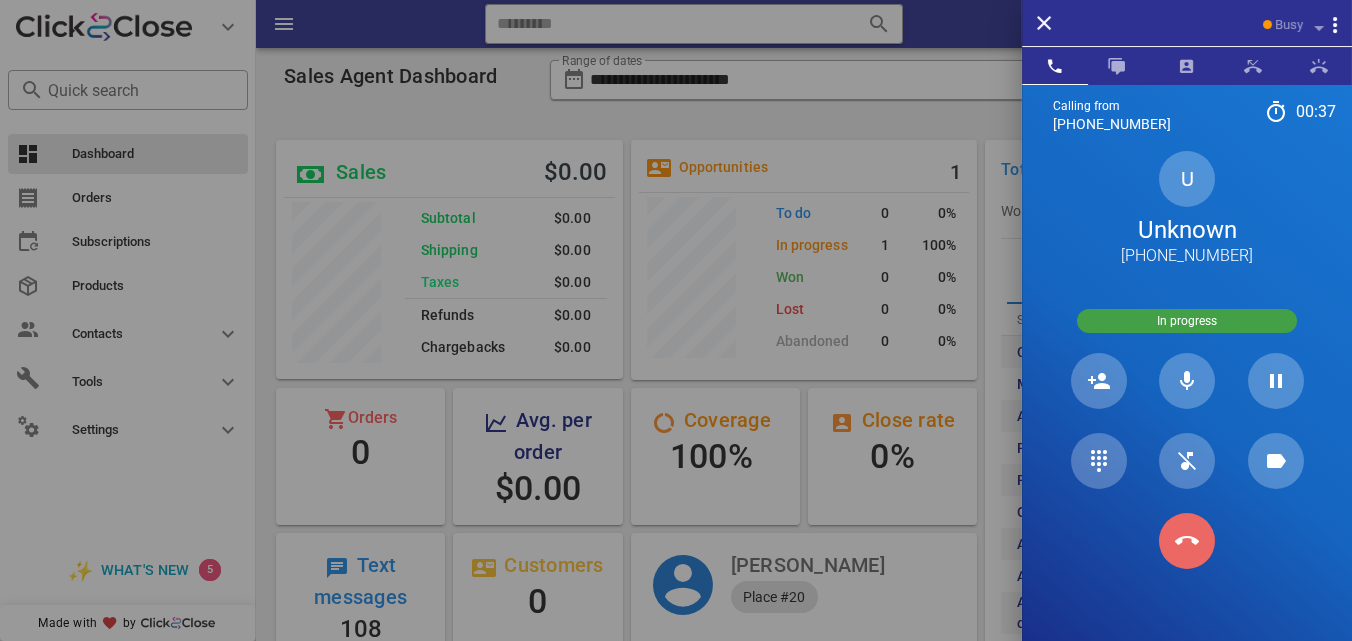 click at bounding box center [1187, 541] 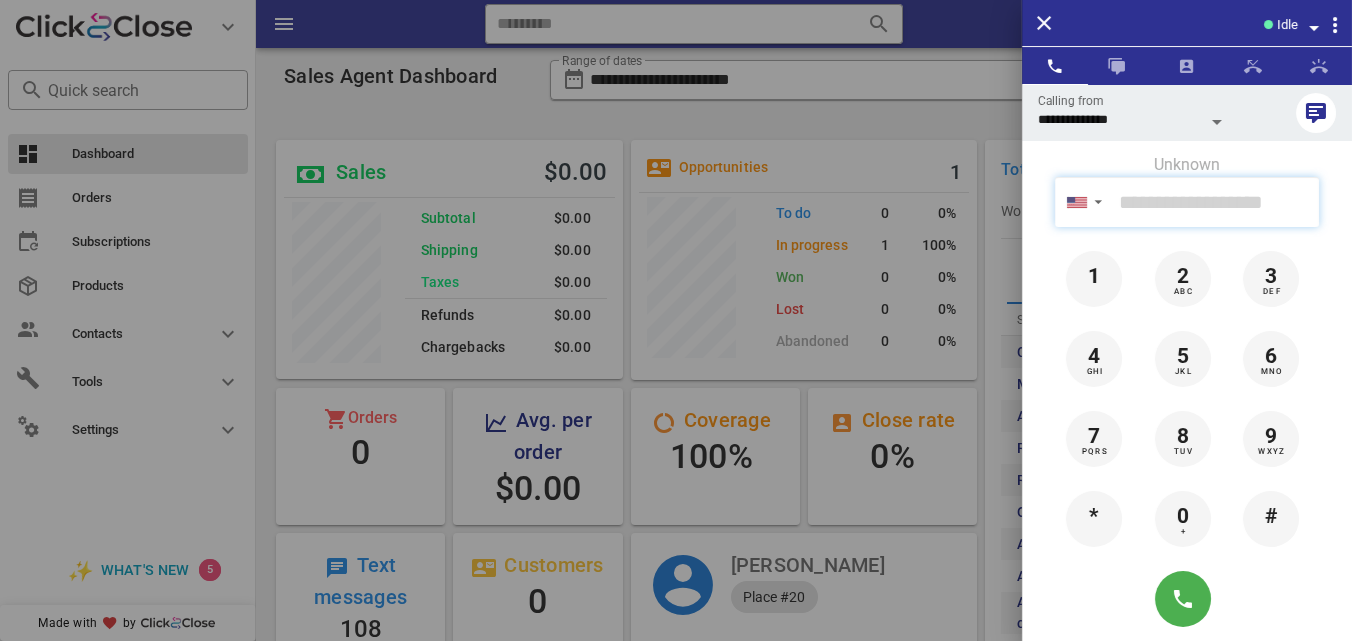 click at bounding box center (1215, 202) 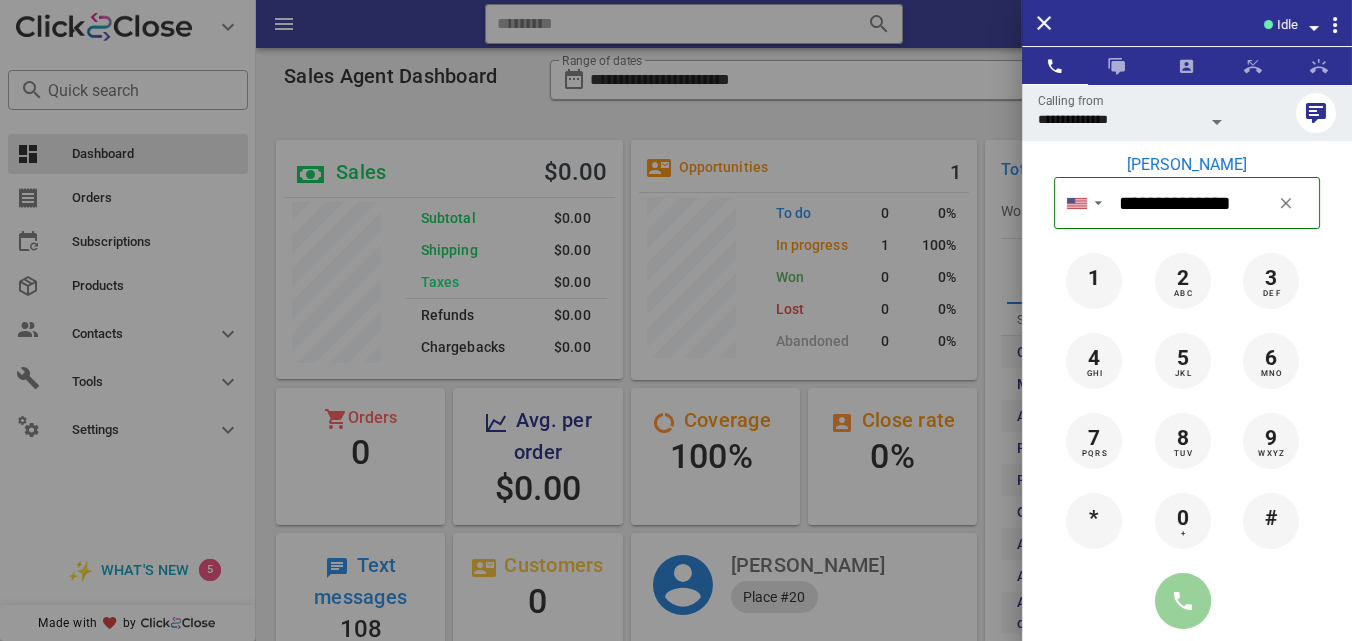 click at bounding box center (1183, 601) 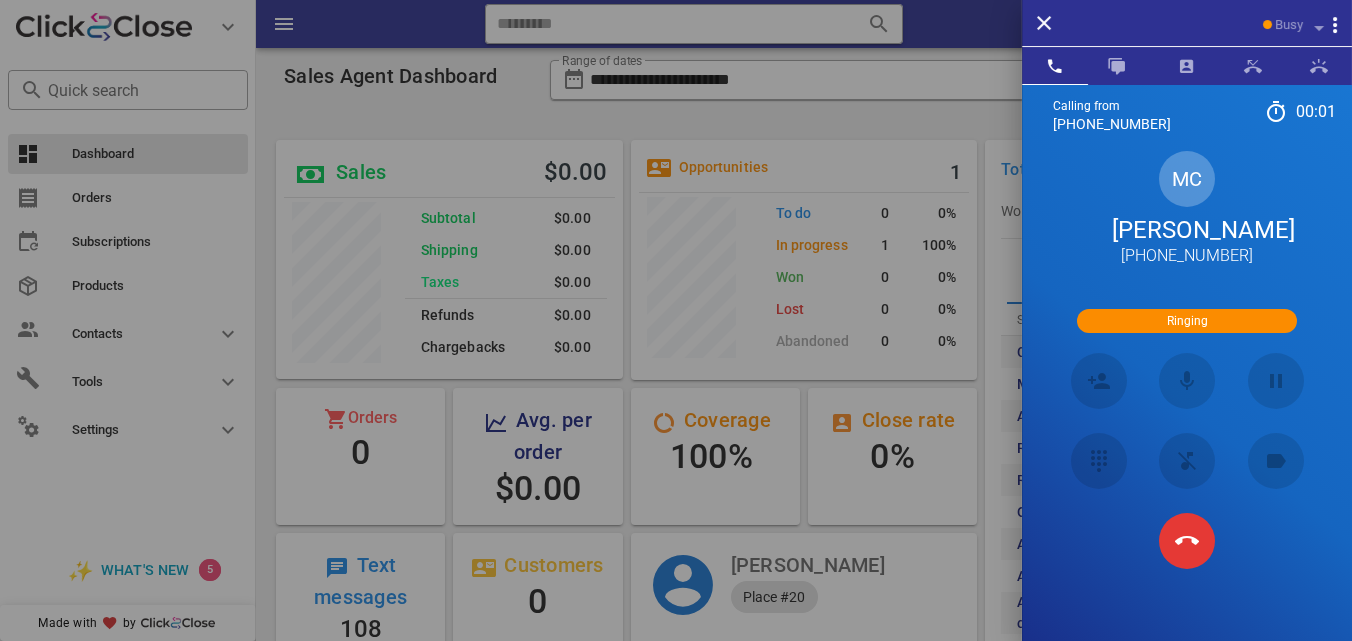 click on "Marixa campo" at bounding box center [1187, 230] 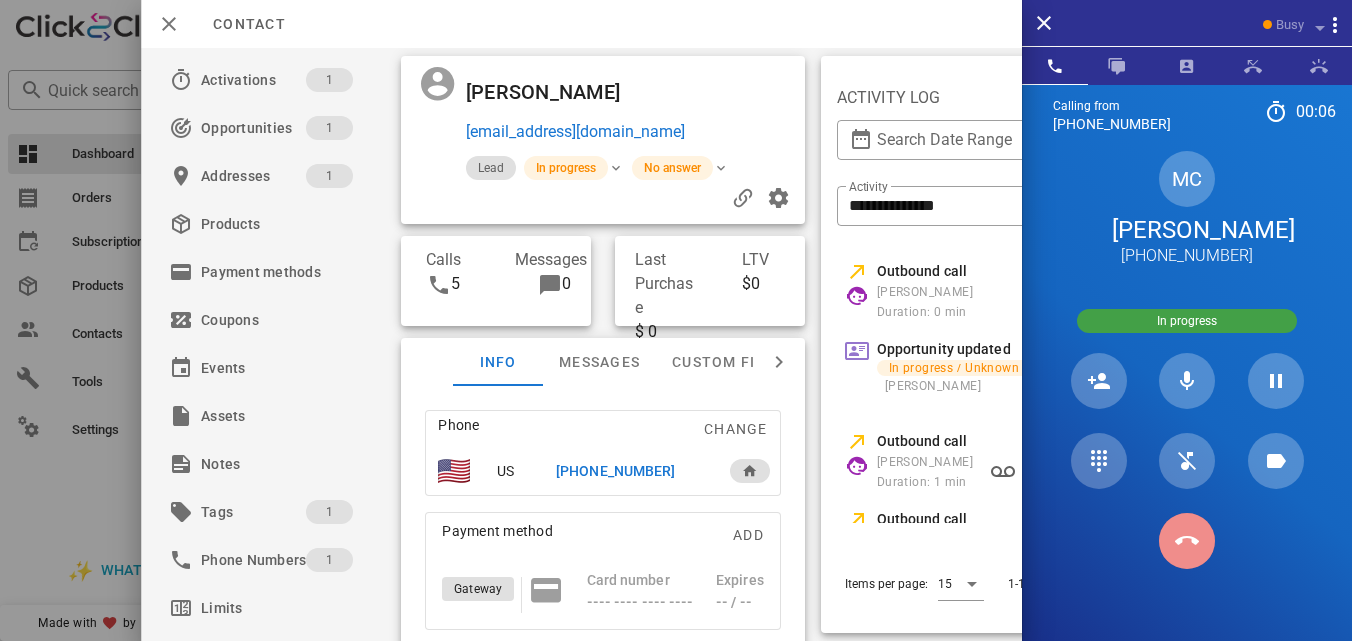 click at bounding box center [1187, 541] 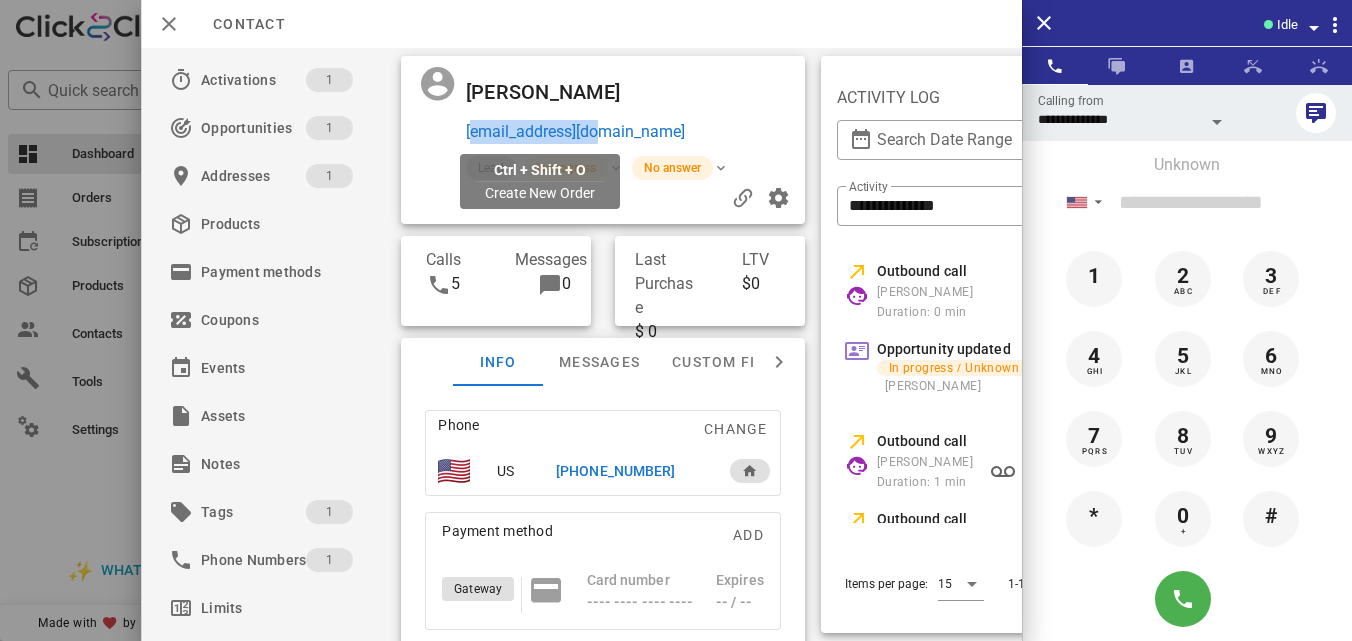 drag, startPoint x: 635, startPoint y: 132, endPoint x: 467, endPoint y: 128, distance: 168.0476 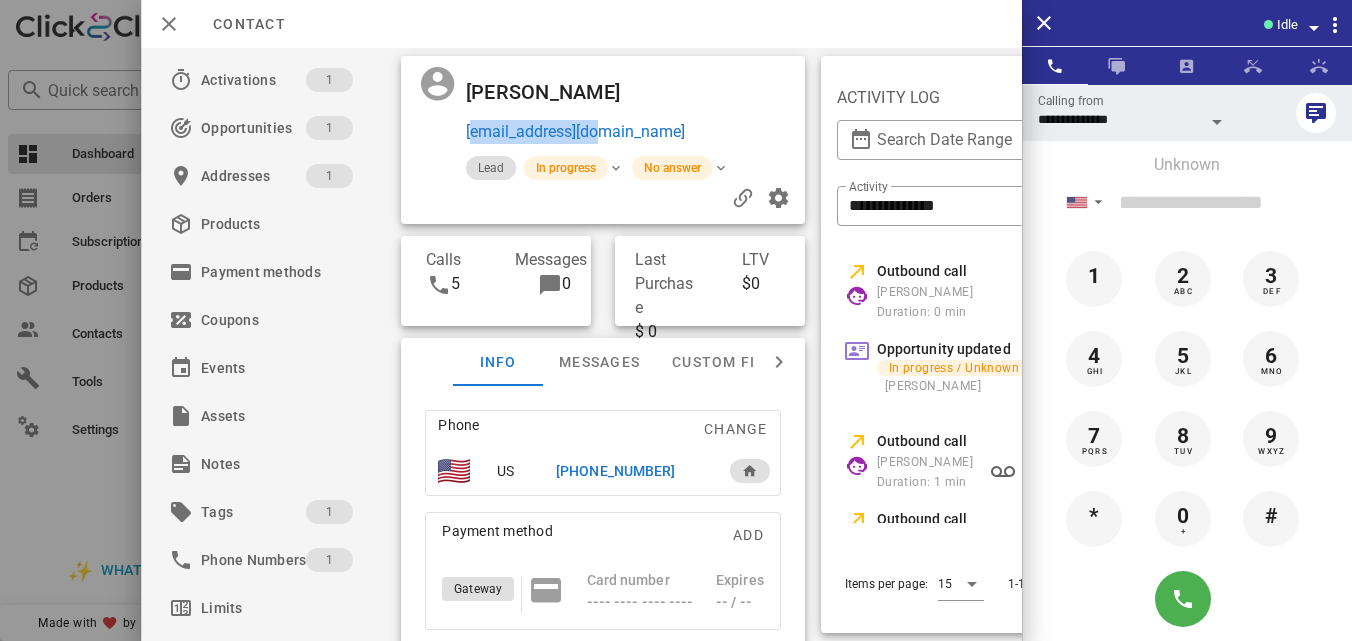 copy on "marixamat@aol.com" 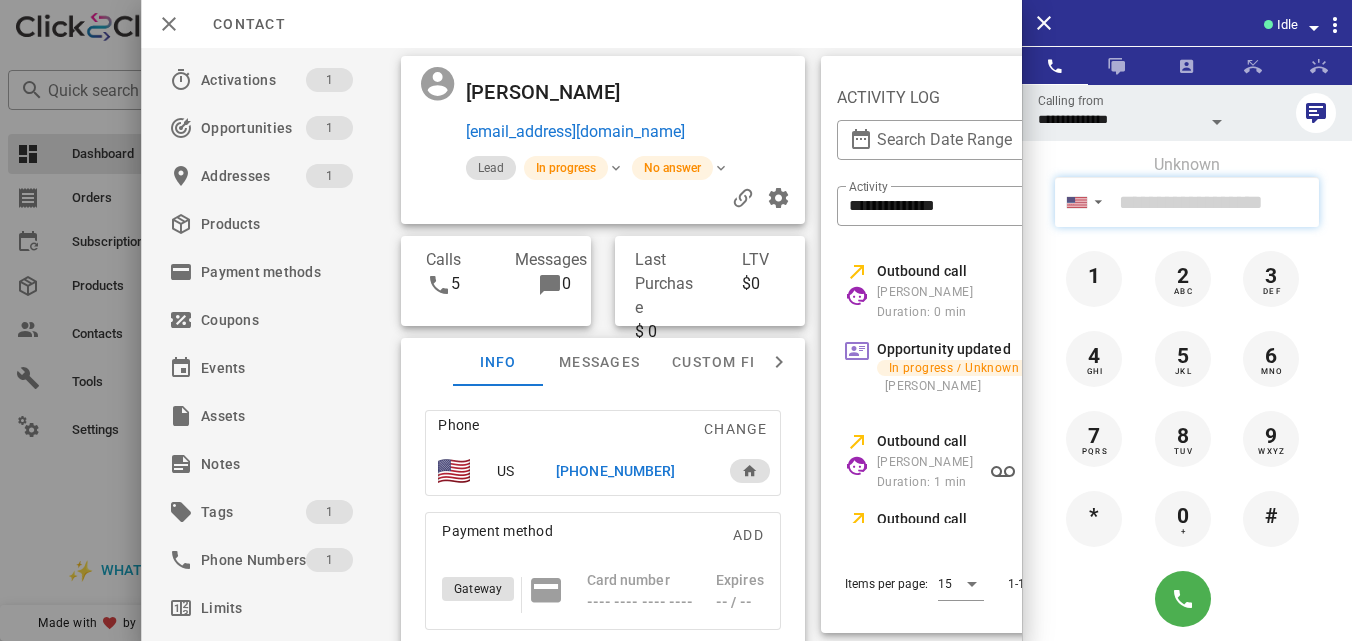 click at bounding box center (1215, 202) 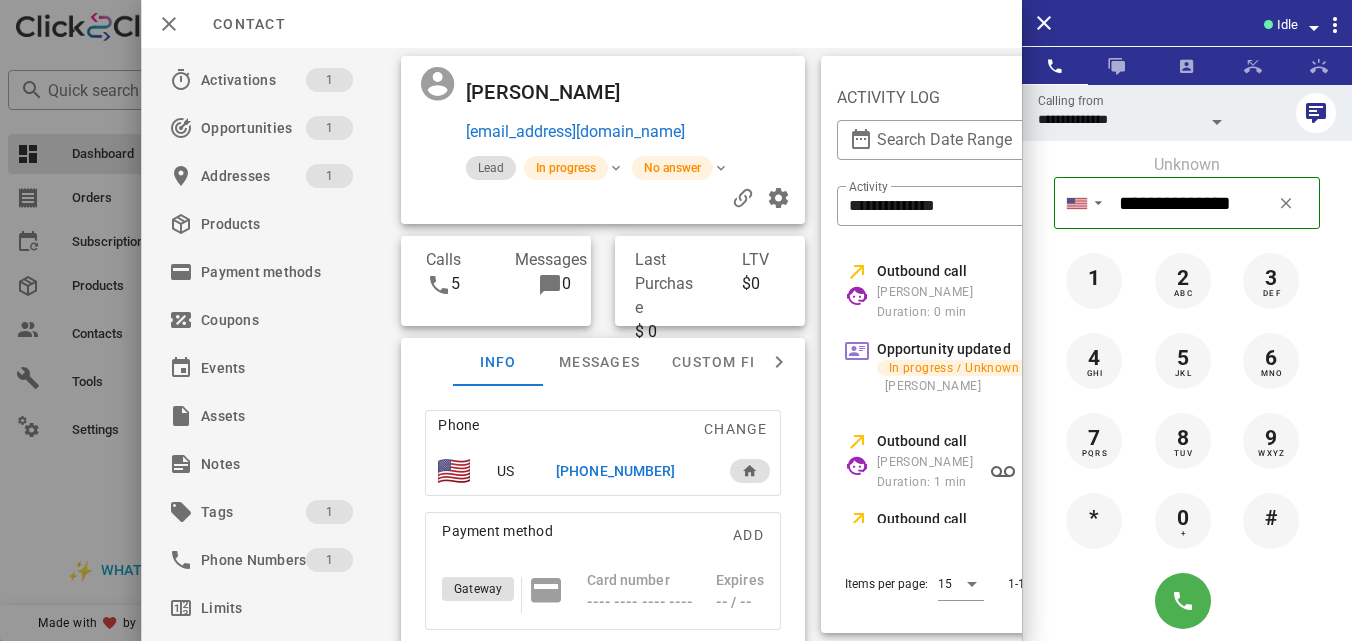 click at bounding box center (1187, 601) 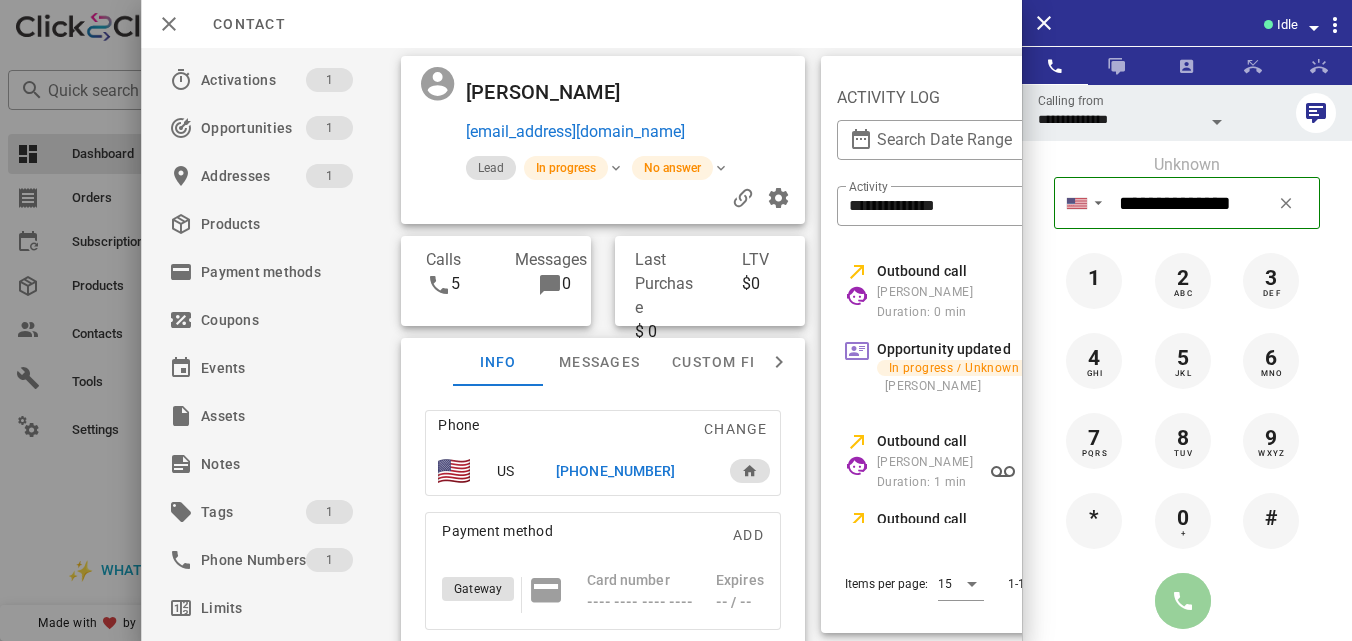 click at bounding box center (1183, 601) 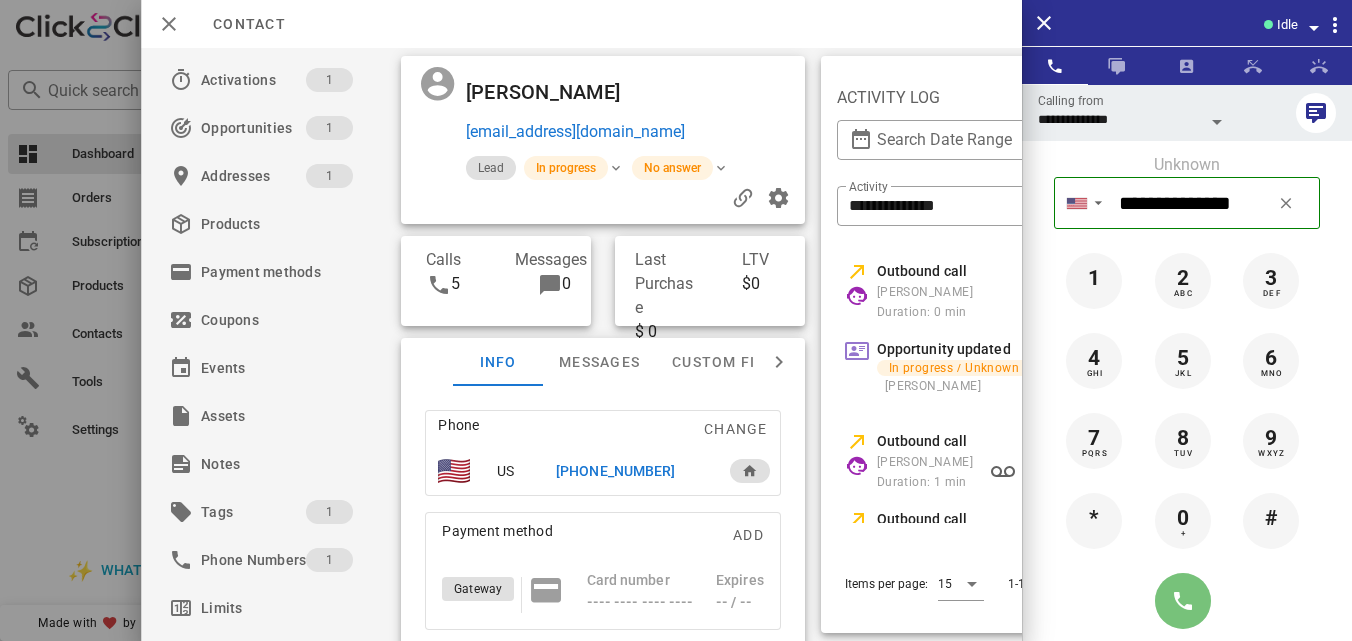 type on "**********" 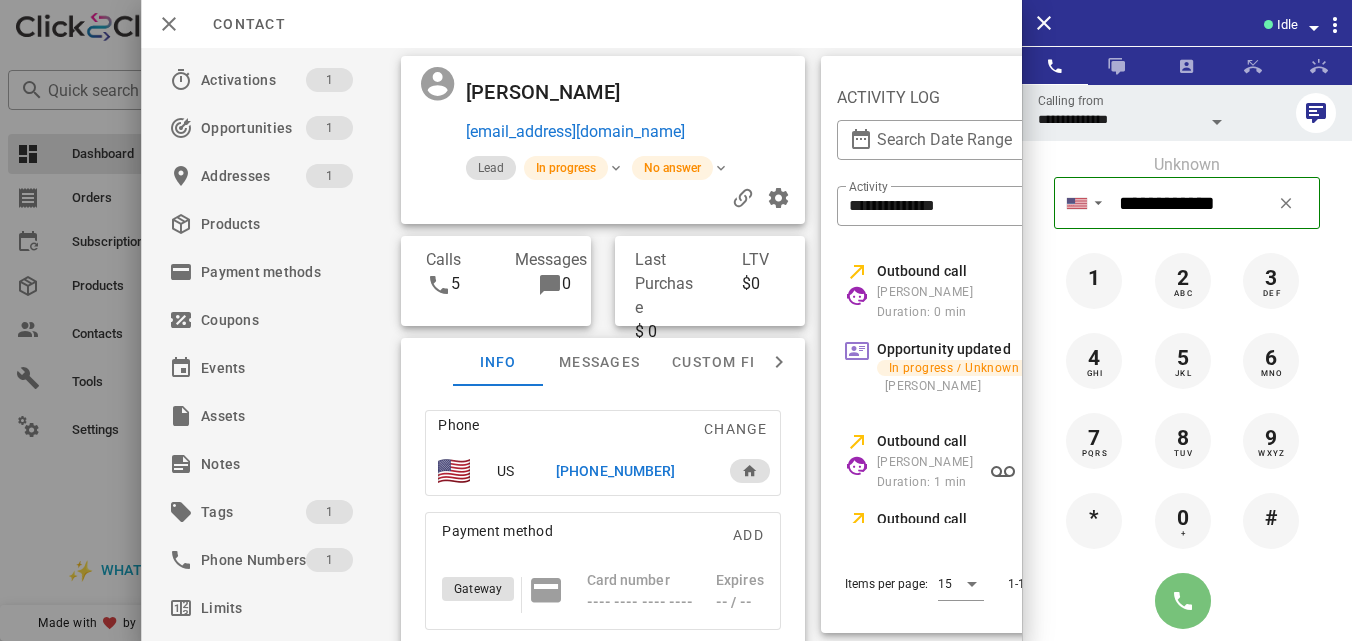 type 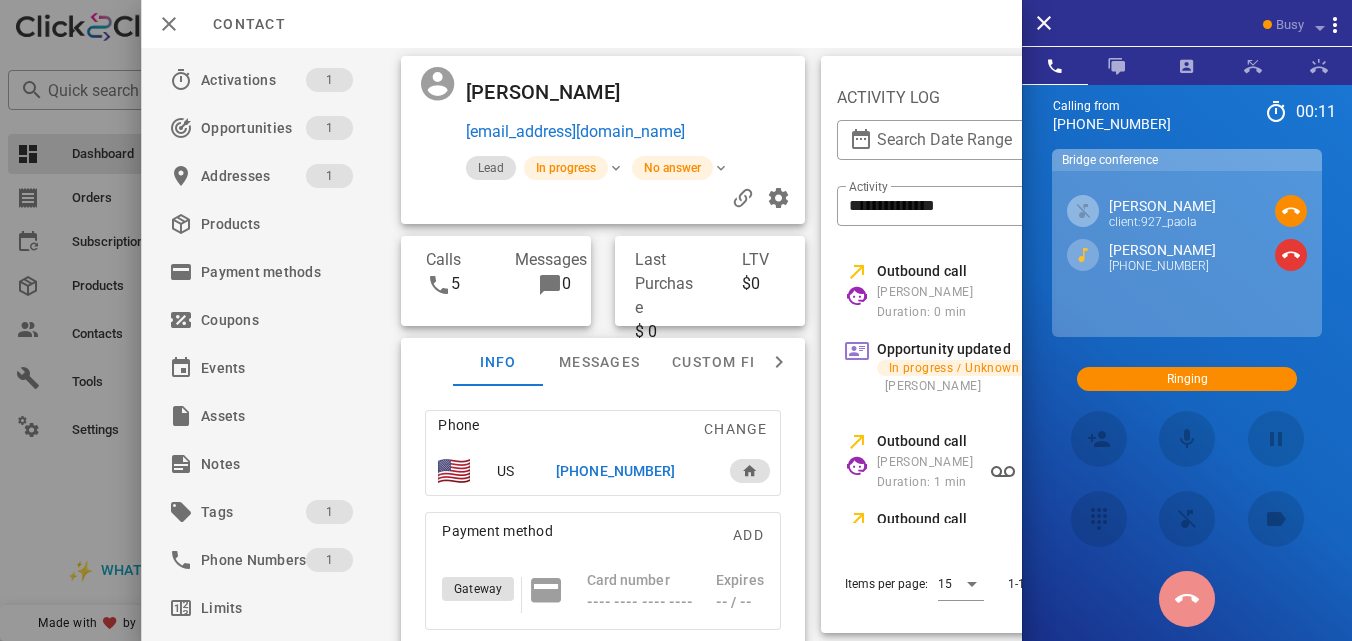 click at bounding box center (1187, 599) 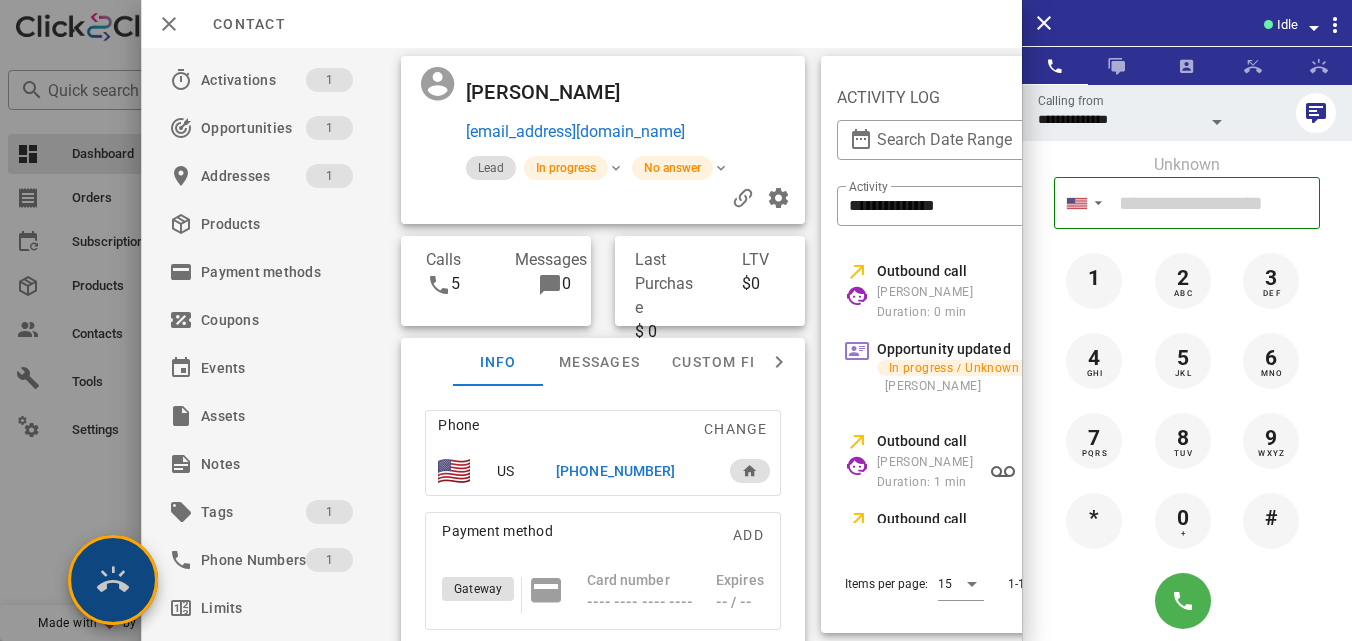 click at bounding box center (113, 580) 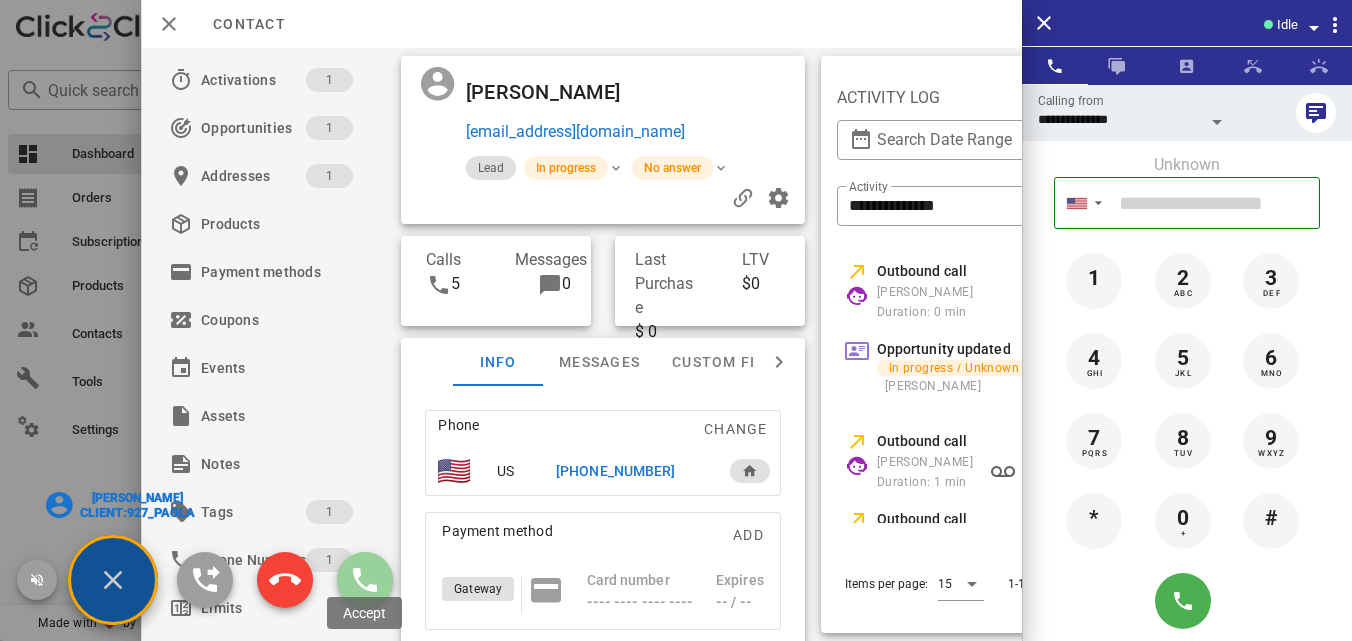 click at bounding box center [365, 580] 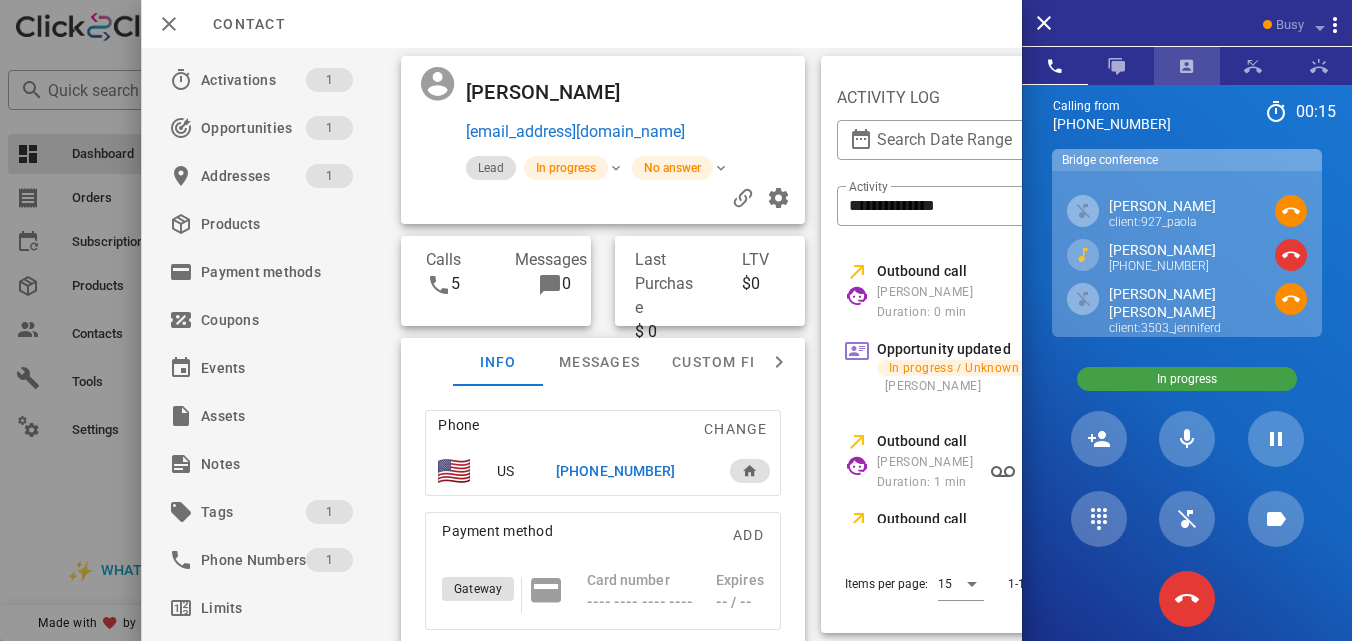 click at bounding box center [1187, 66] 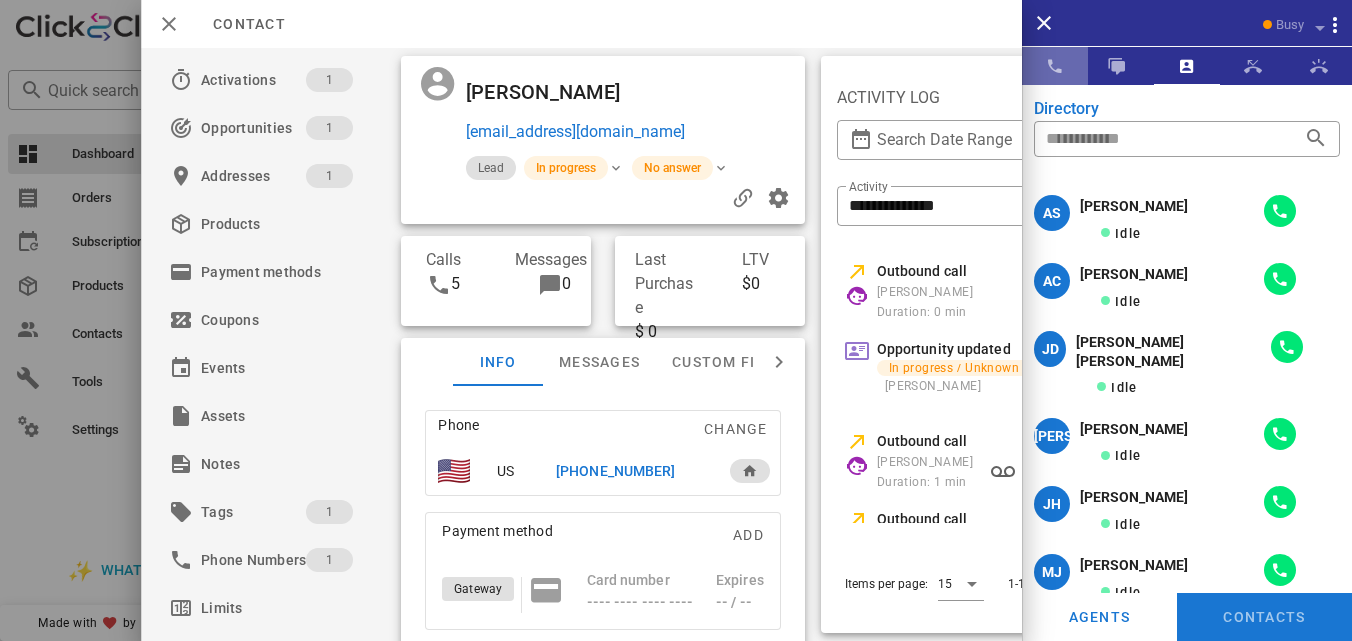 click at bounding box center (1055, 66) 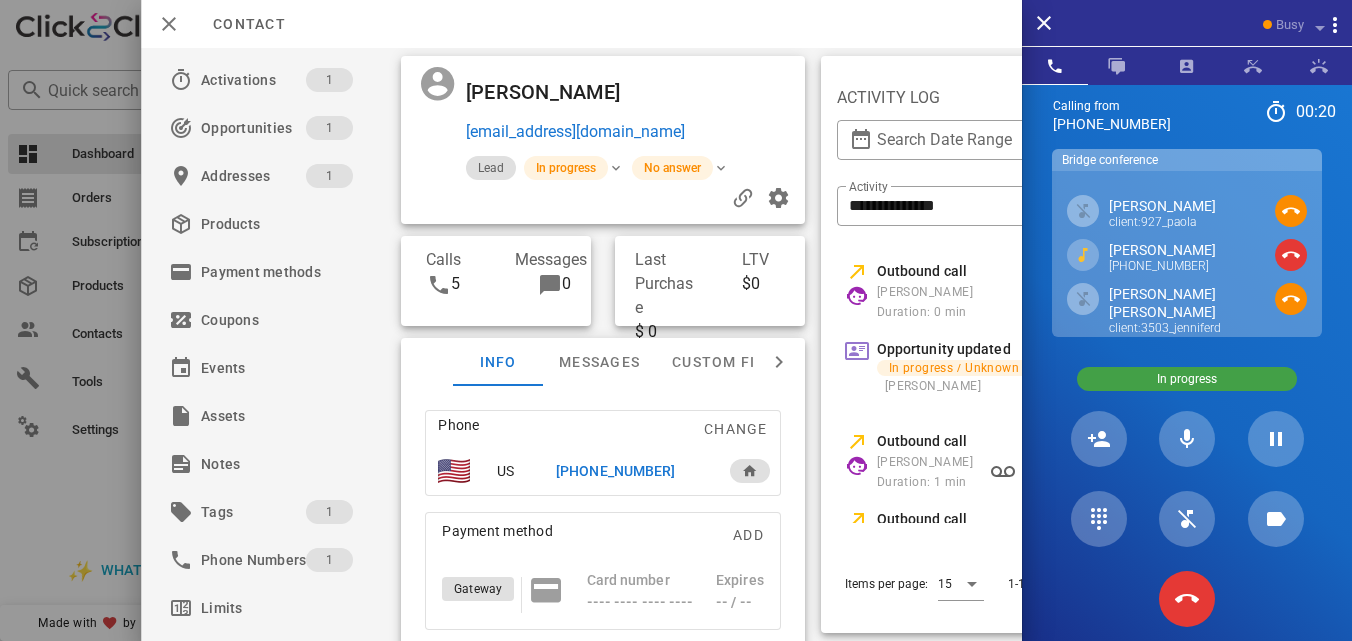 click on "Aracely Ramirez" at bounding box center [1162, 250] 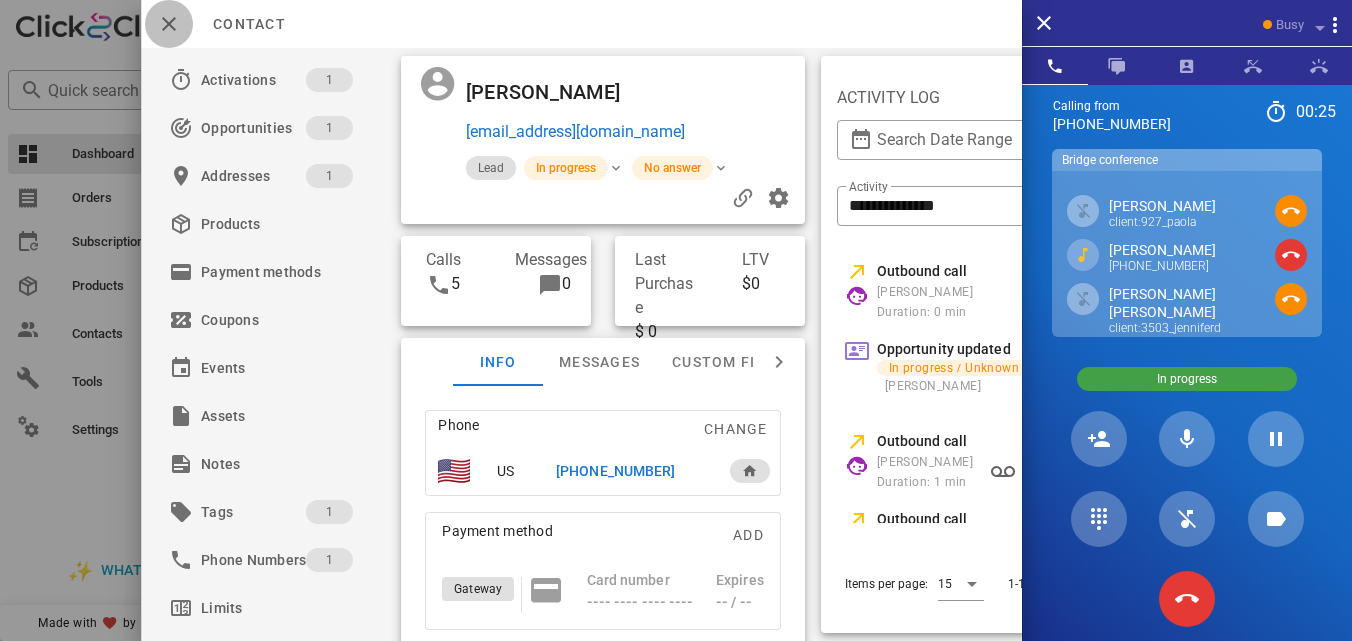 click at bounding box center [169, 24] 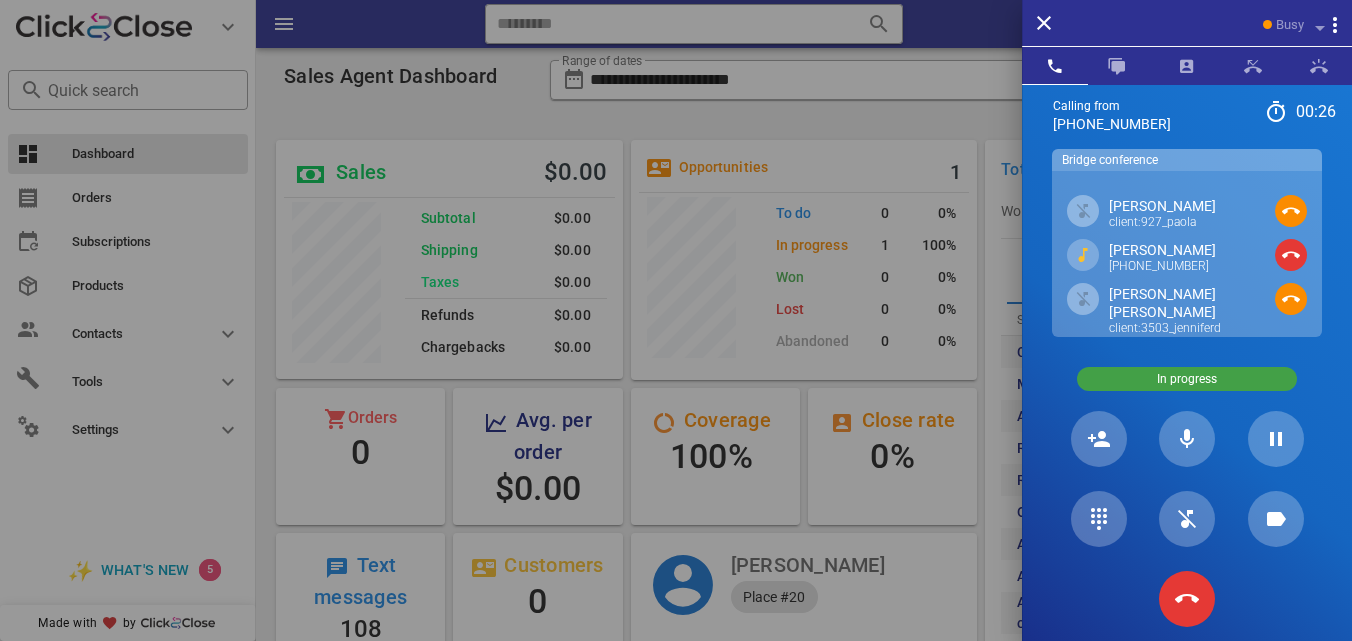 click on "Aracely Ramirez" at bounding box center [1162, 250] 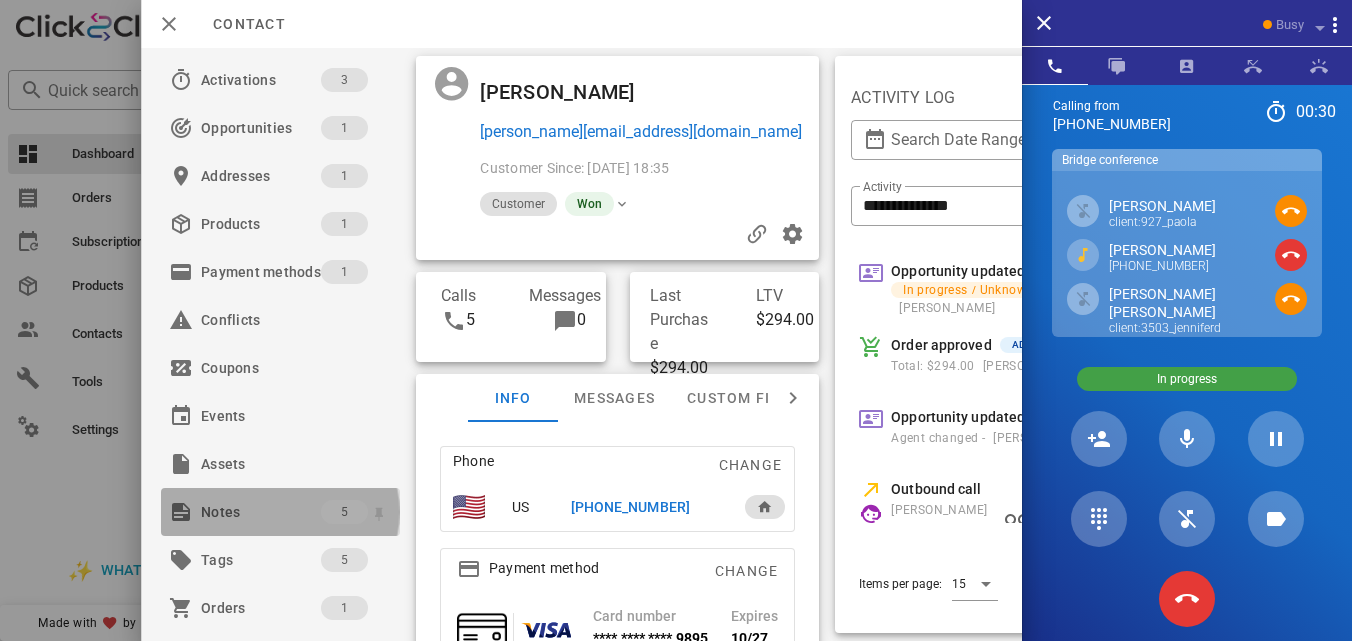 click on "Notes" at bounding box center (261, 512) 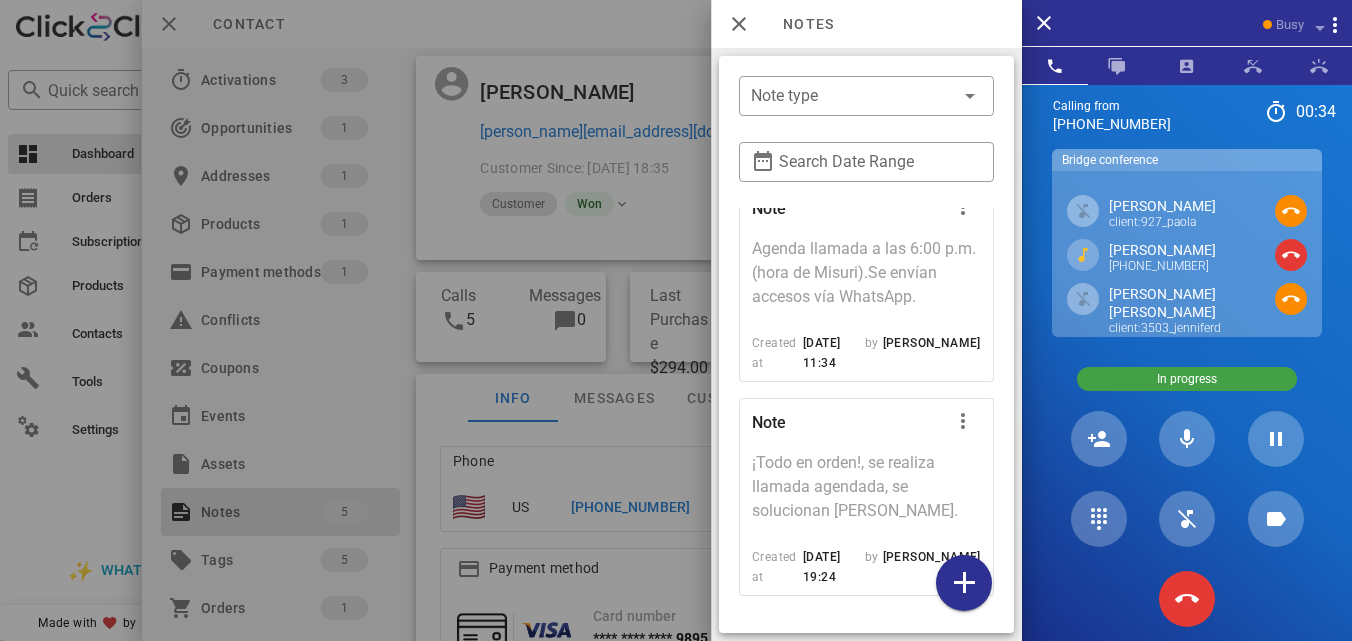 scroll, scrollTop: 795, scrollLeft: 0, axis: vertical 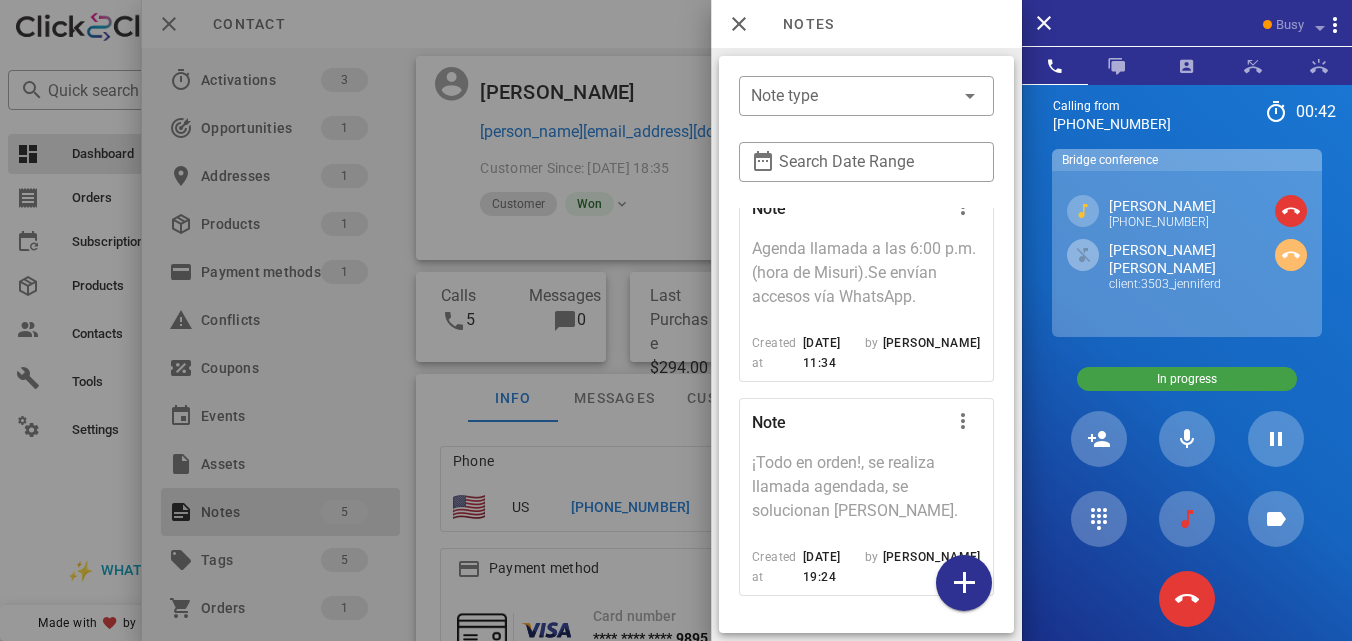 click at bounding box center (1291, 255) 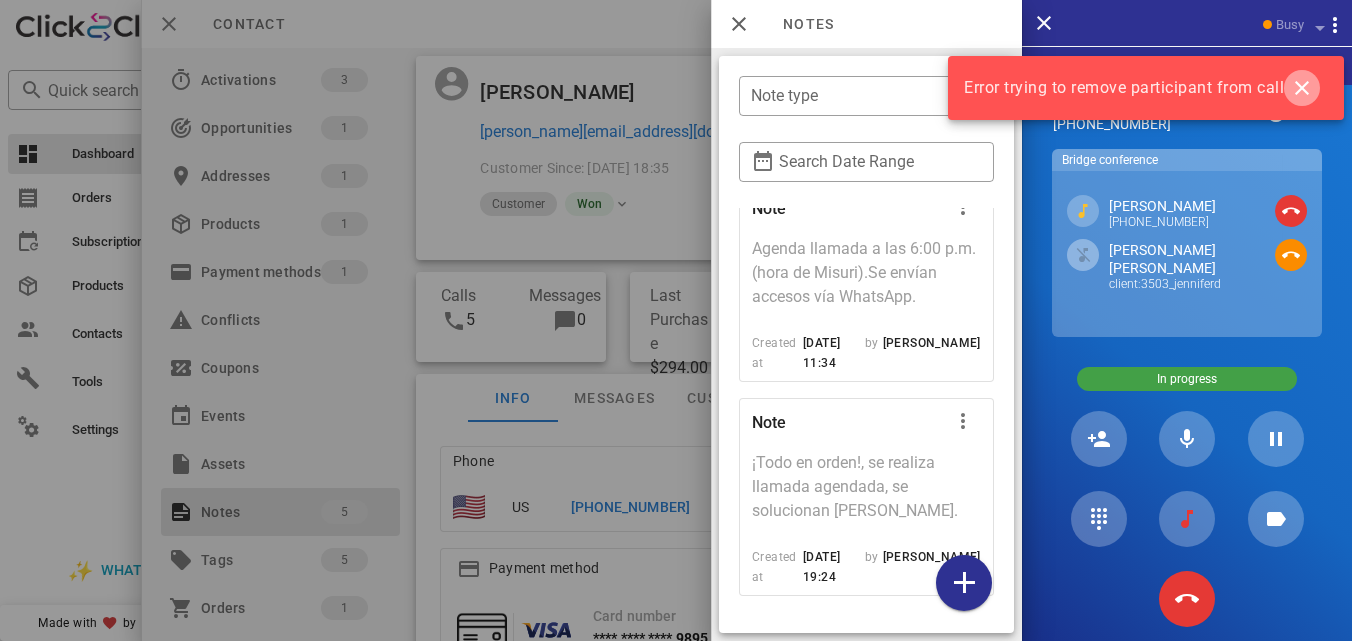 click at bounding box center [1302, 88] 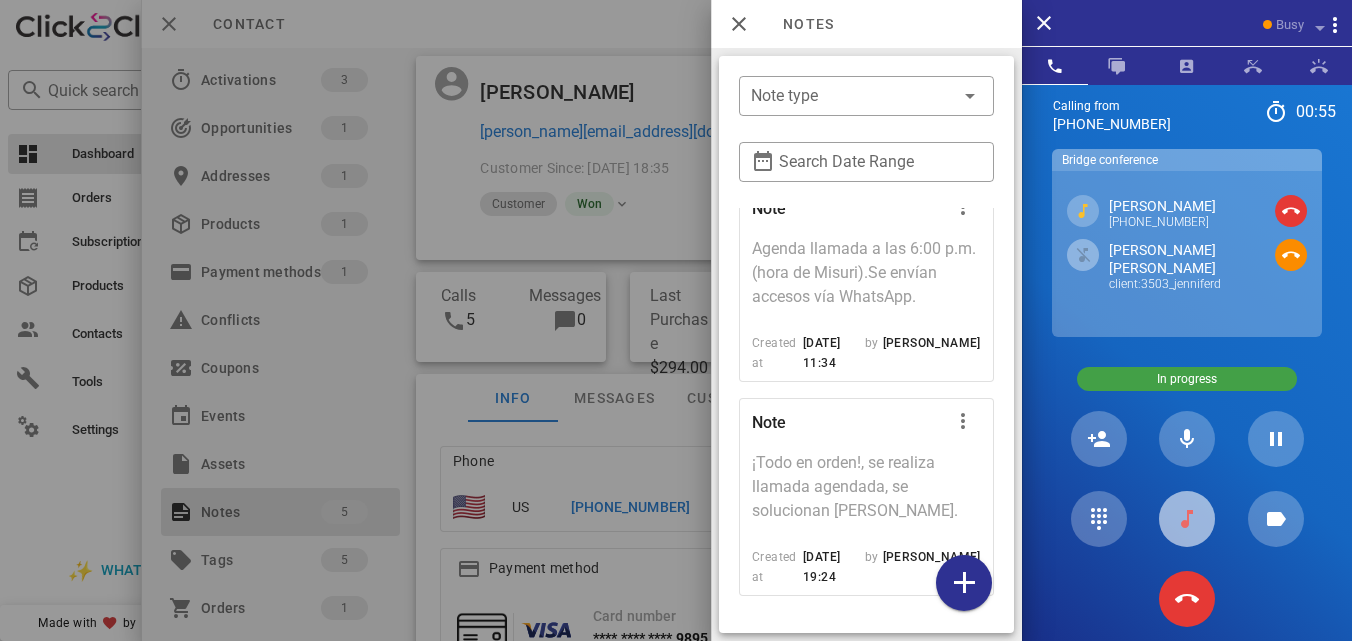click at bounding box center (1187, 519) 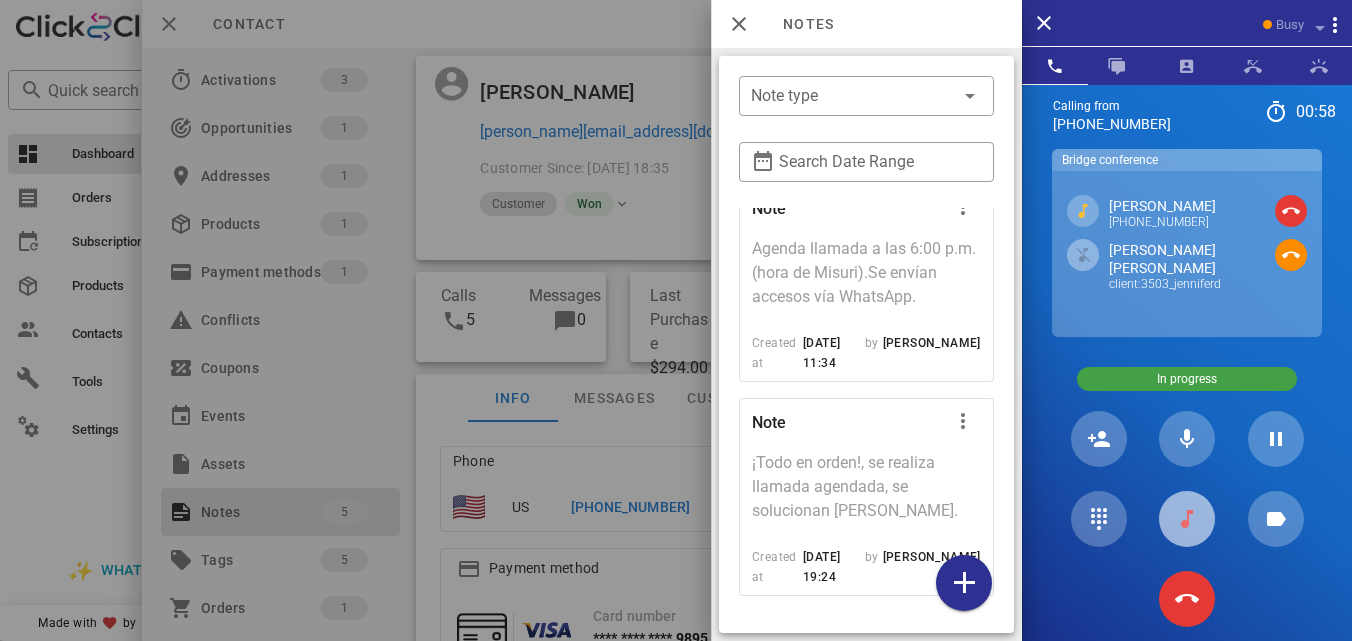 click at bounding box center (1187, 519) 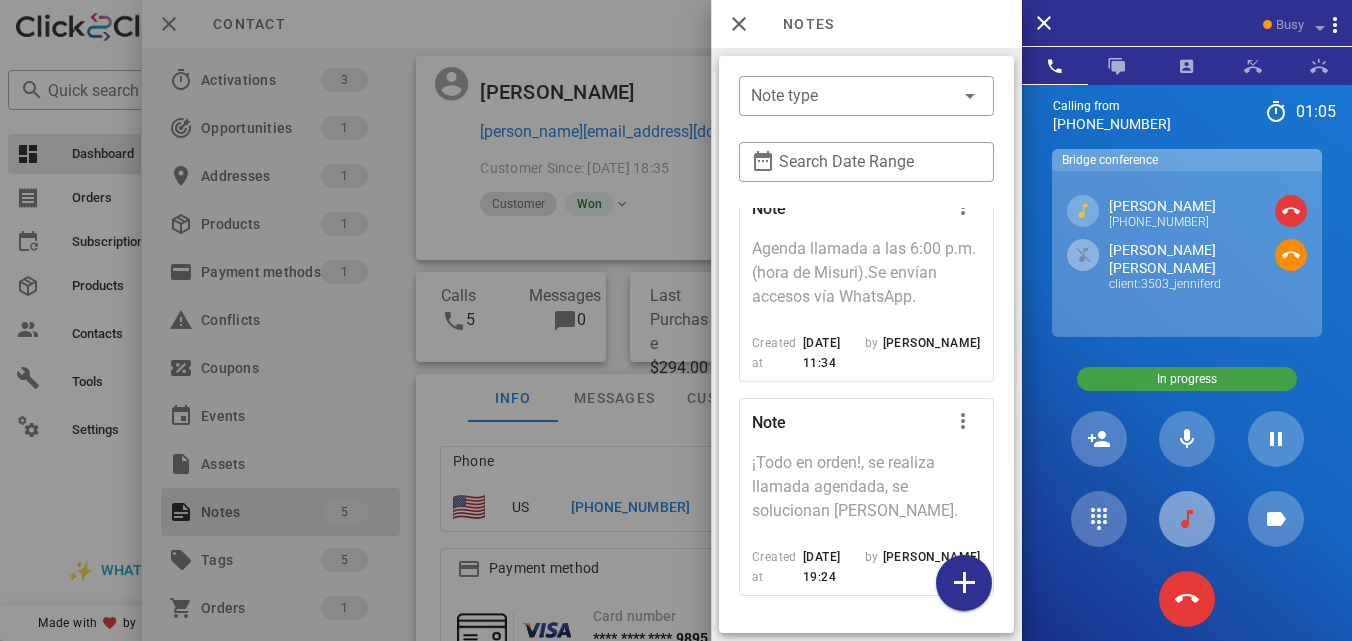 click at bounding box center (1187, 519) 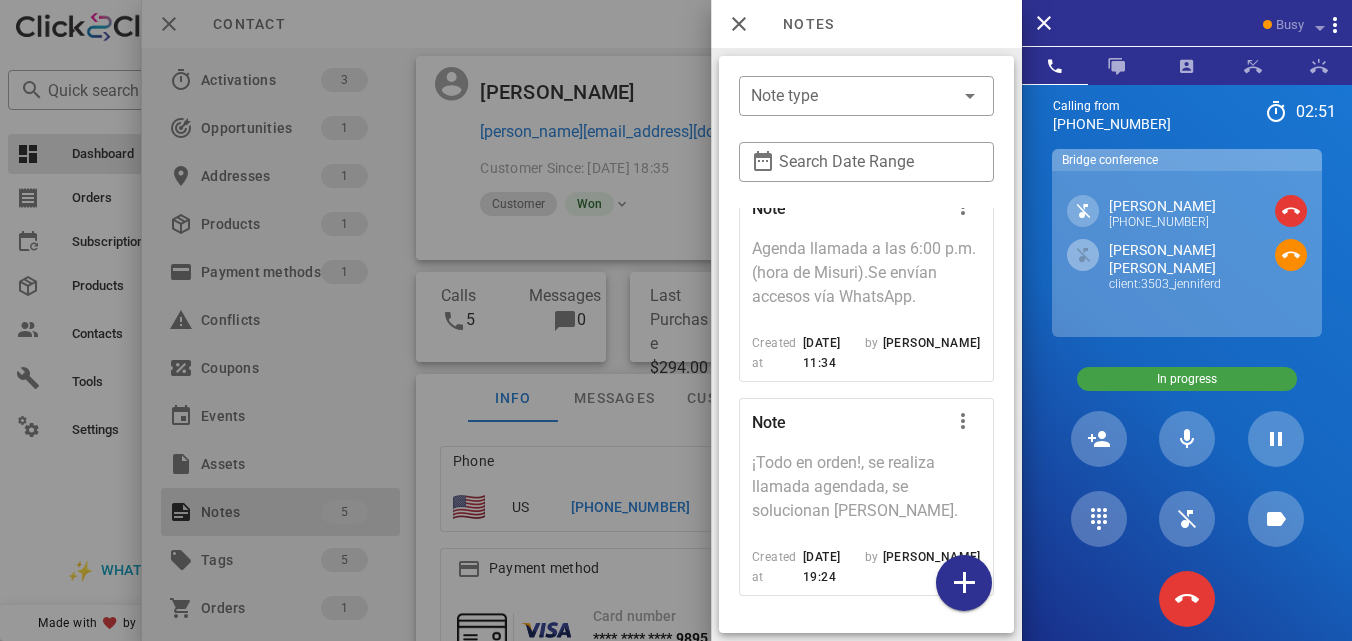 click at bounding box center (676, 320) 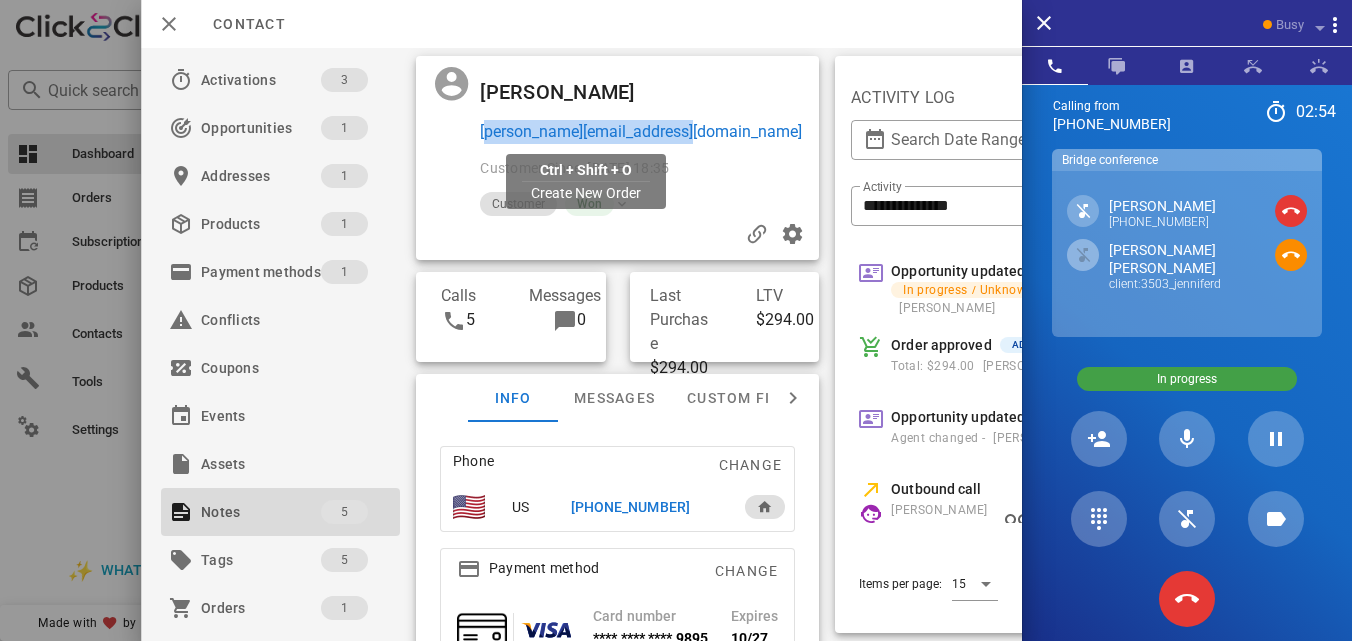 drag, startPoint x: 711, startPoint y: 135, endPoint x: 478, endPoint y: 134, distance: 233.00215 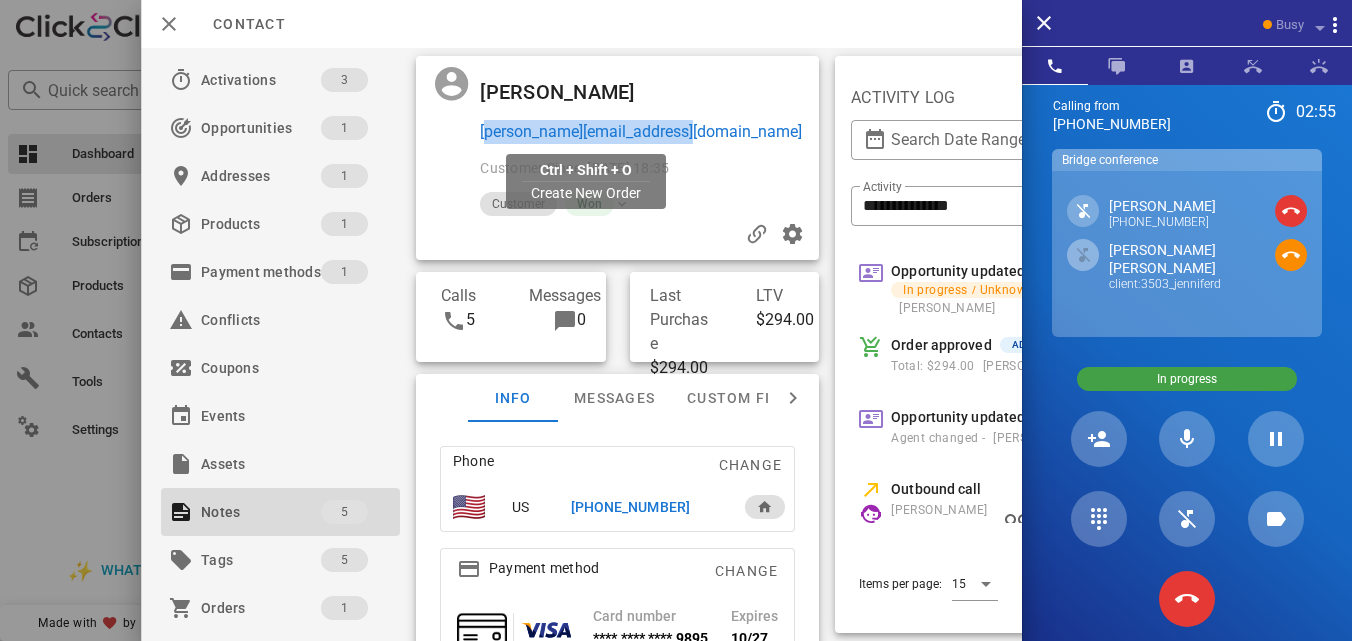 copy on "aracely.ramirezkc@gmail.com" 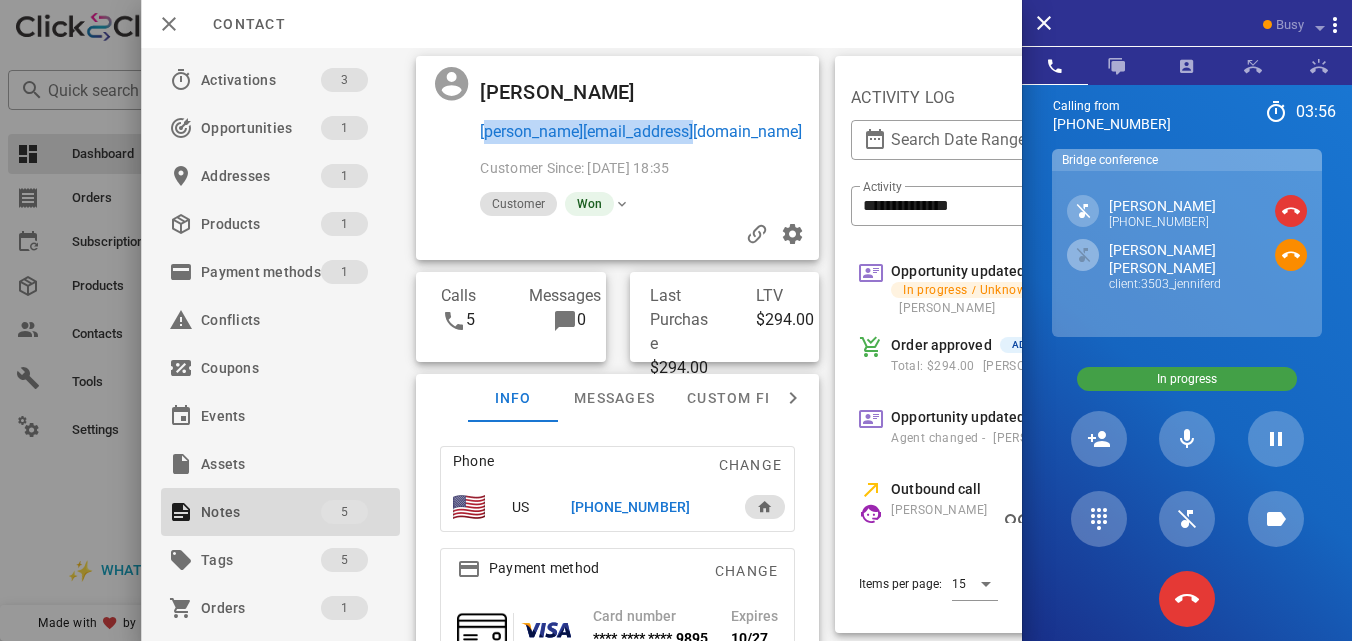 copy on "aracely.ramirezkc@gmail.com" 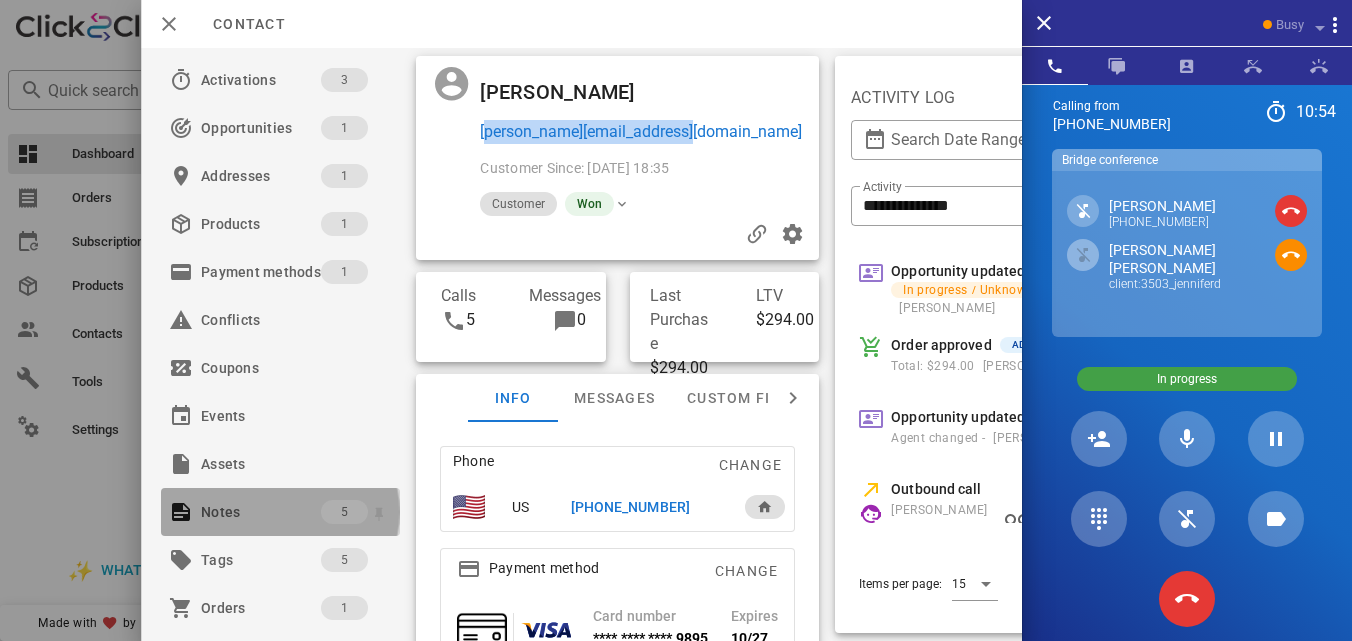click on "5" at bounding box center (356, 512) 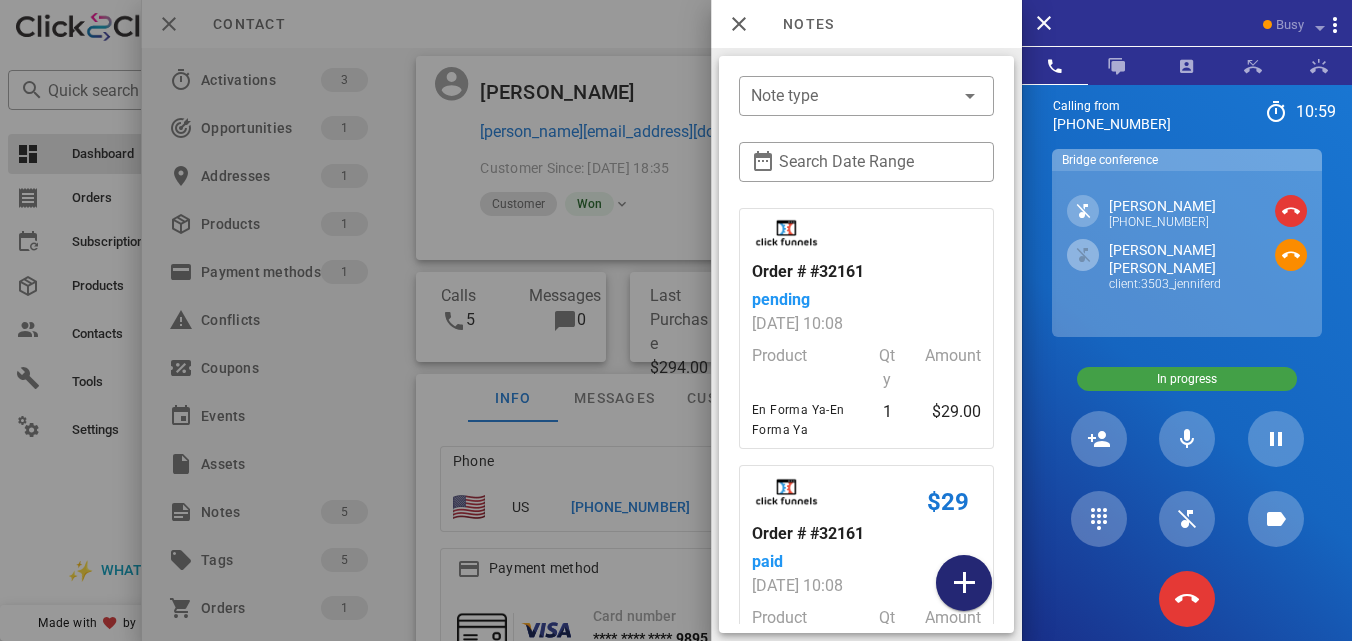 click at bounding box center [964, 583] 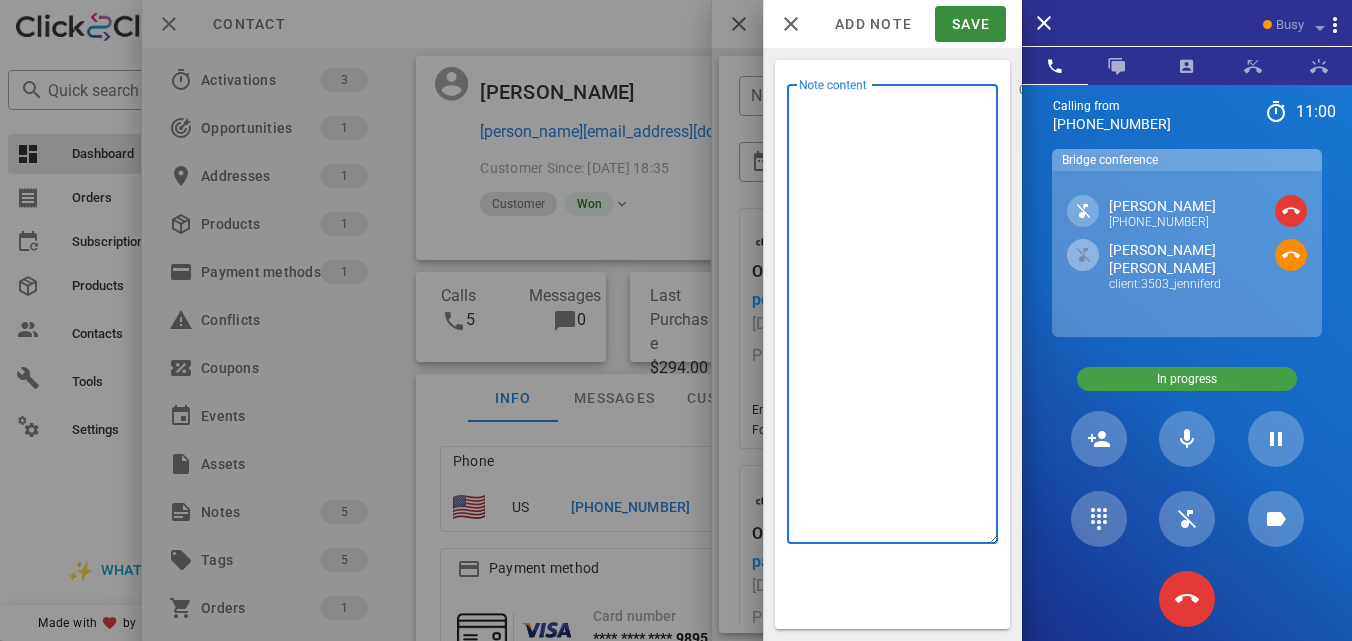 click on "Note content" at bounding box center [898, 319] 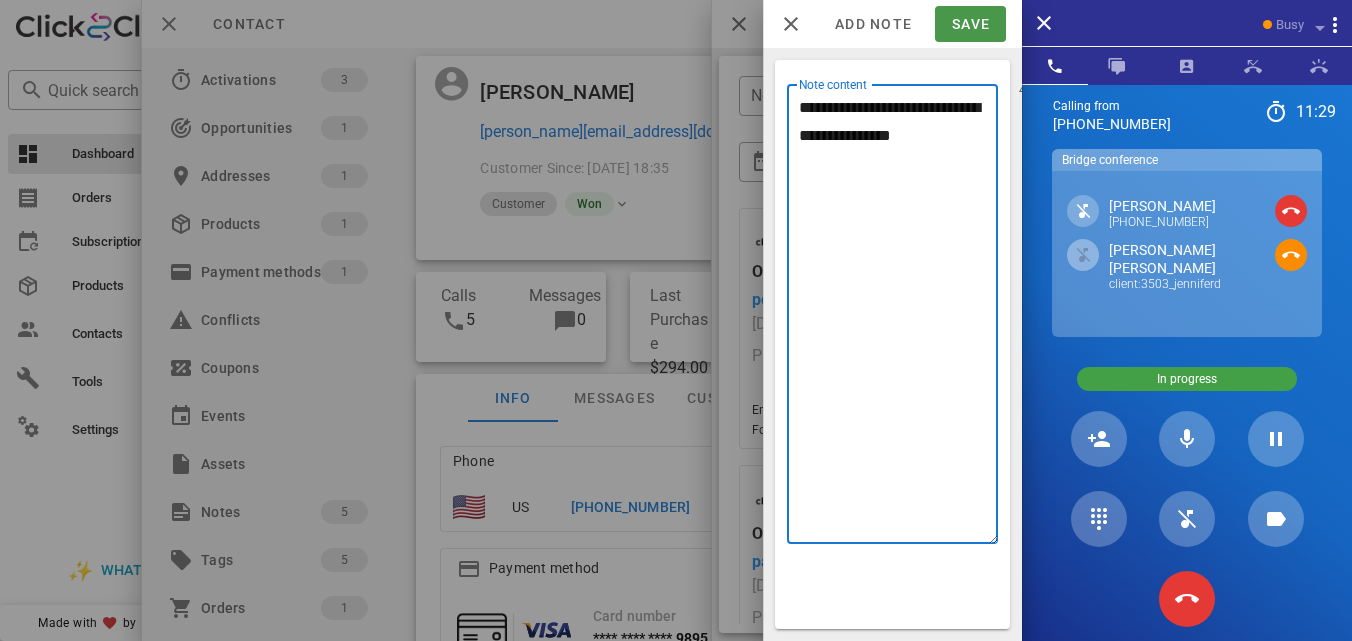 type on "**********" 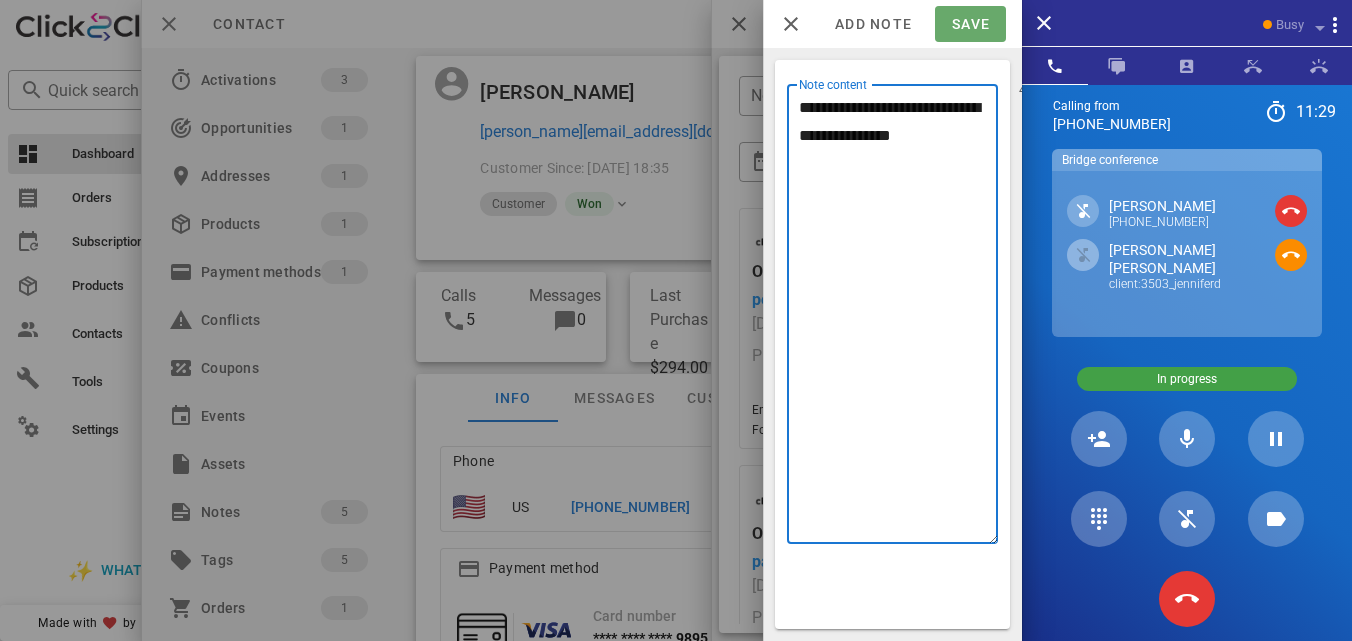 click on "Save" at bounding box center (970, 24) 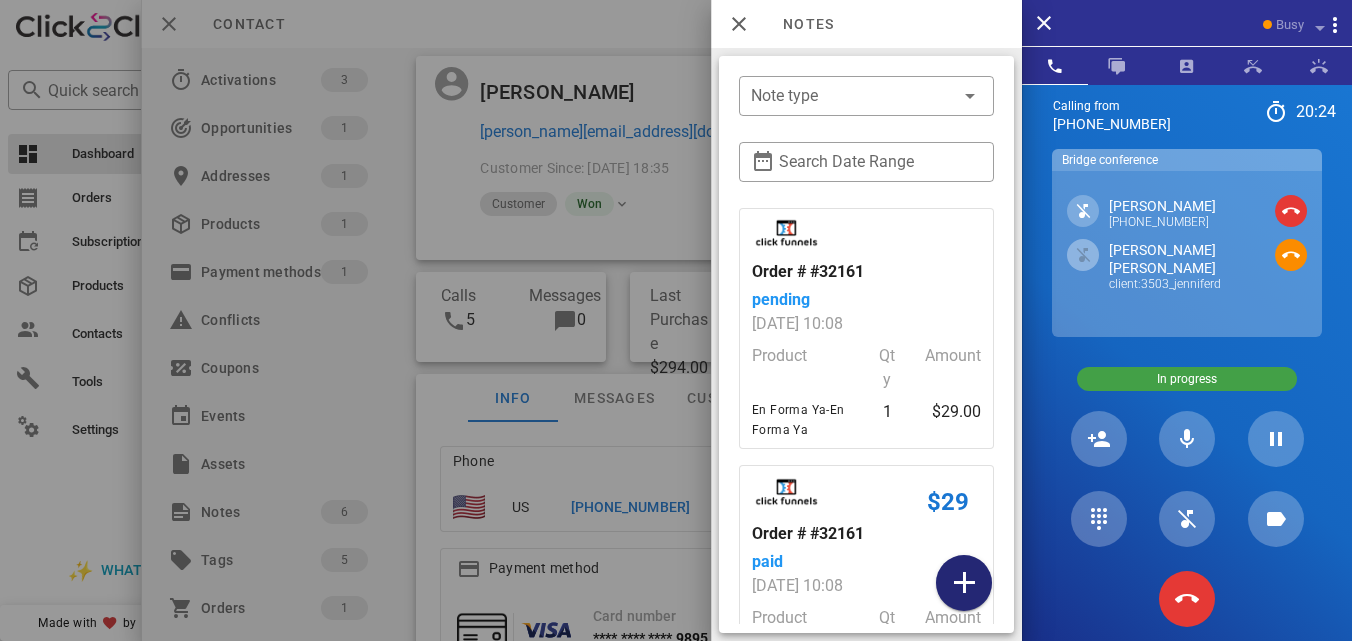 click at bounding box center [964, 583] 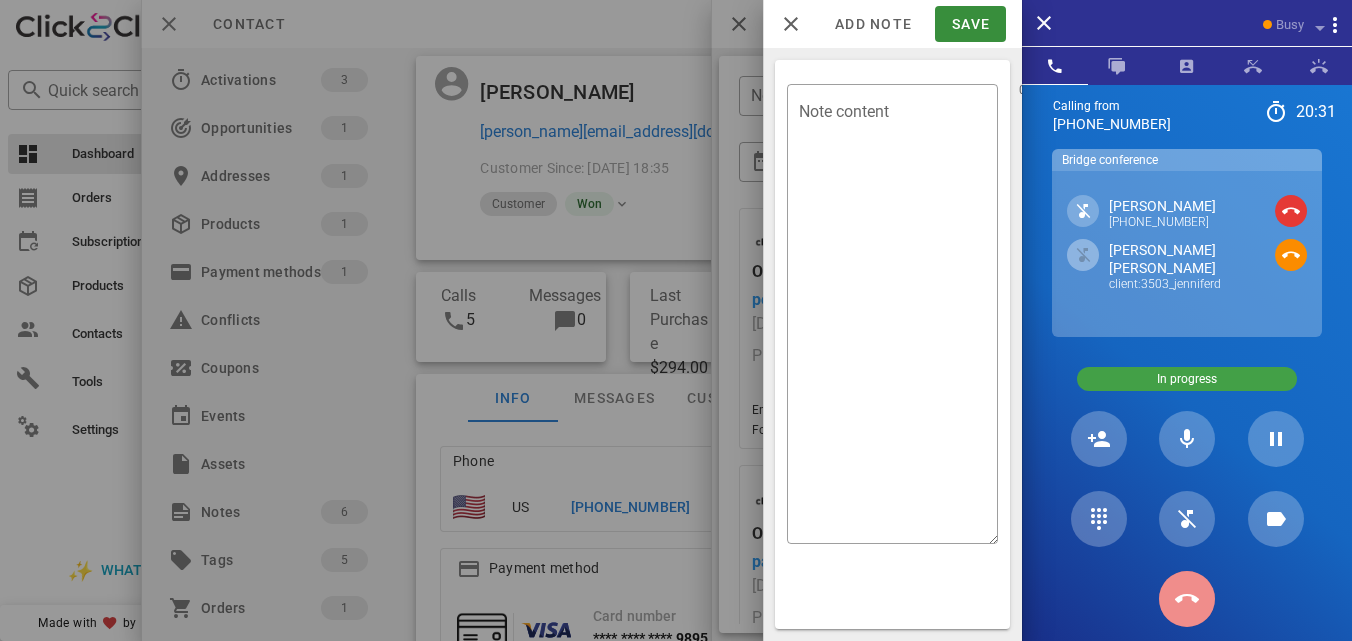 click at bounding box center (1187, 599) 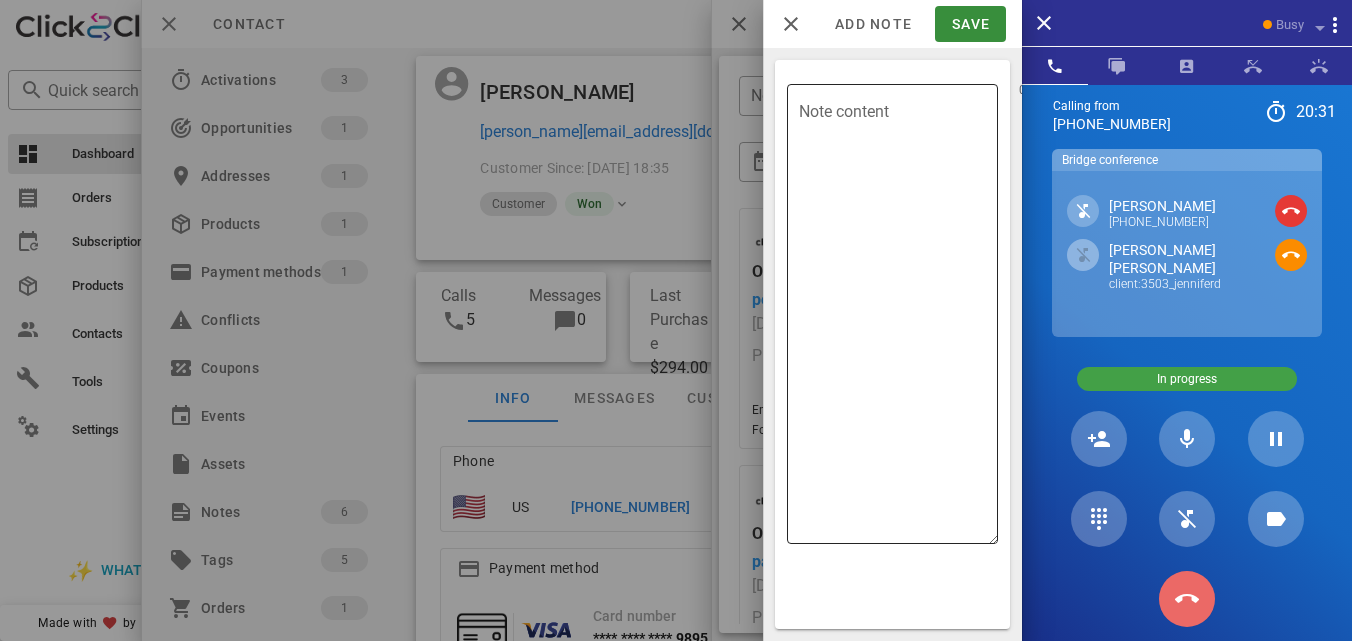 click on "Note content" at bounding box center (898, 319) 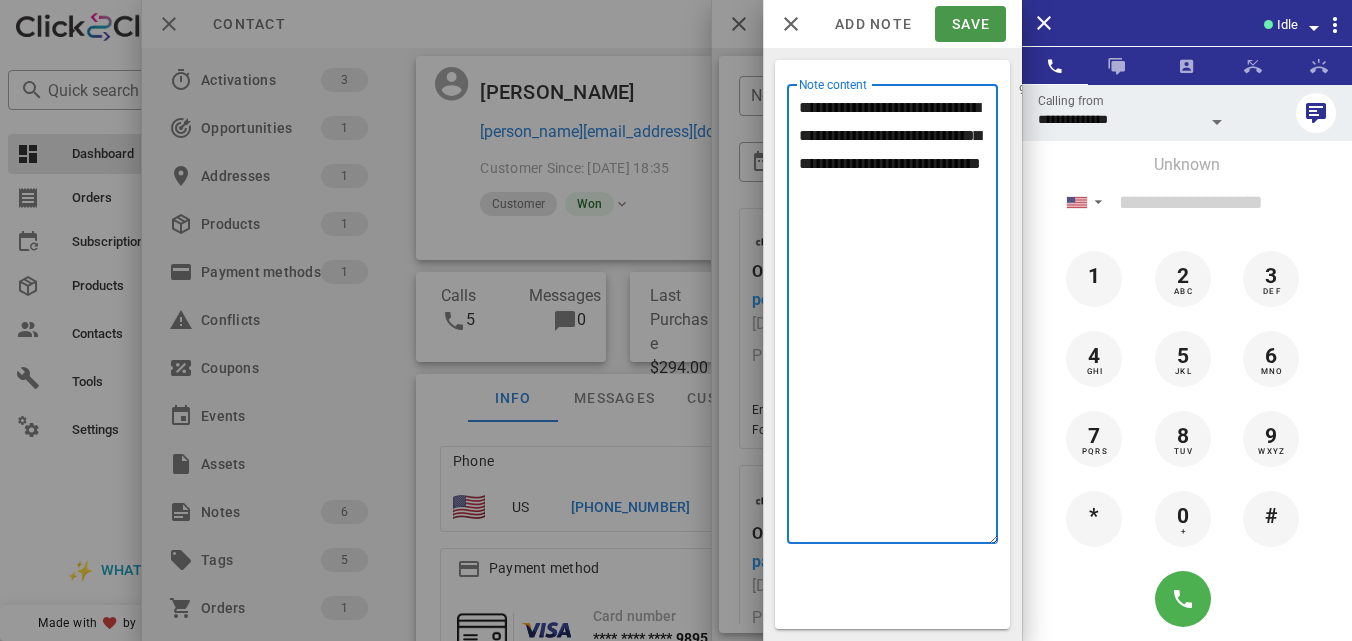 type on "**********" 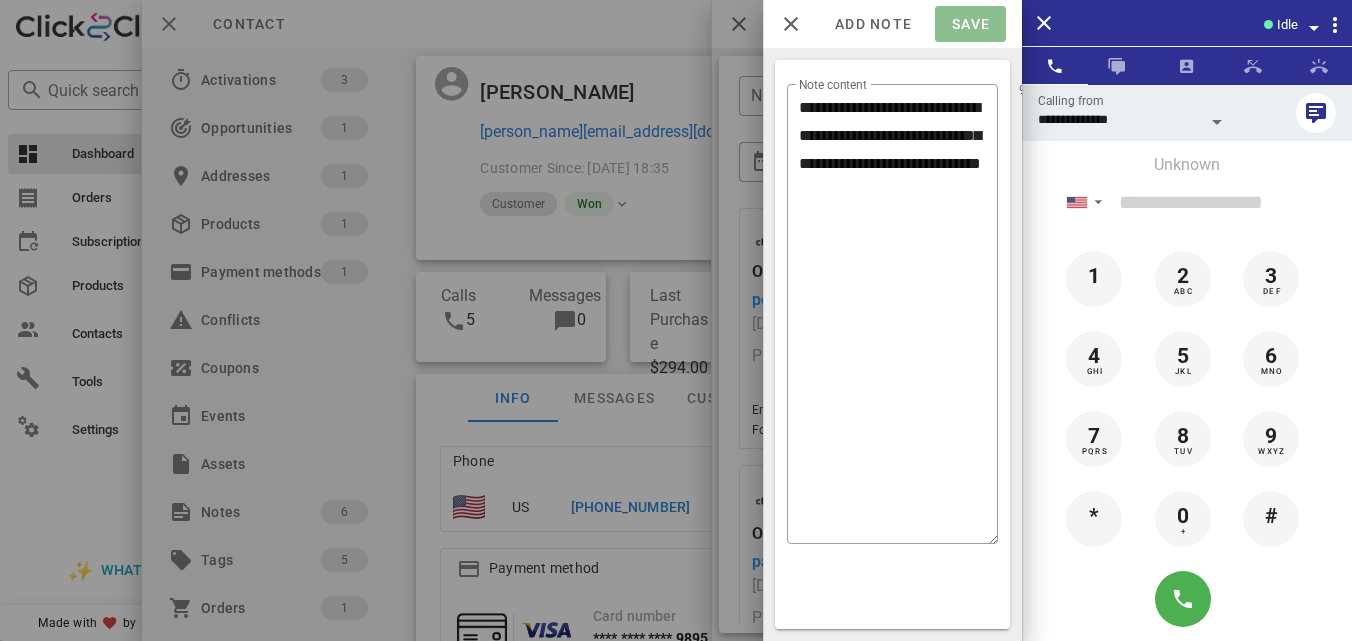 click on "Save" at bounding box center [970, 24] 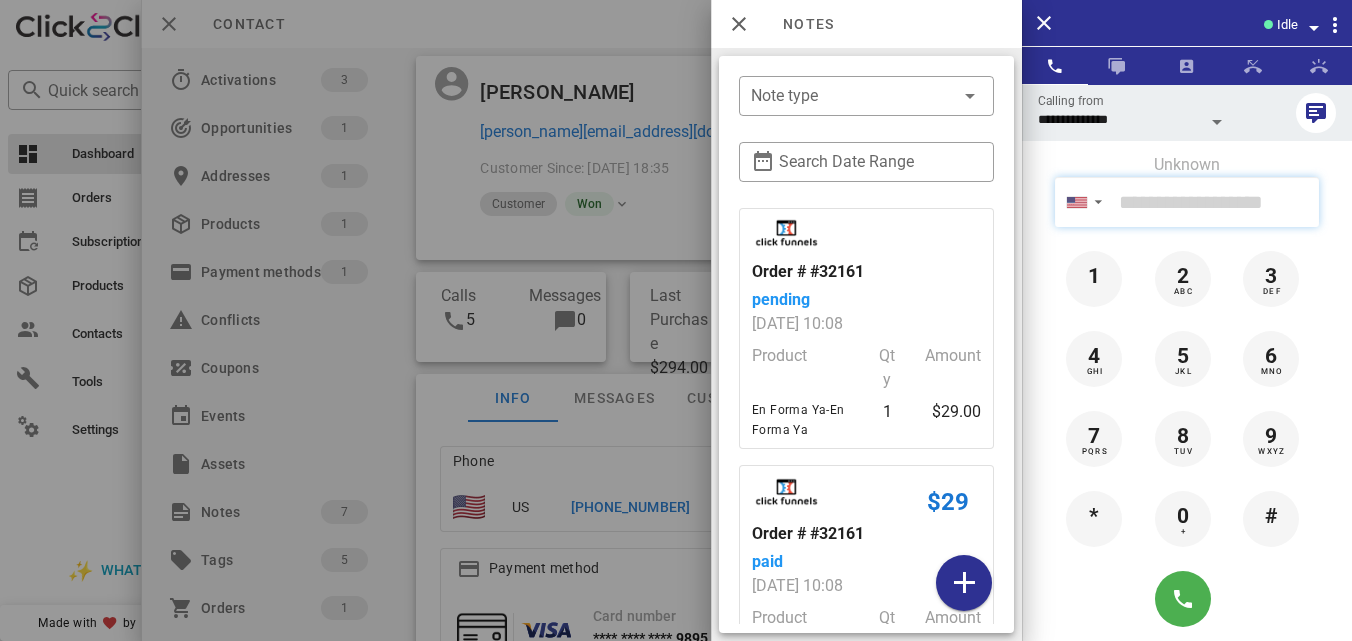 click at bounding box center [1215, 202] 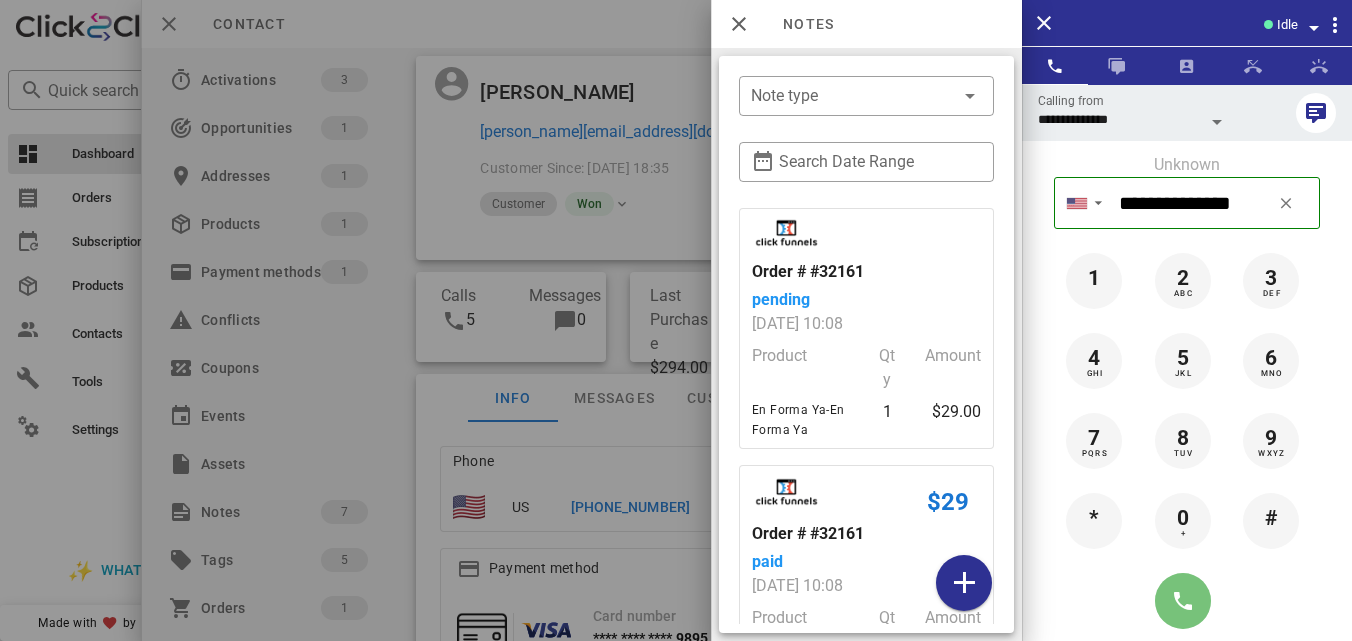 click at bounding box center [1183, 601] 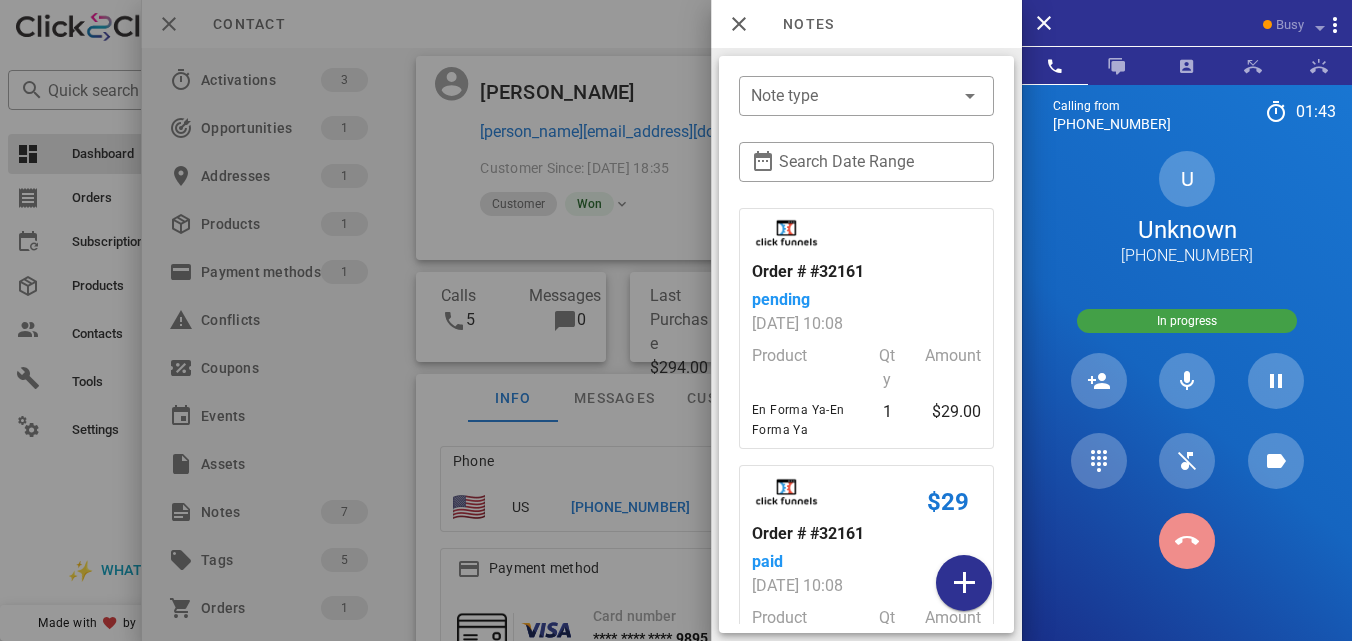 click at bounding box center [1187, 541] 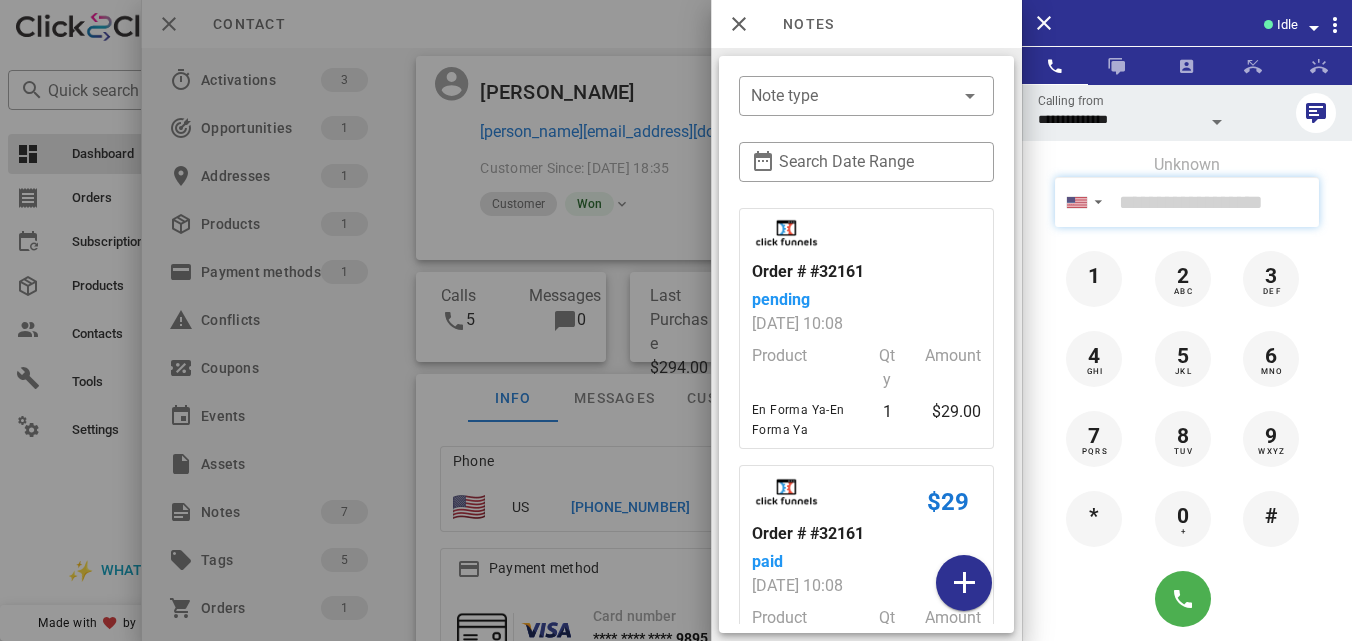 click at bounding box center [1215, 202] 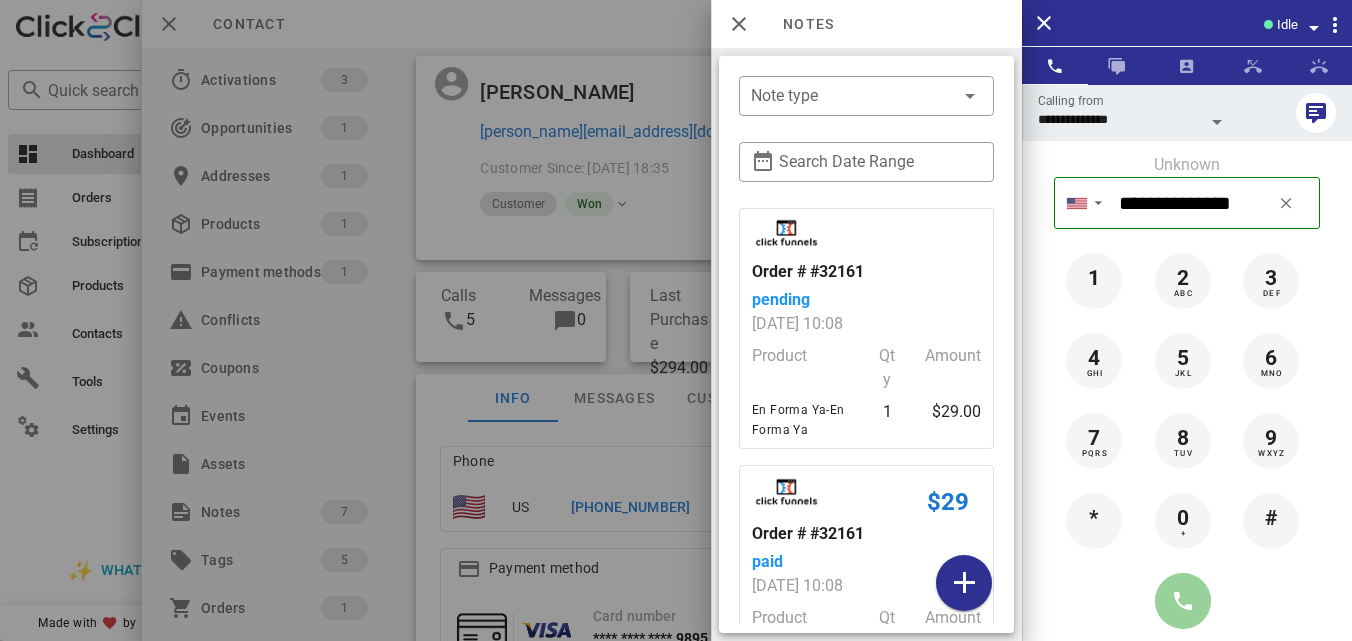 click at bounding box center [1183, 601] 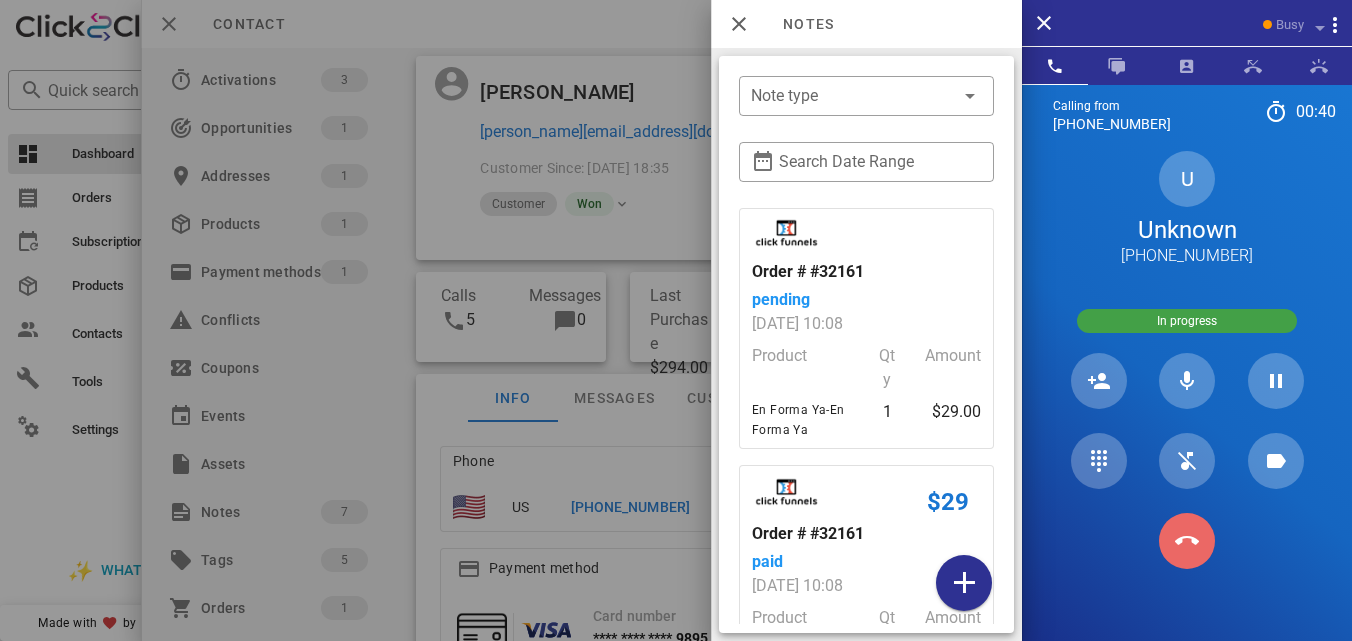 click at bounding box center [1187, 541] 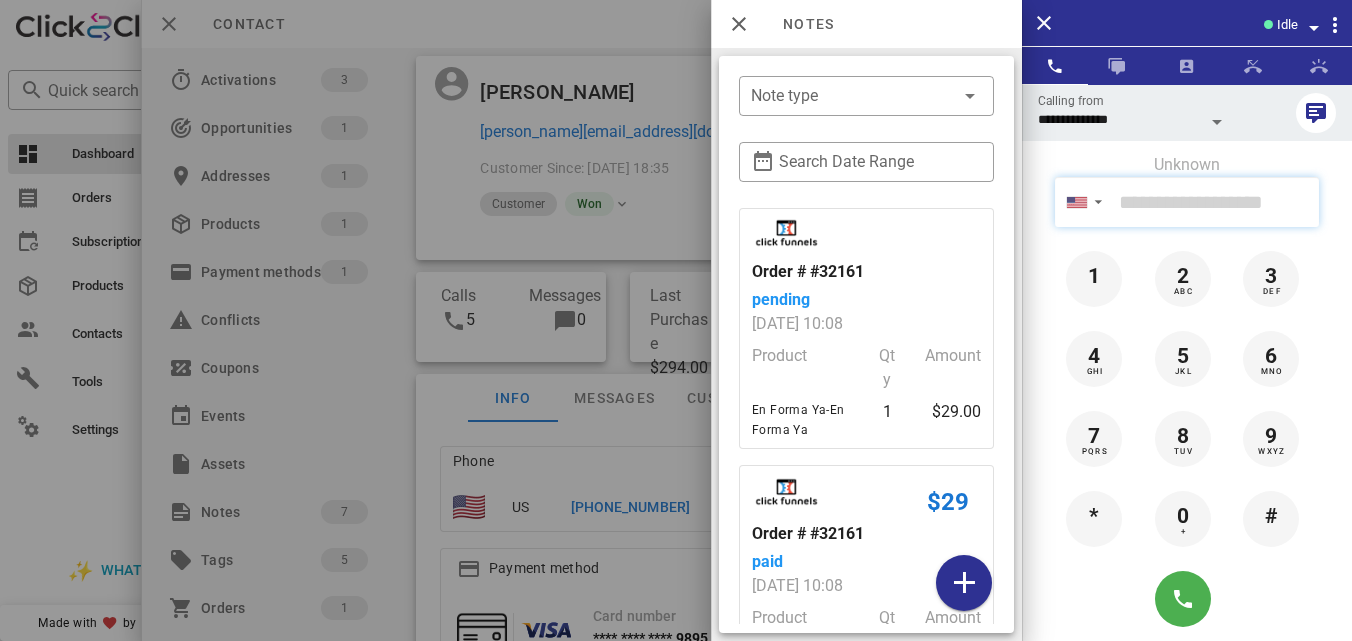 click at bounding box center (1215, 202) 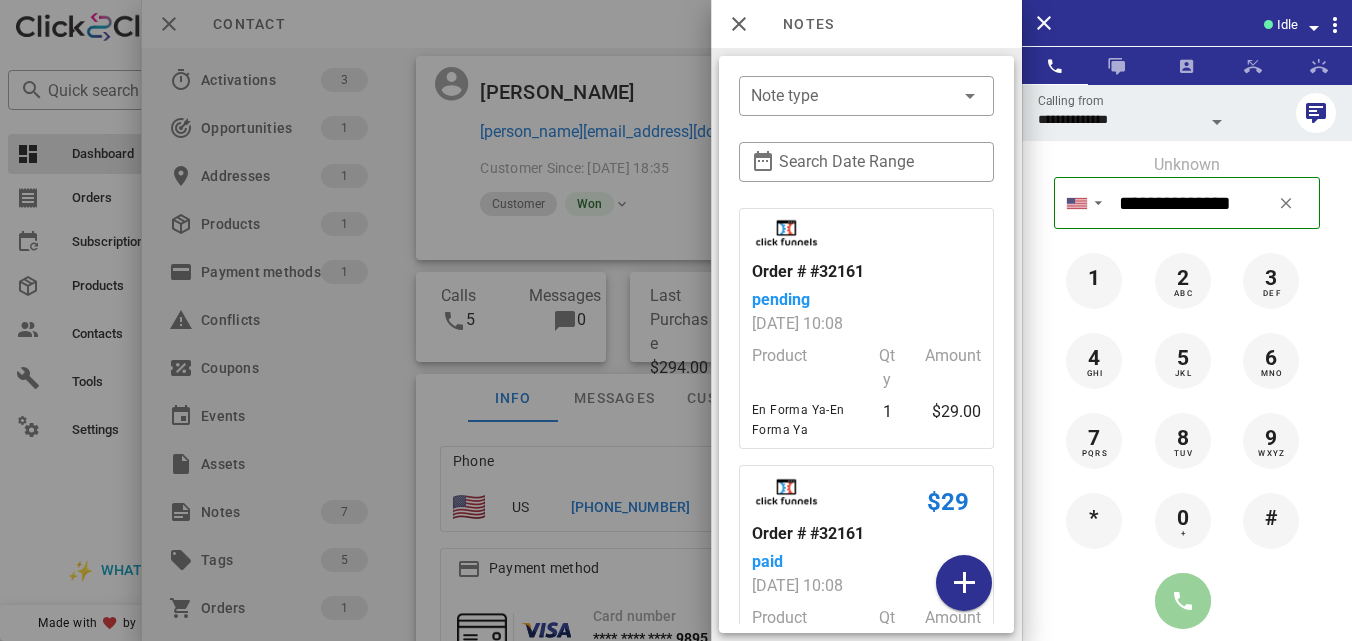 click at bounding box center (1183, 601) 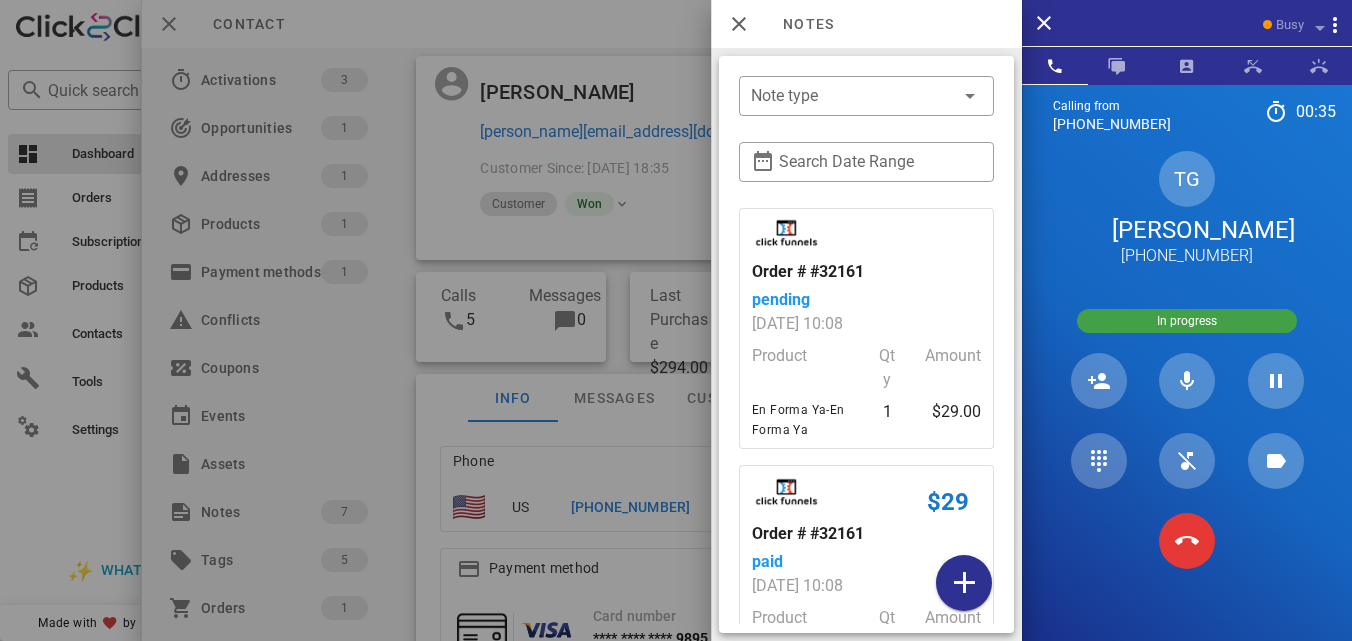 click on "Thelma Garcia" at bounding box center [1187, 230] 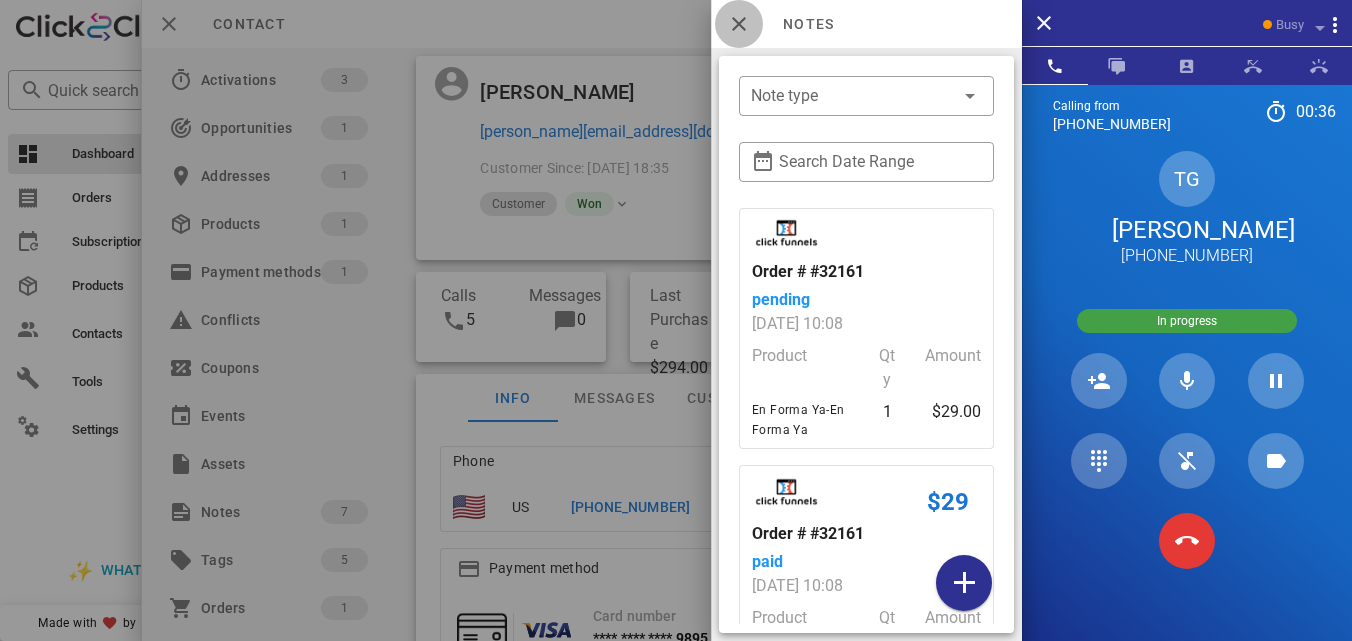 click at bounding box center [739, 24] 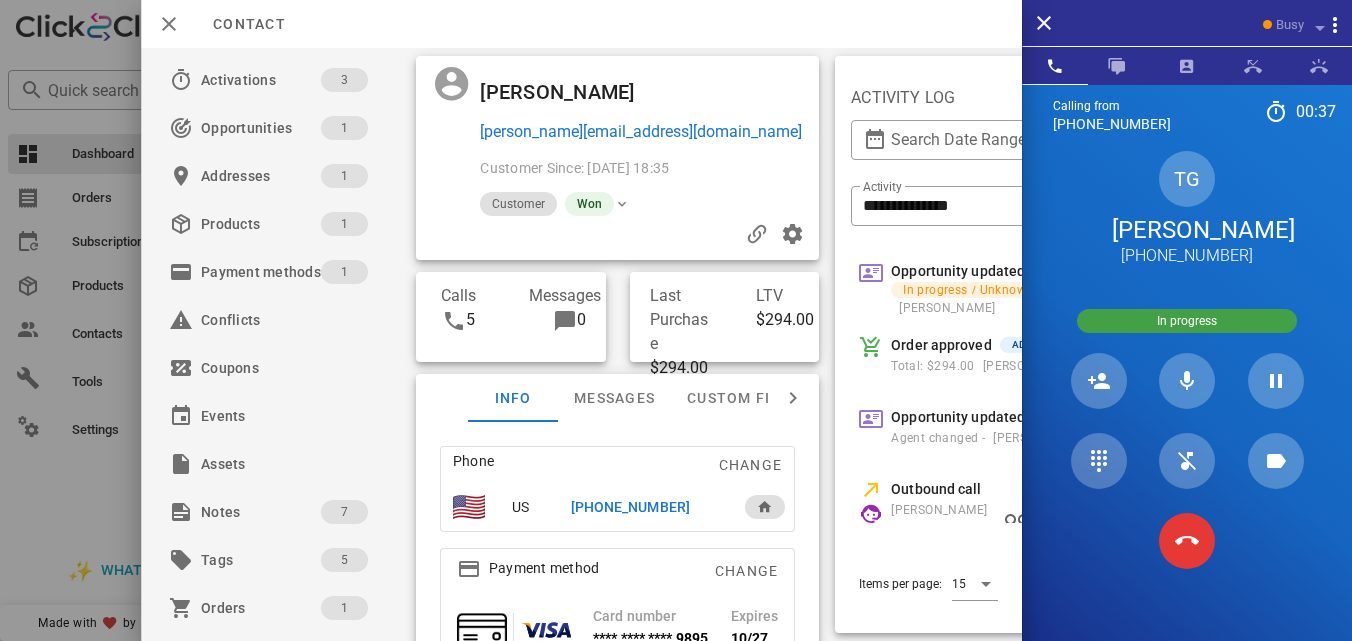 click on "Thelma Garcia" at bounding box center (1187, 230) 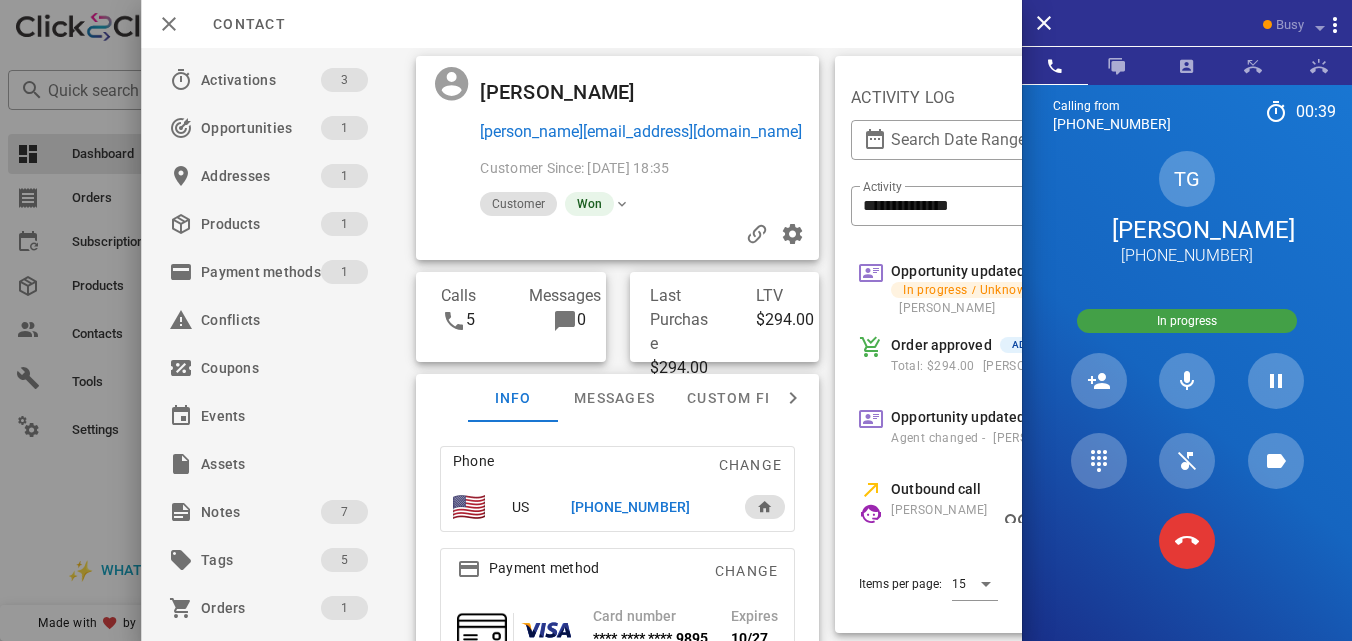 click on "TG   Thelma Garcia  +19095294077" at bounding box center (1187, 209) 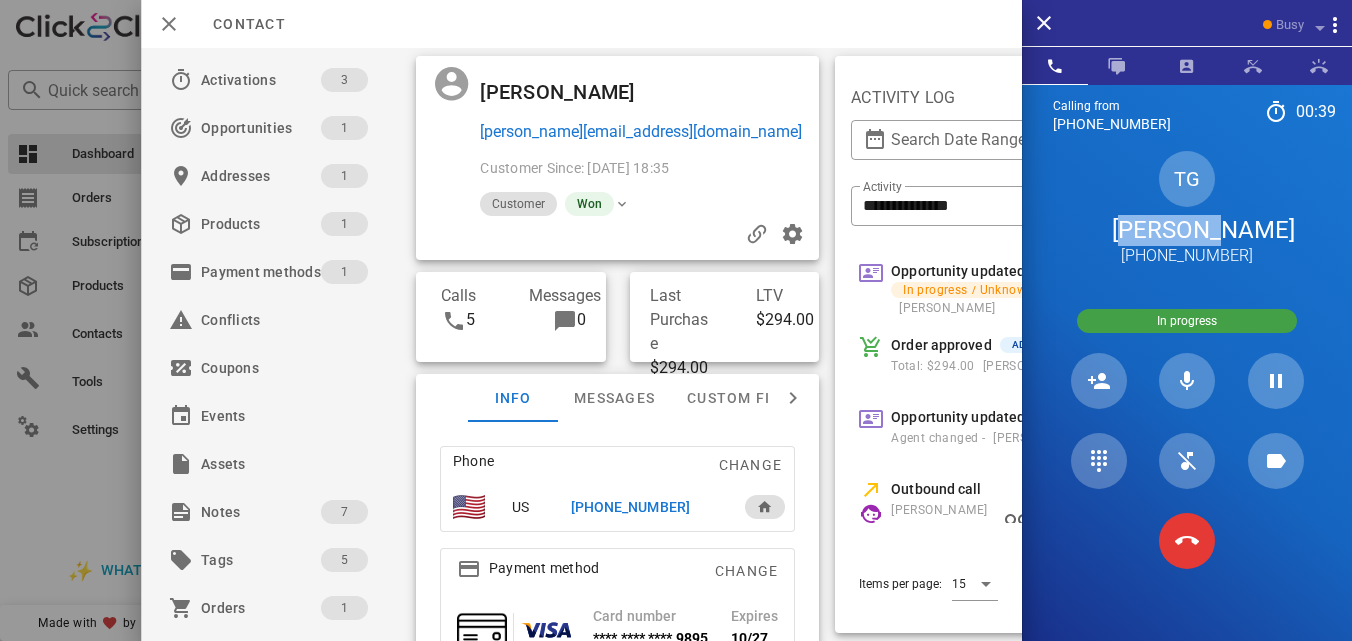 click on "TG   Thelma Garcia  +19095294077" at bounding box center (1187, 209) 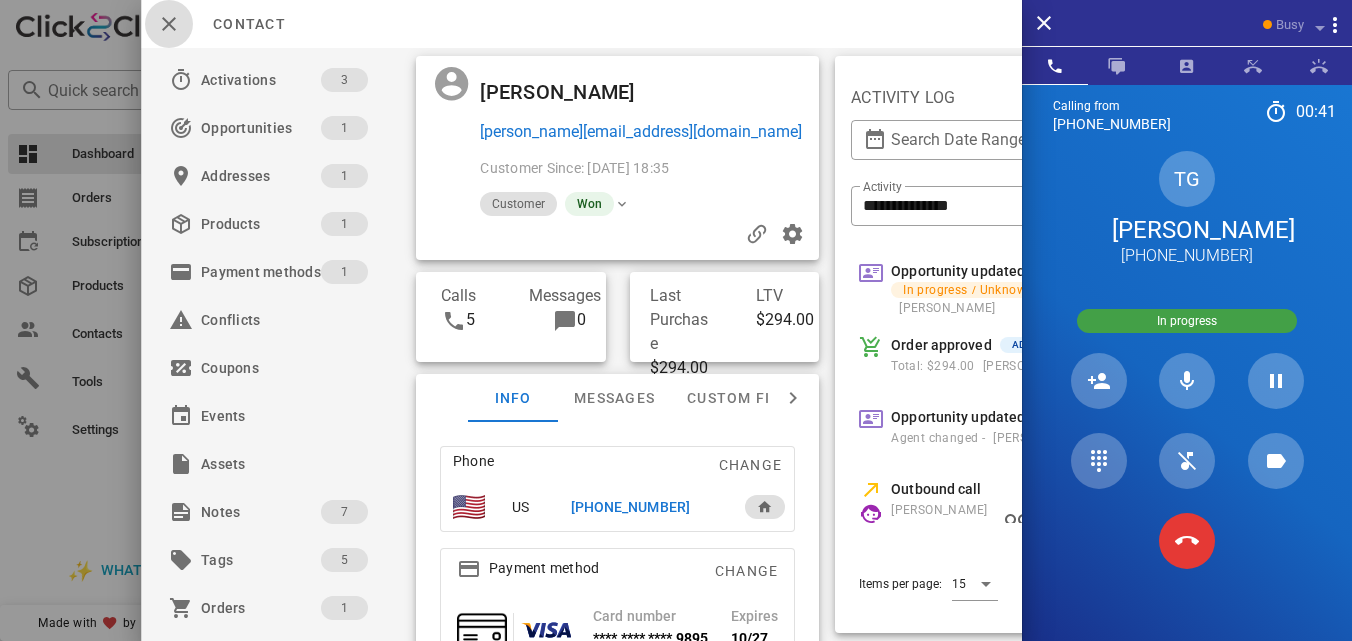 click at bounding box center (169, 24) 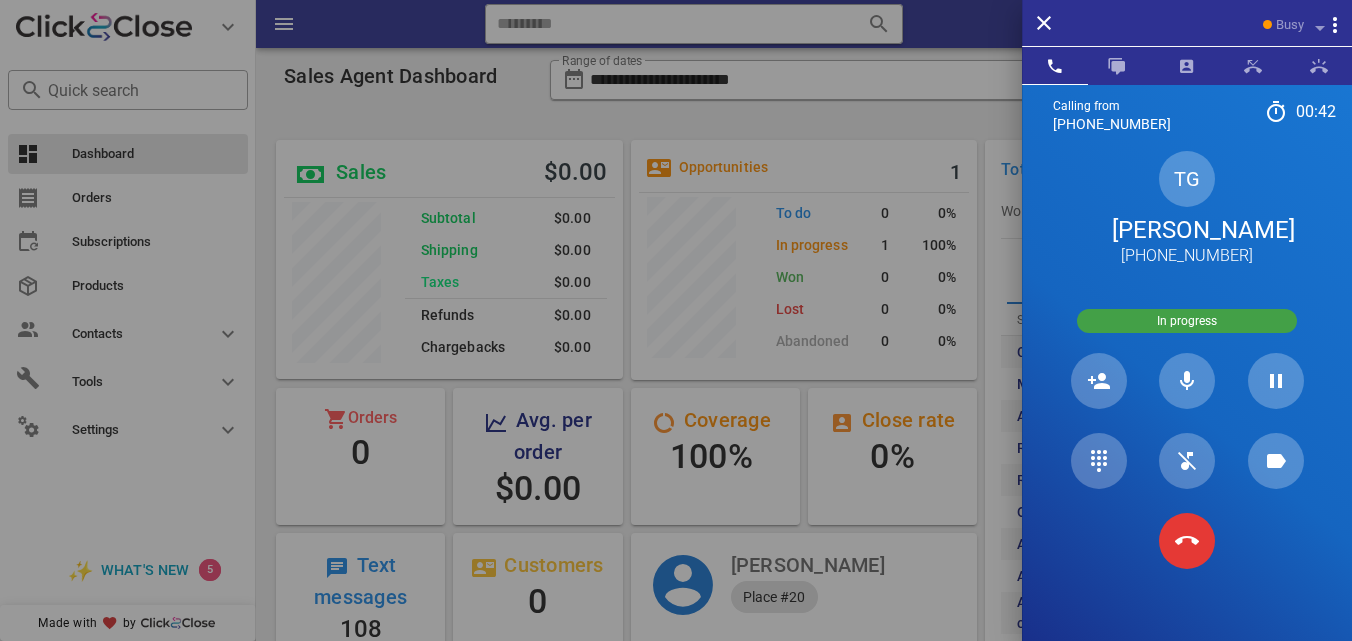 click on "Thelma Garcia" at bounding box center [1187, 230] 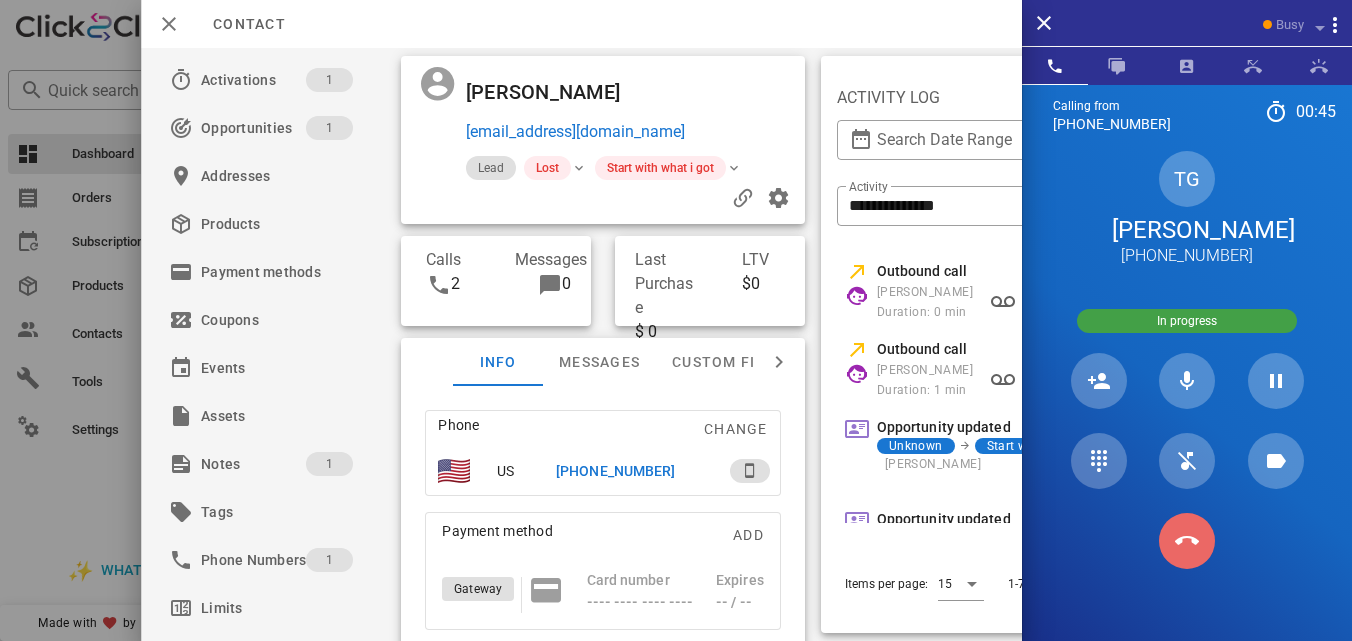 click at bounding box center (1187, 541) 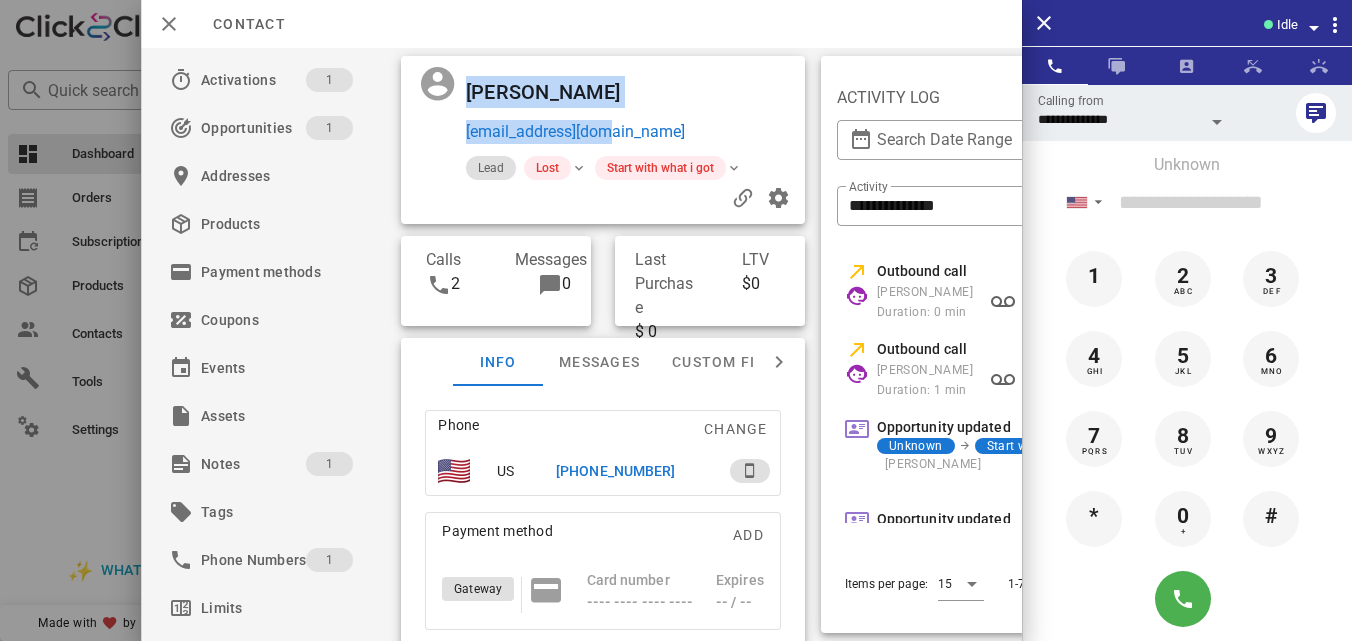 drag, startPoint x: 638, startPoint y: 134, endPoint x: 463, endPoint y: 140, distance: 175.10283 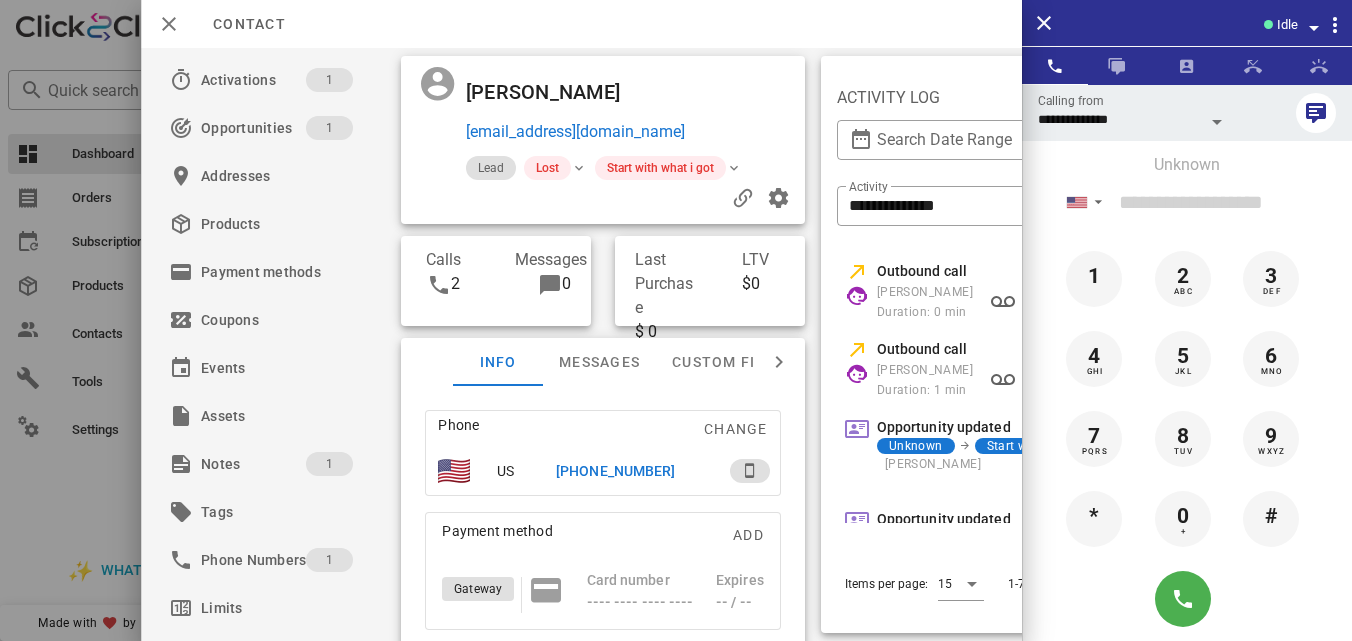 click at bounding box center (432, 110) 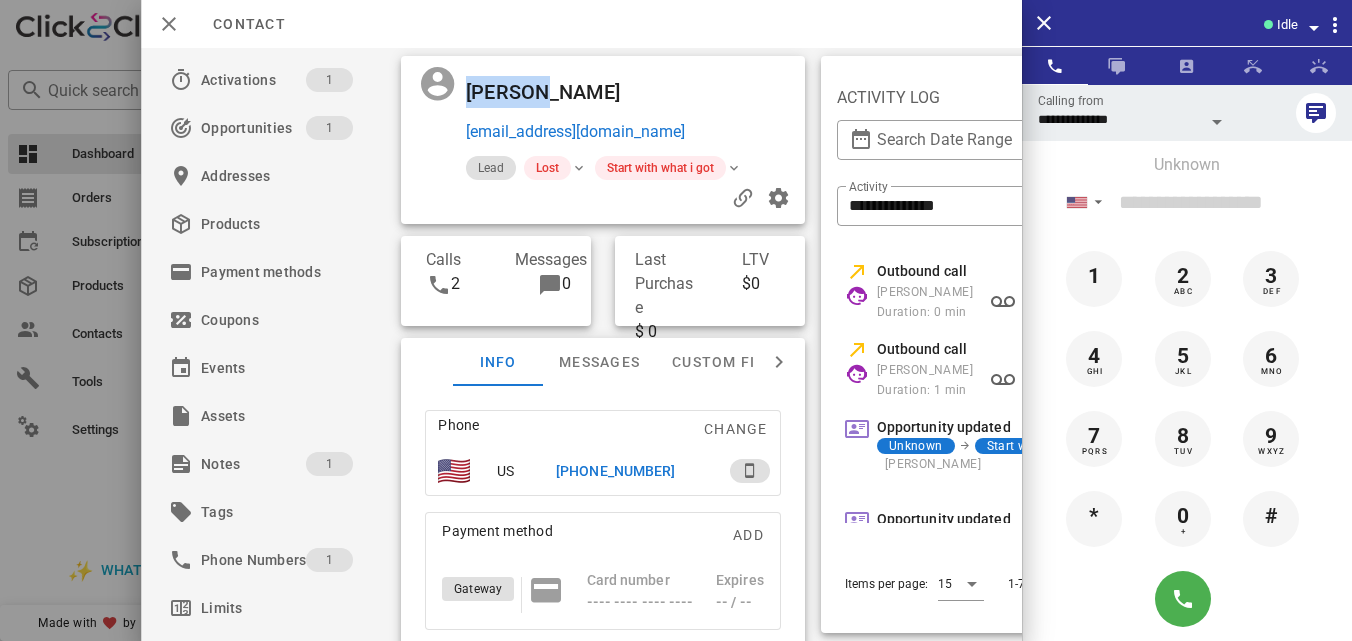 click at bounding box center [432, 110] 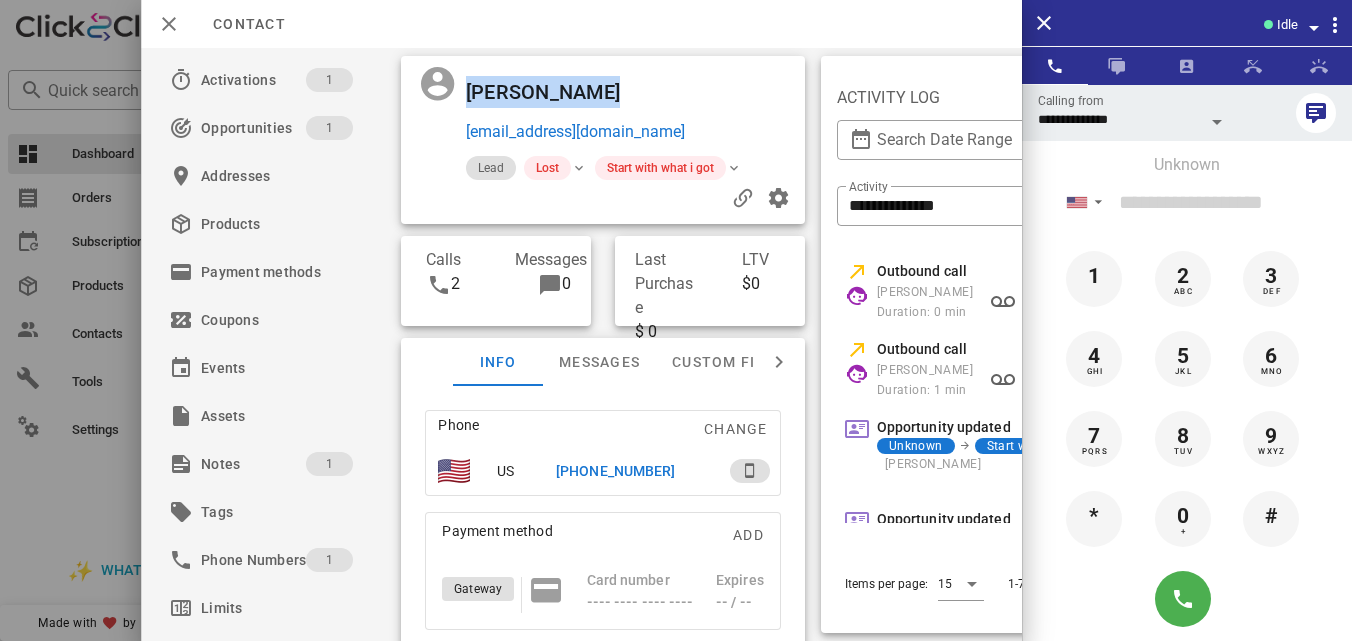 click at bounding box center [432, 110] 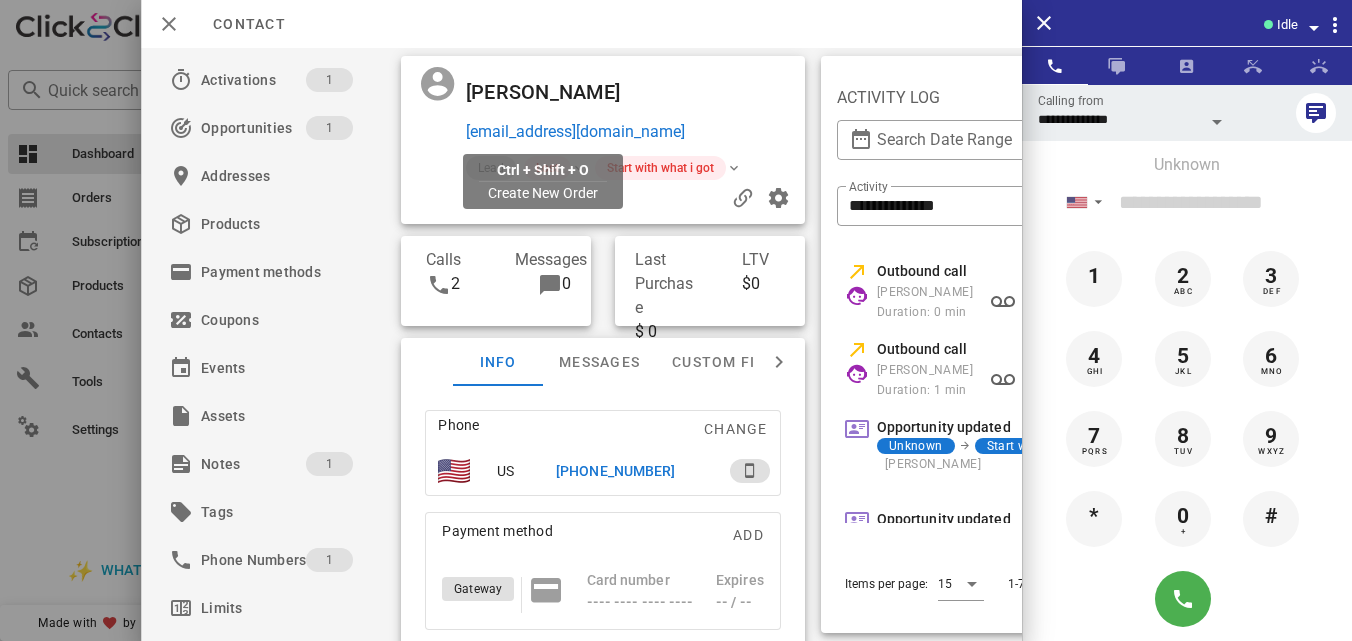 click on "telmaaxc@gmail.com" at bounding box center [575, 132] 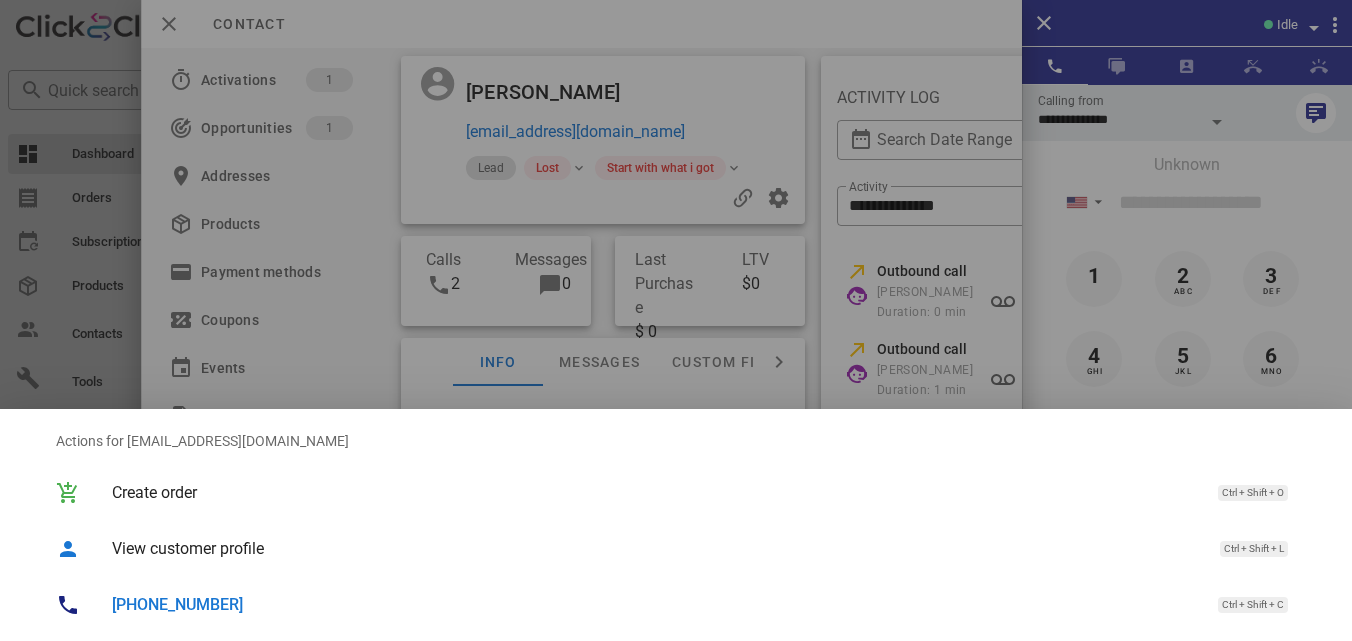 click at bounding box center [676, 320] 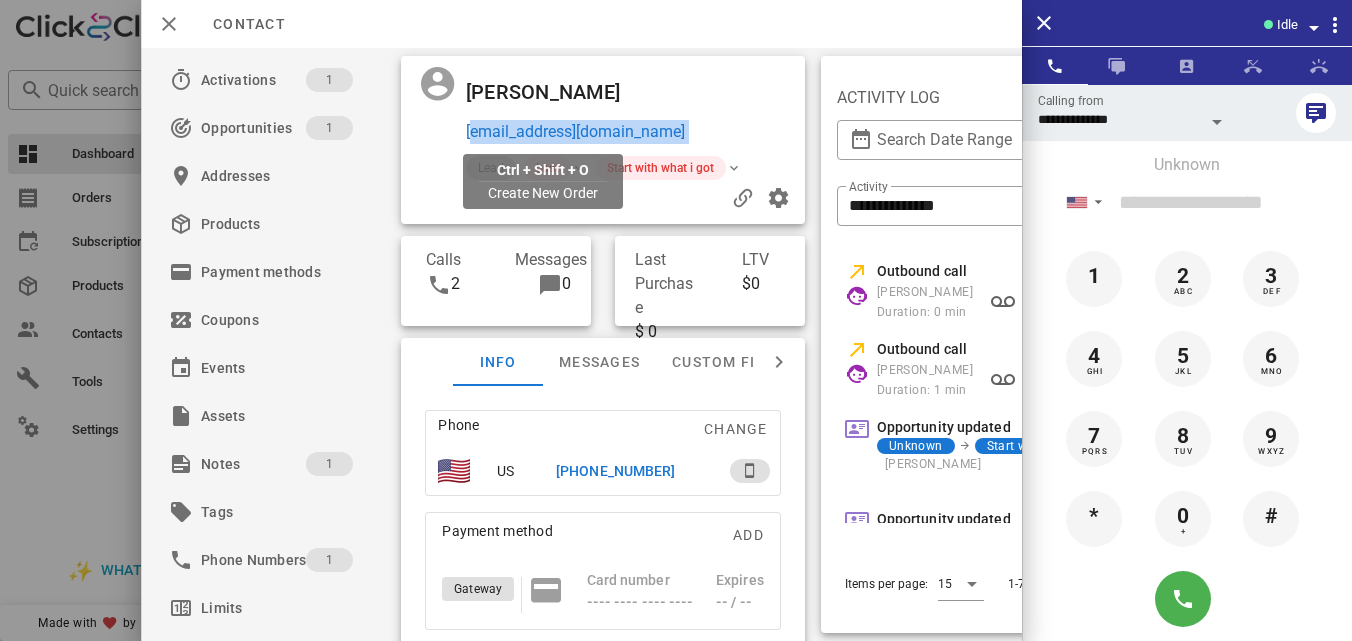 drag, startPoint x: 638, startPoint y: 137, endPoint x: 472, endPoint y: 130, distance: 166.14752 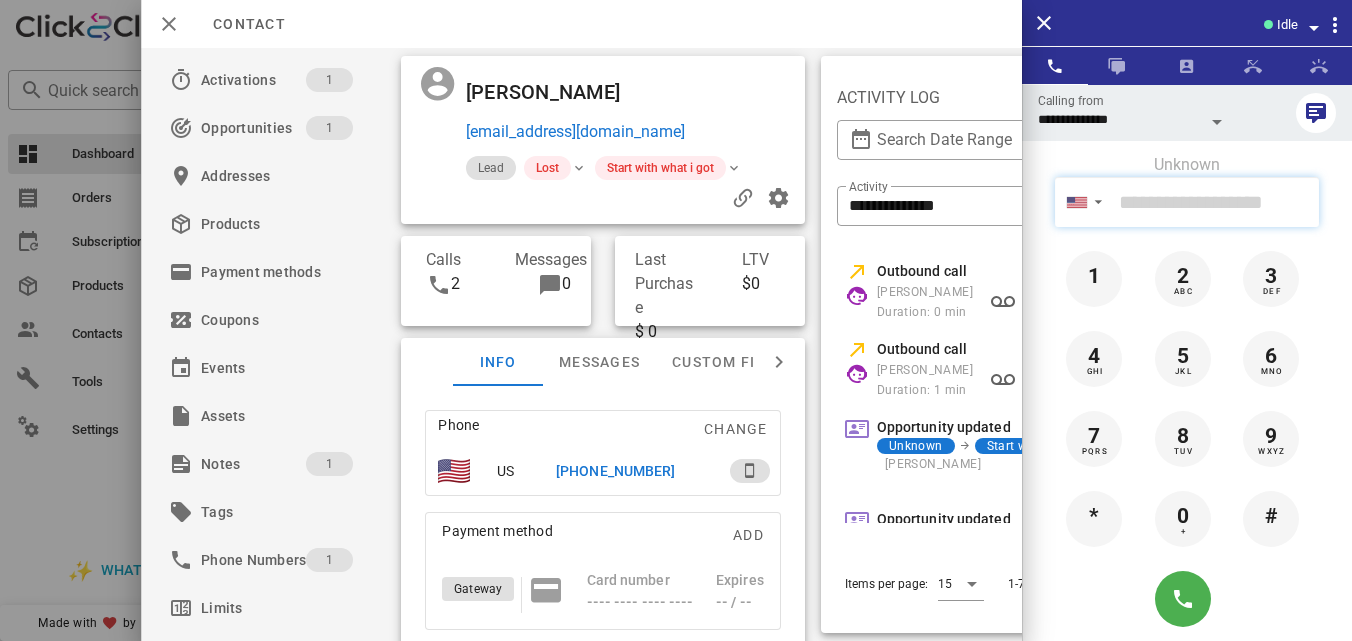 click at bounding box center [1215, 202] 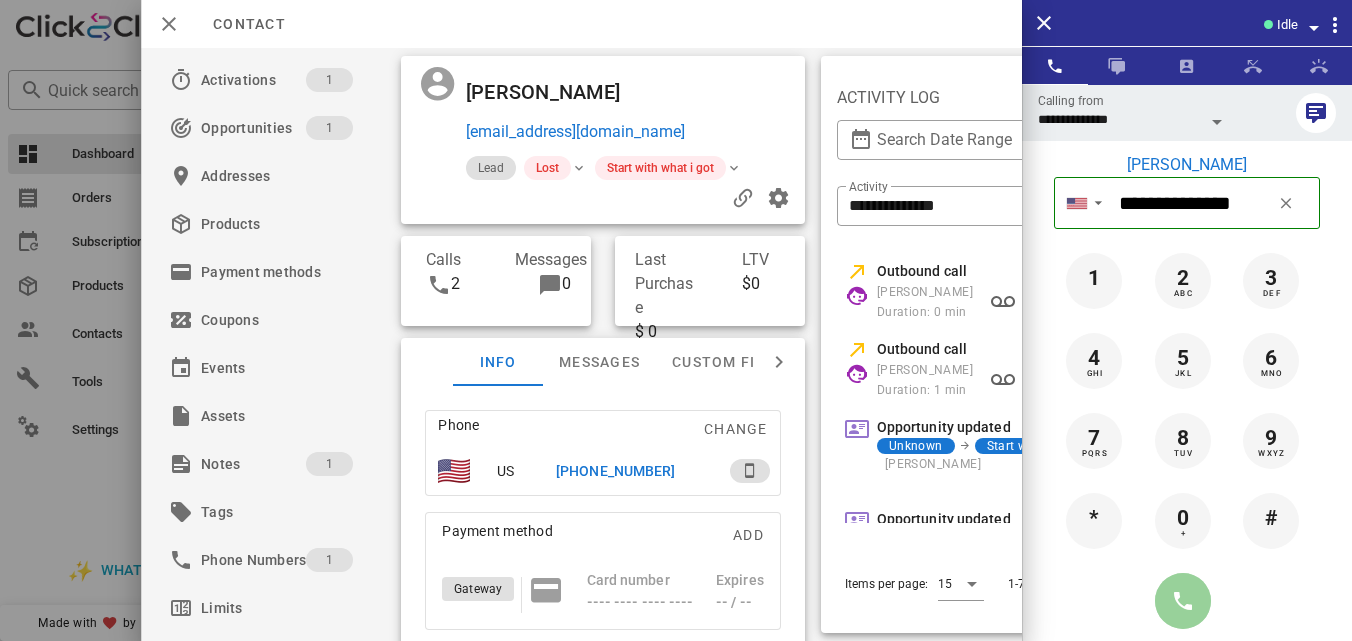 click at bounding box center (1183, 601) 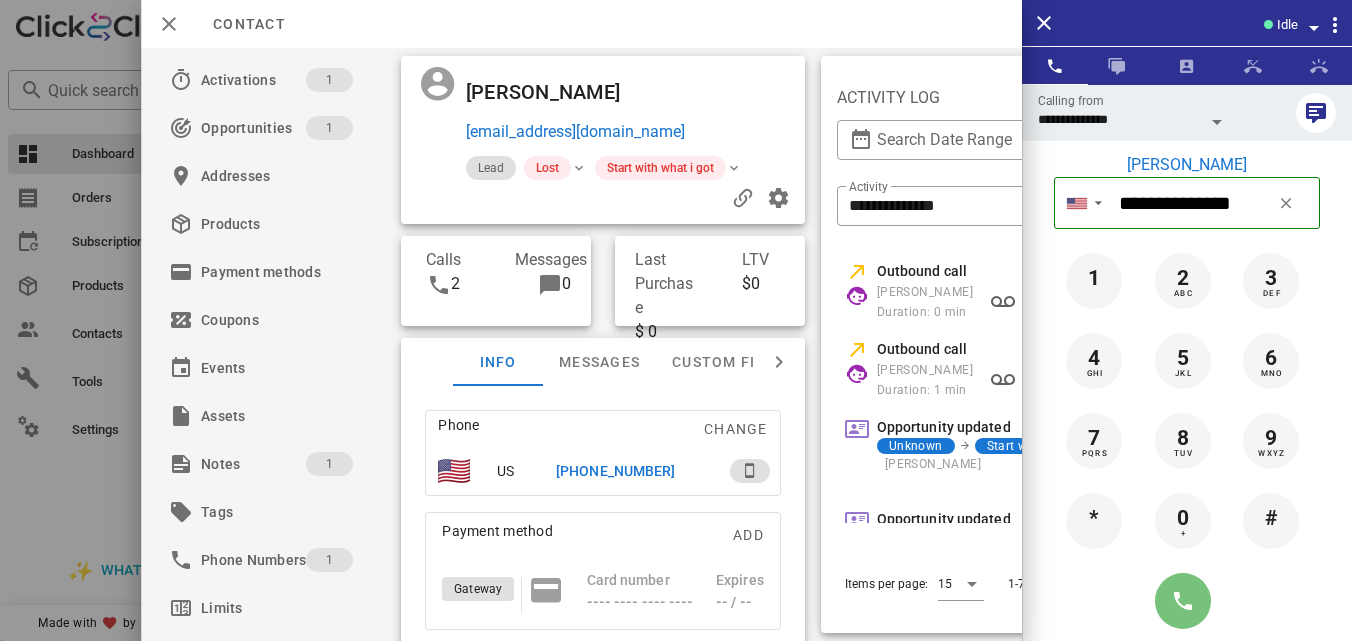 type on "**********" 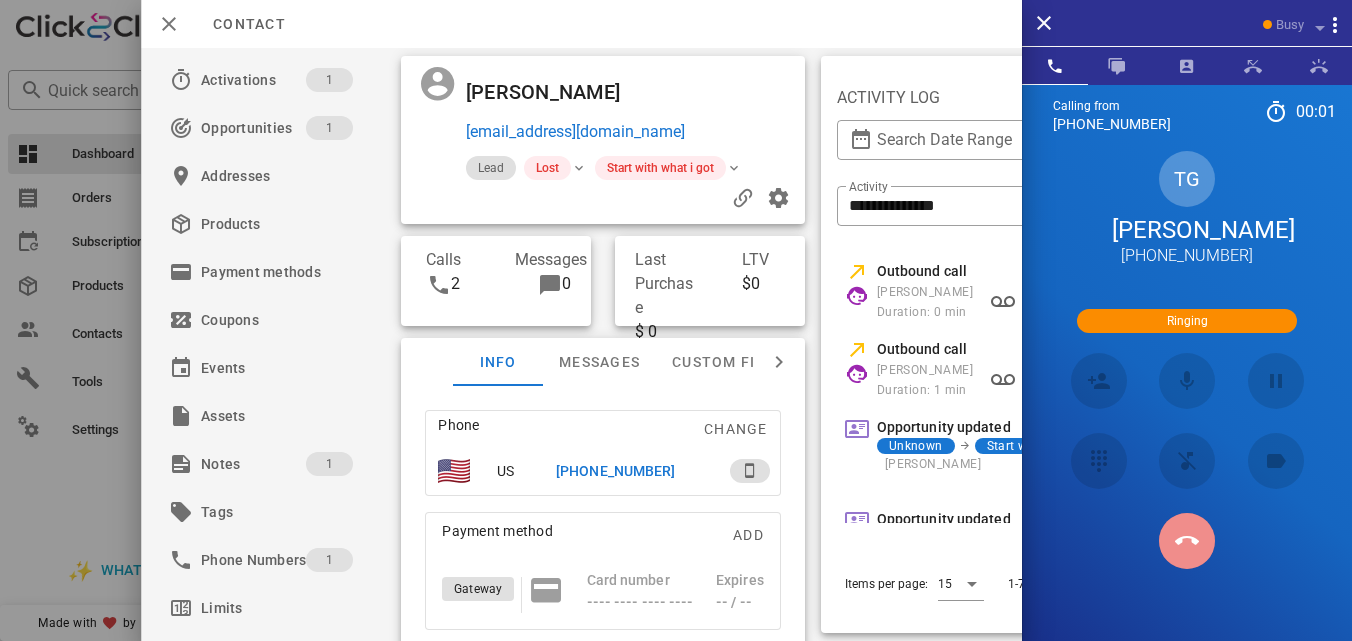 click at bounding box center (1187, 541) 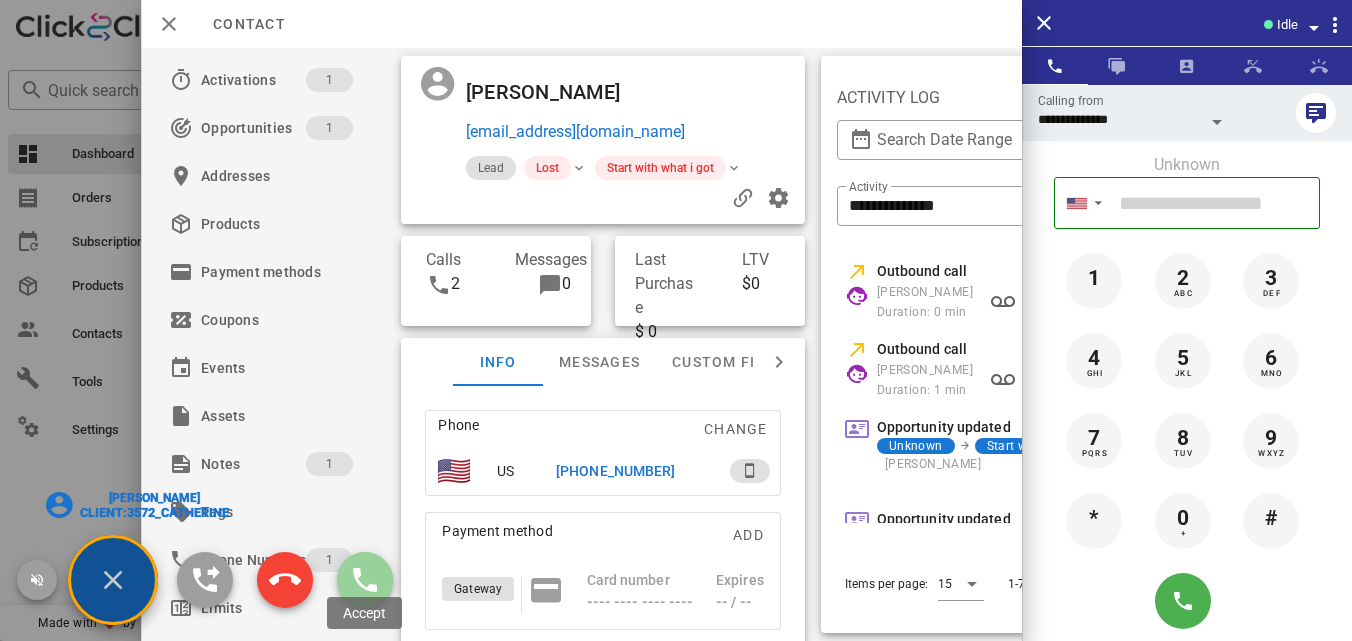 click at bounding box center (365, 580) 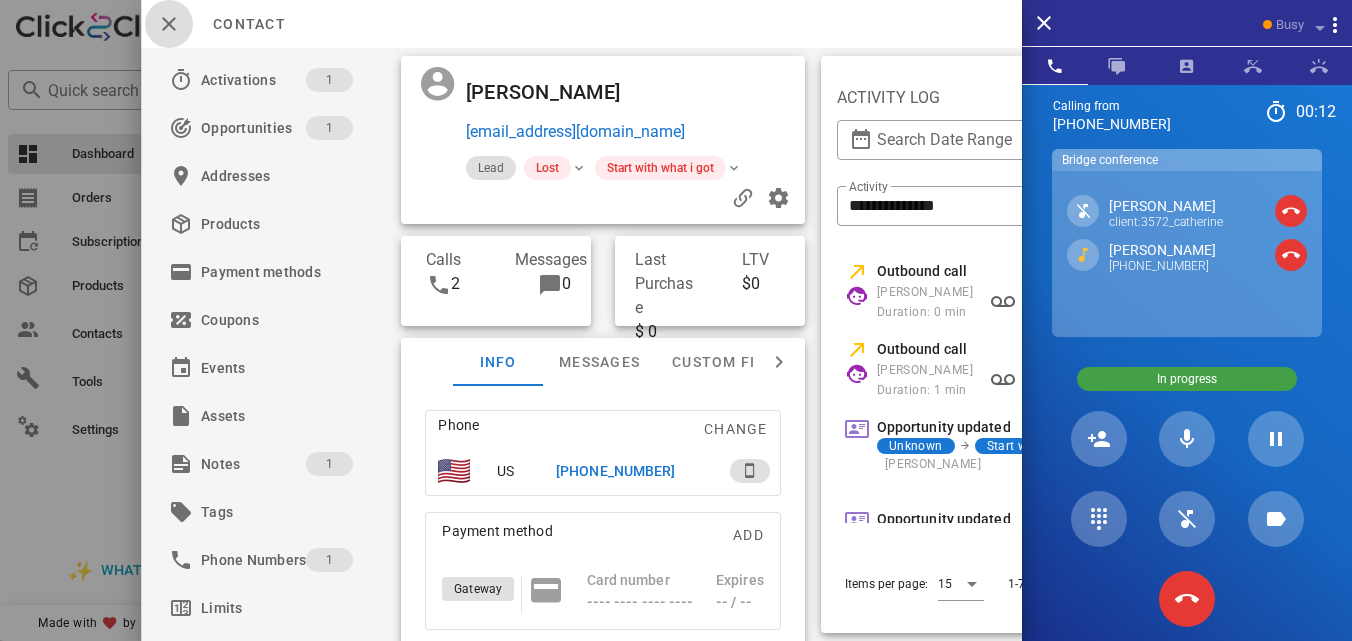 click at bounding box center [169, 24] 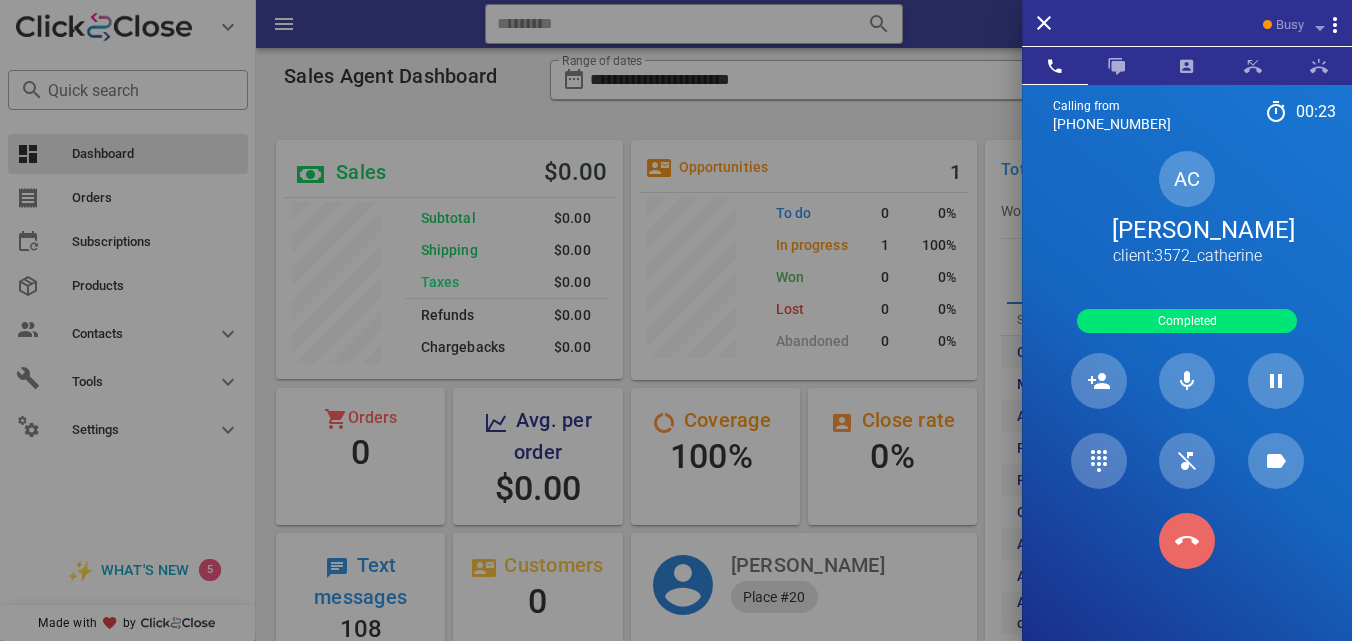 click at bounding box center (1187, 541) 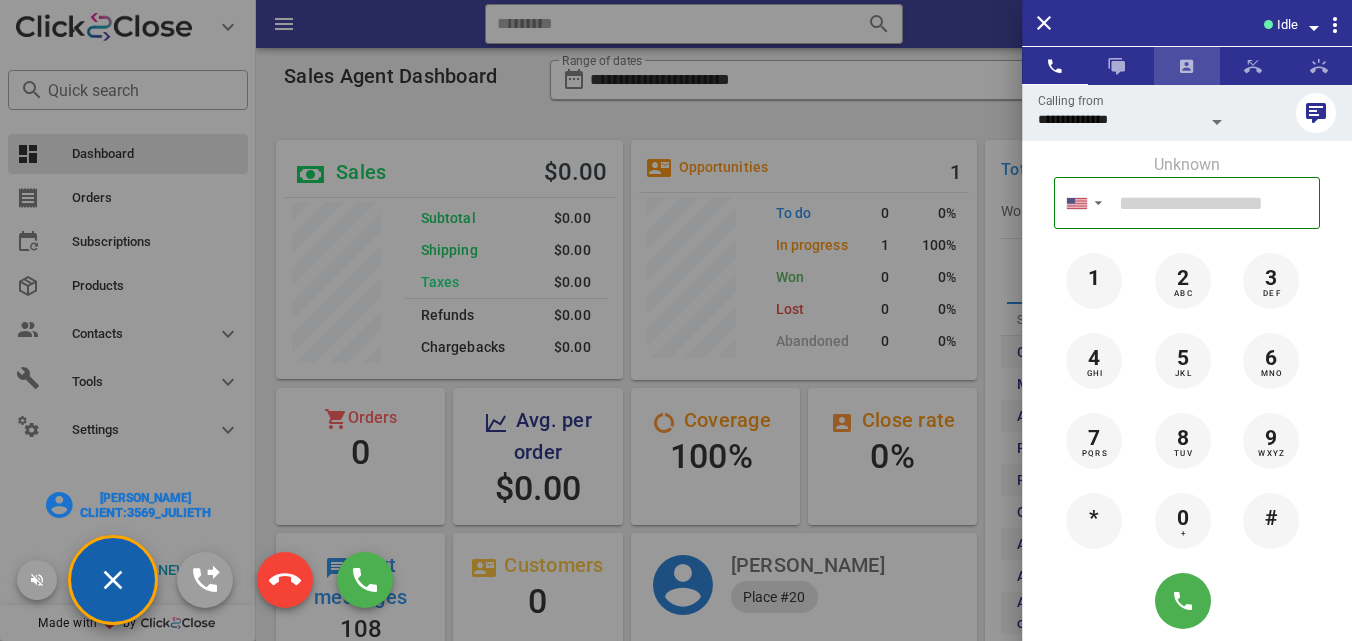 click at bounding box center (1187, 66) 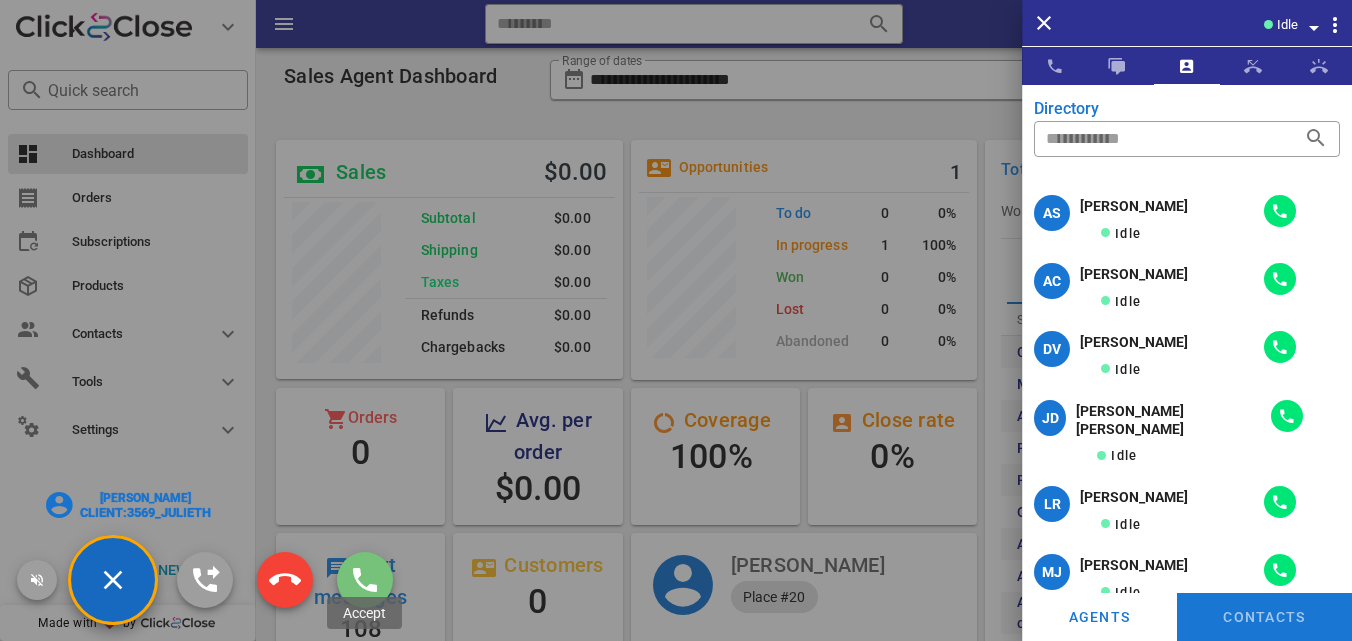 click at bounding box center (365, 580) 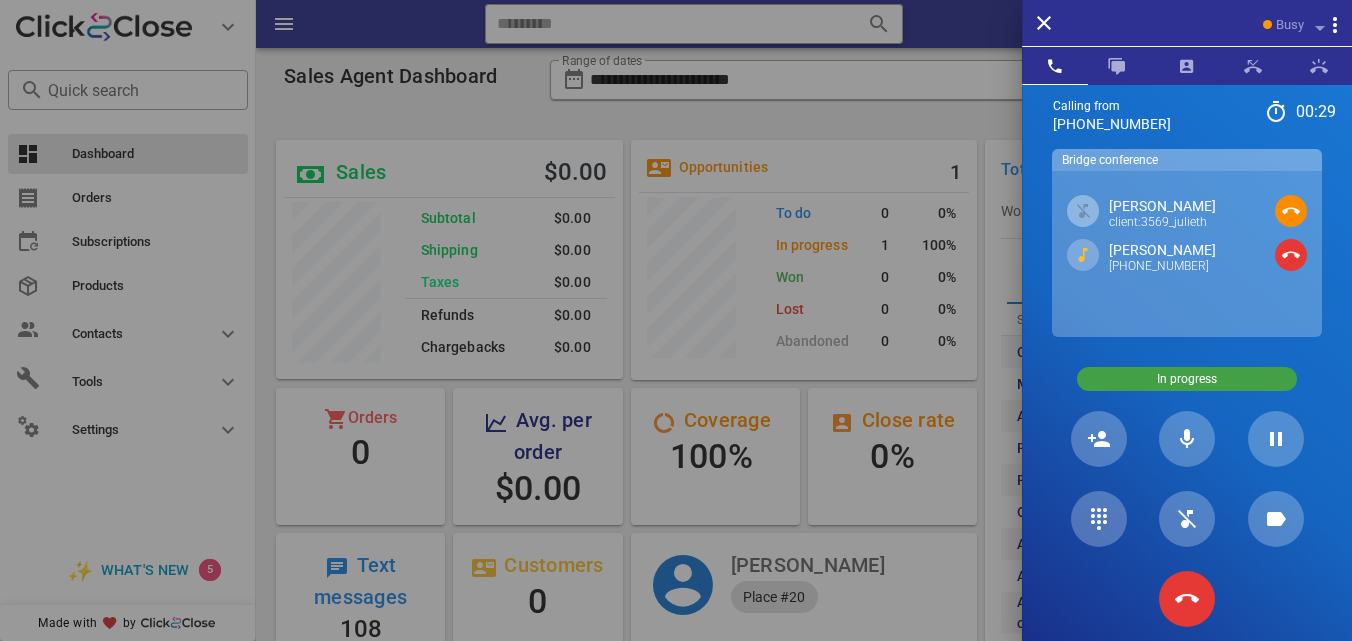 click on "Mary Anaya" at bounding box center (1162, 250) 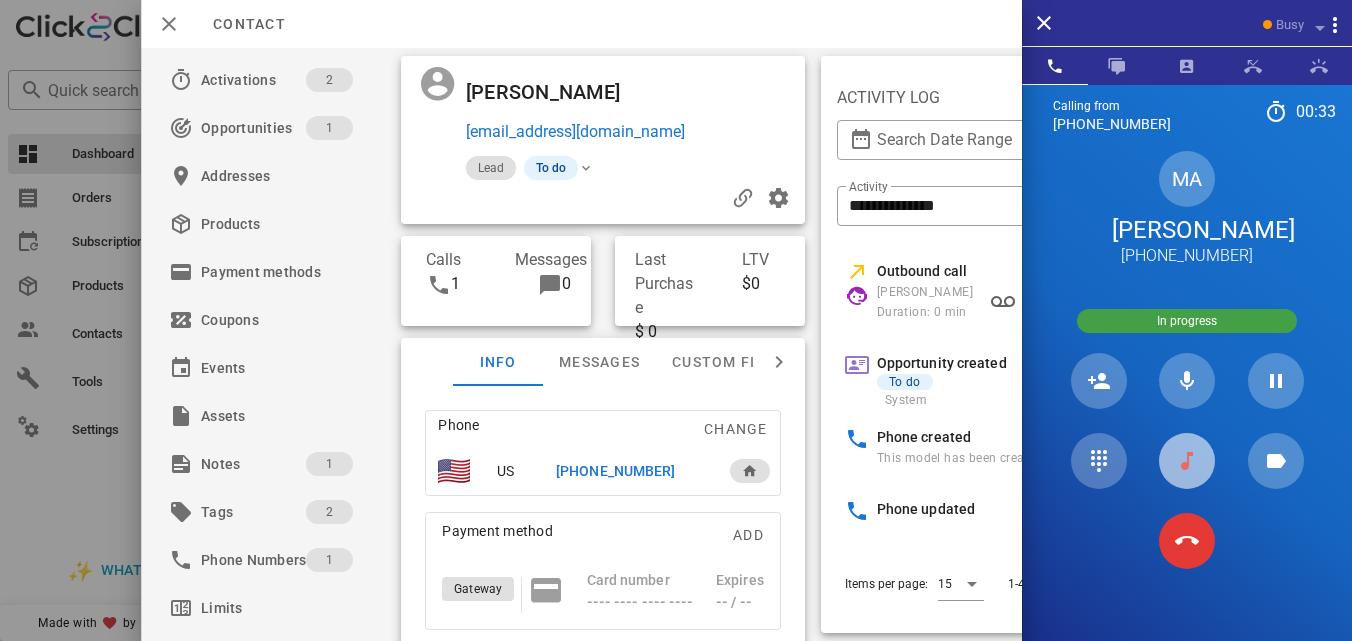 click at bounding box center (1187, 461) 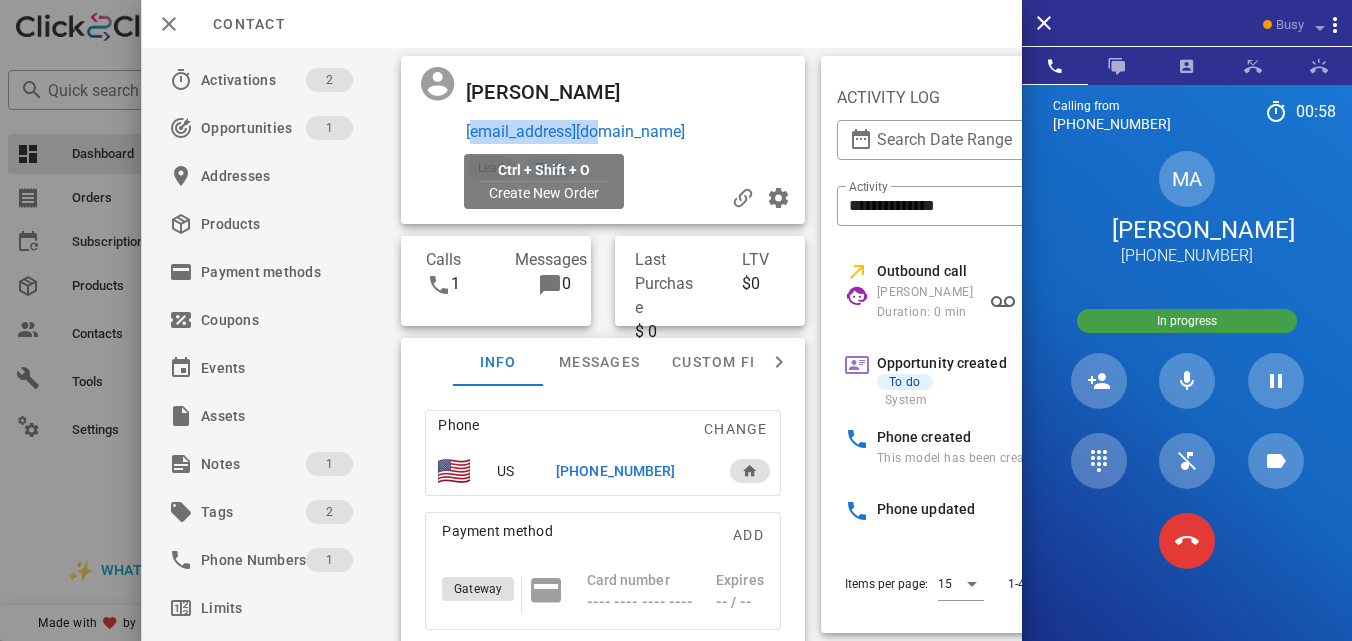 drag, startPoint x: 641, startPoint y: 124, endPoint x: 465, endPoint y: 134, distance: 176.28386 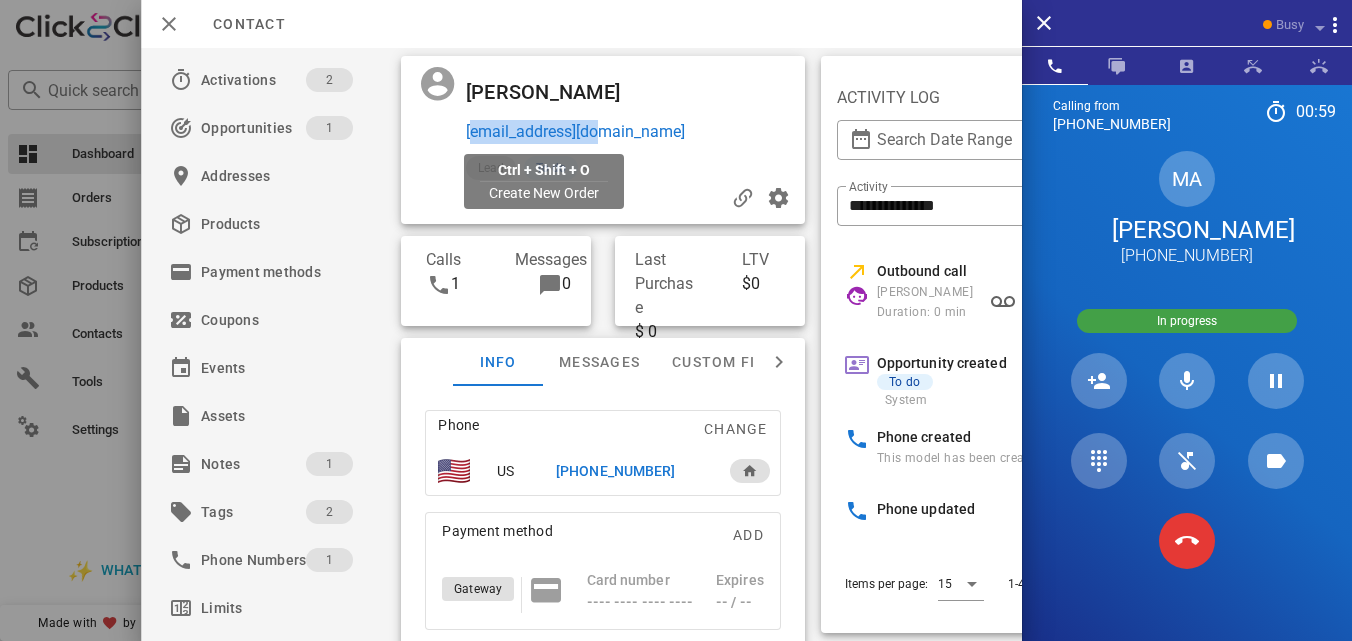 copy on "anaya_m@yahoo.com" 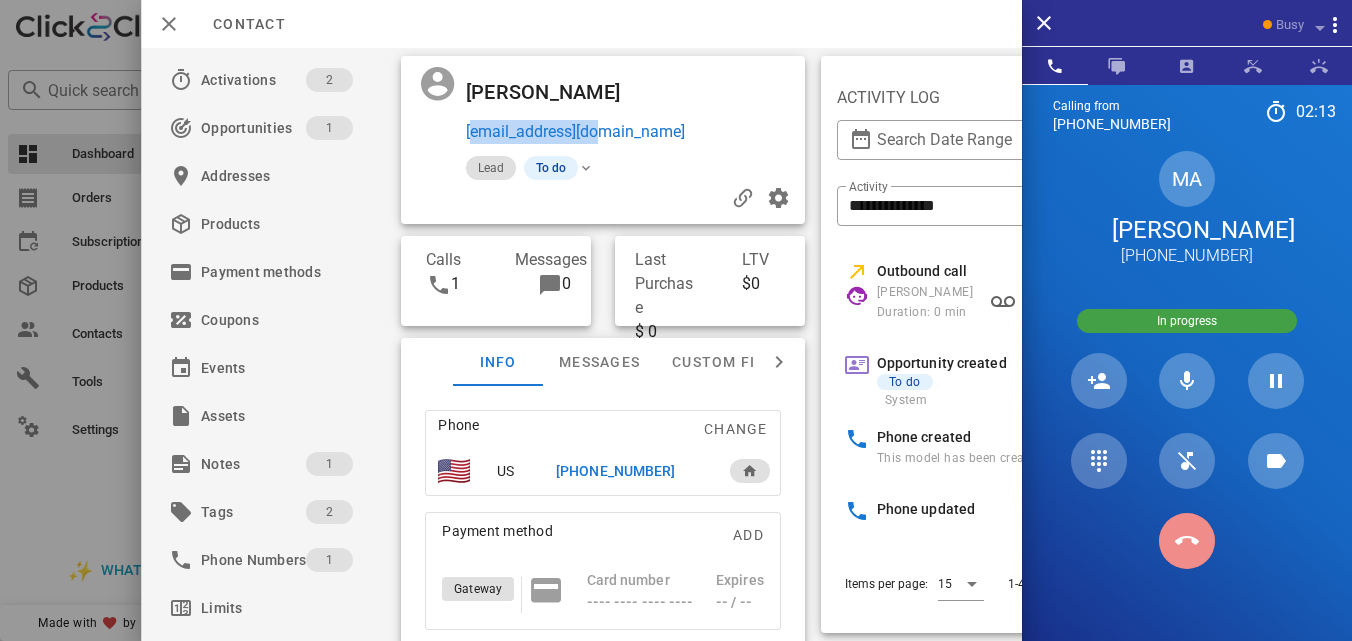 click at bounding box center [1187, 541] 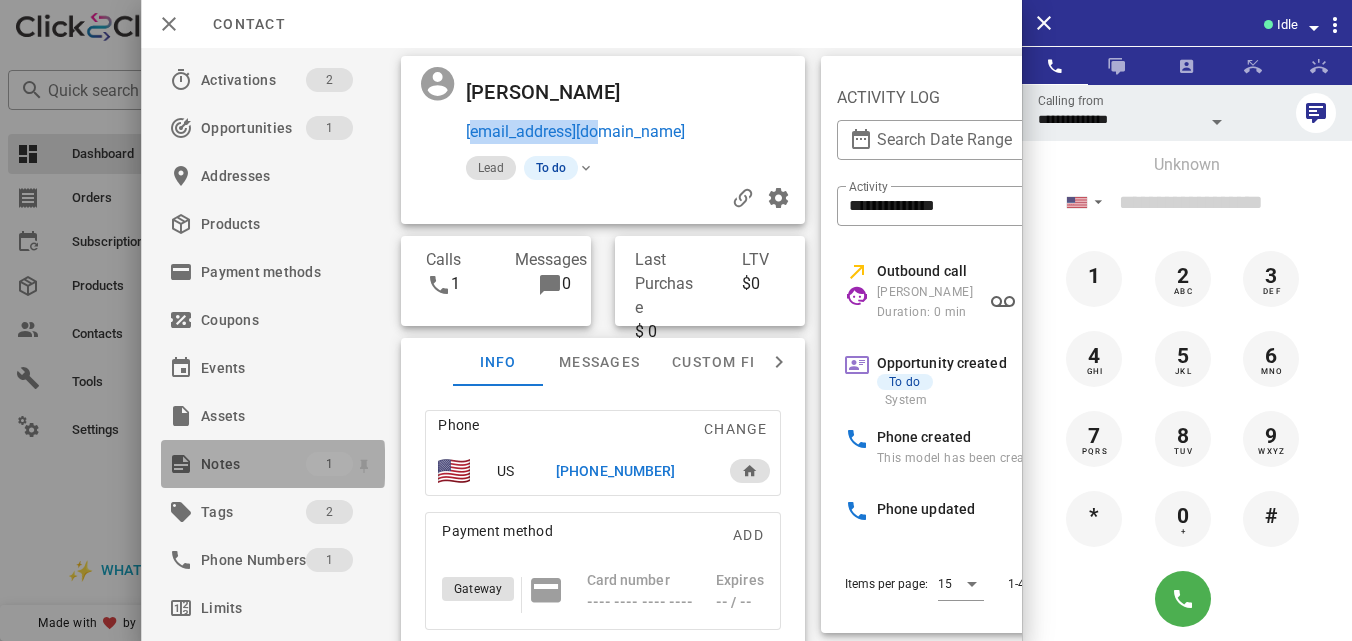 click on "Notes" at bounding box center [253, 464] 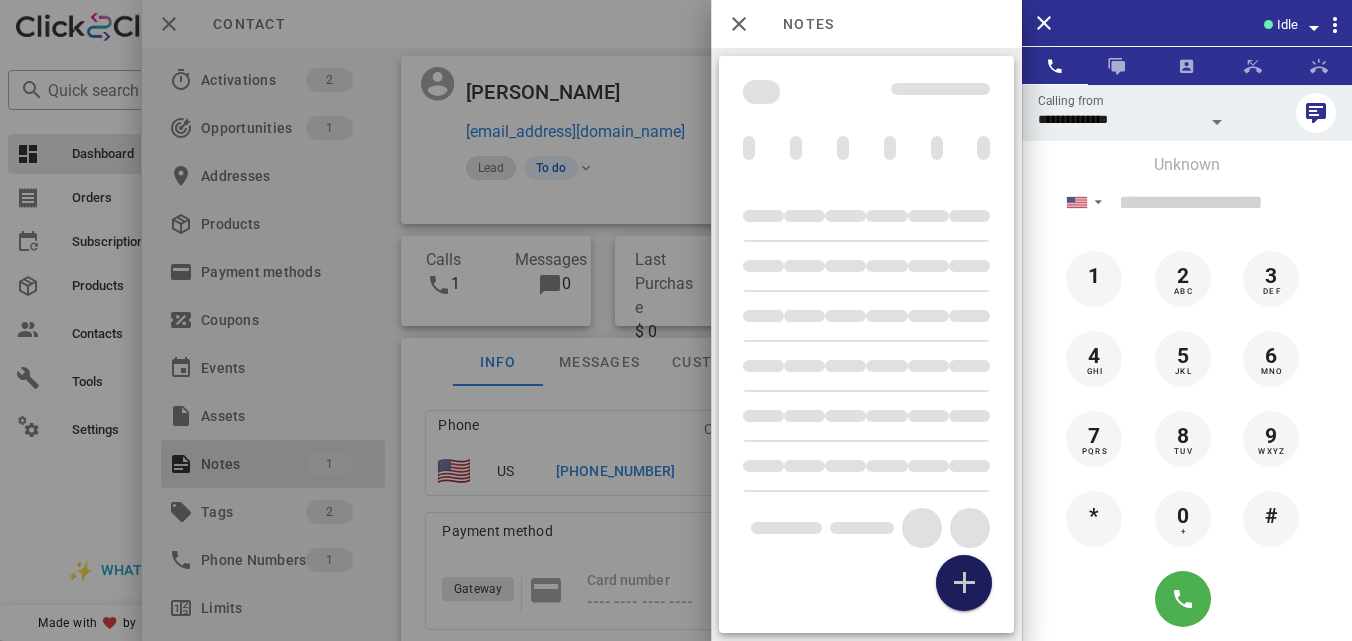 click at bounding box center (964, 583) 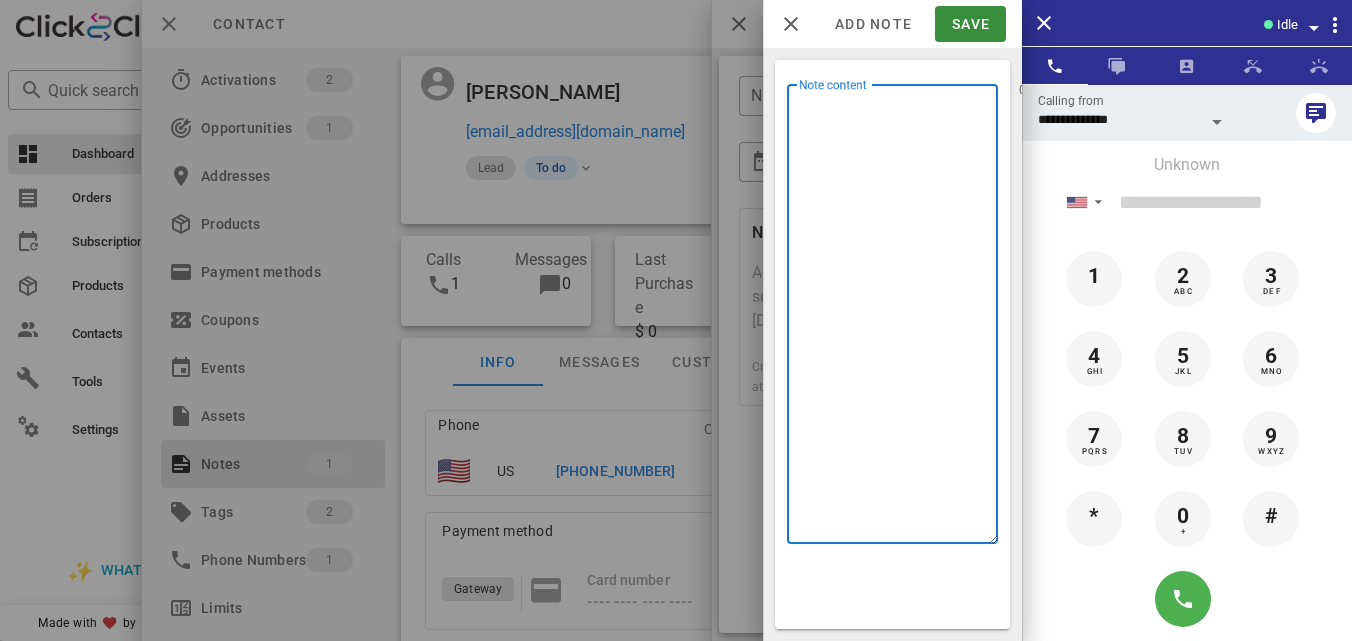 click on "Note content" at bounding box center [898, 319] 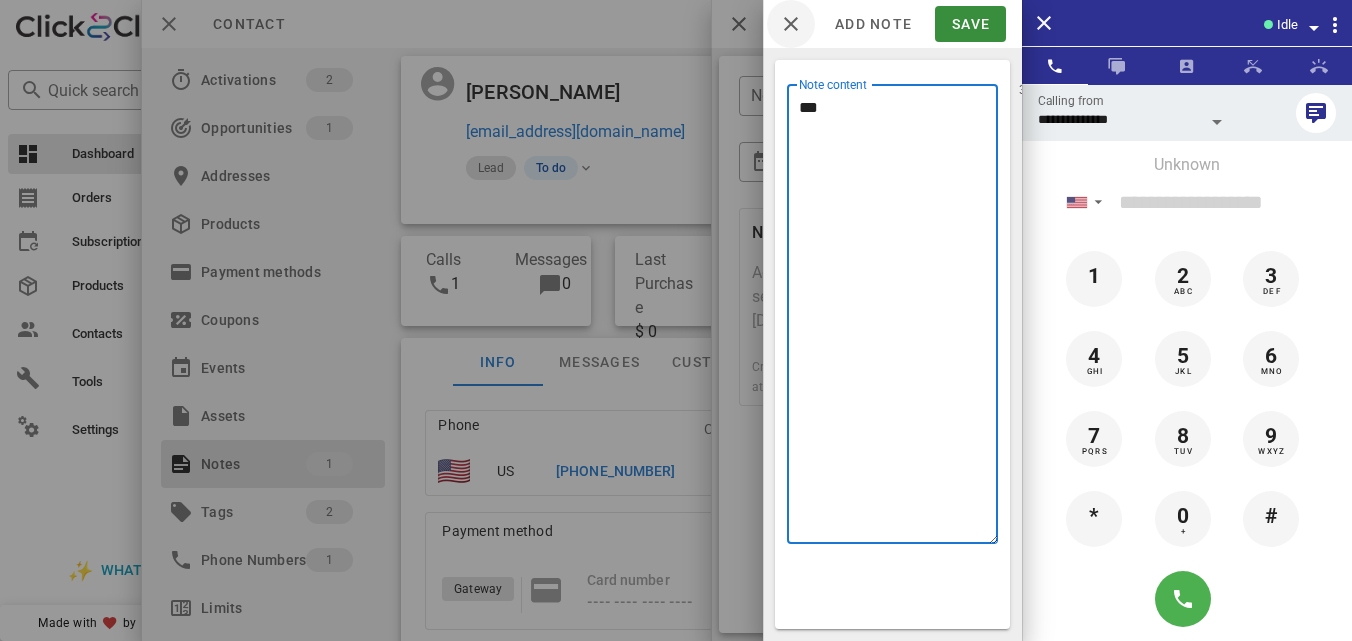 type on "**" 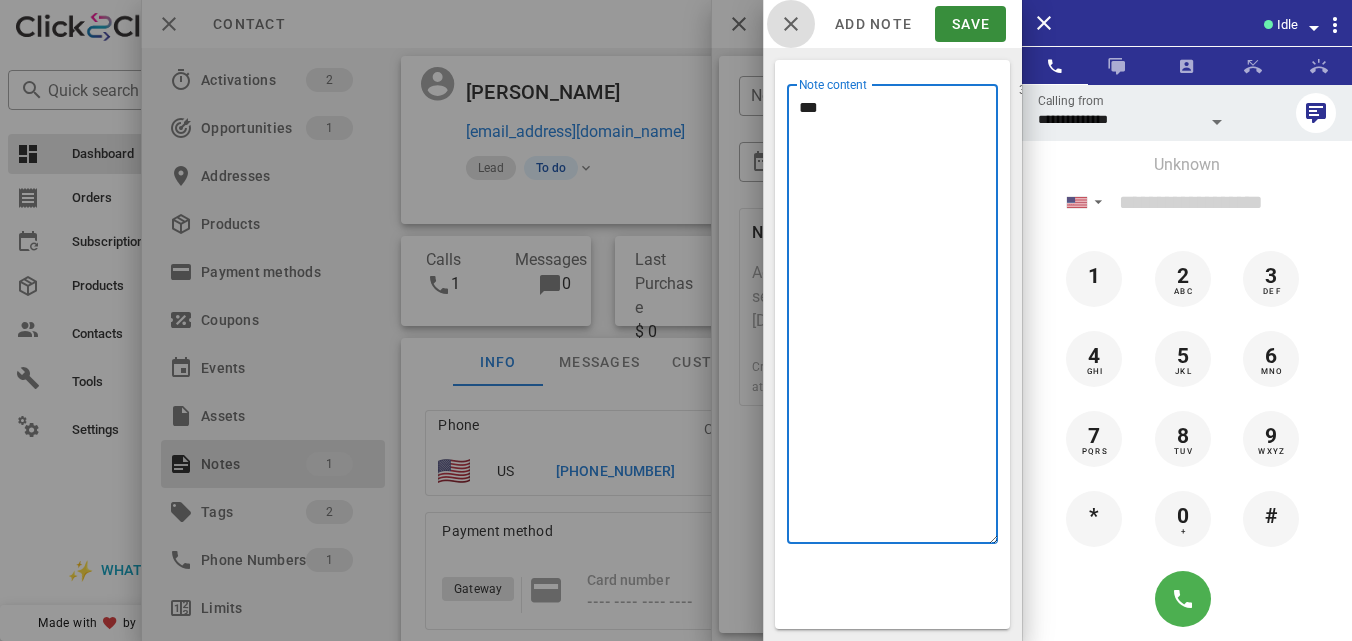 click at bounding box center (791, 24) 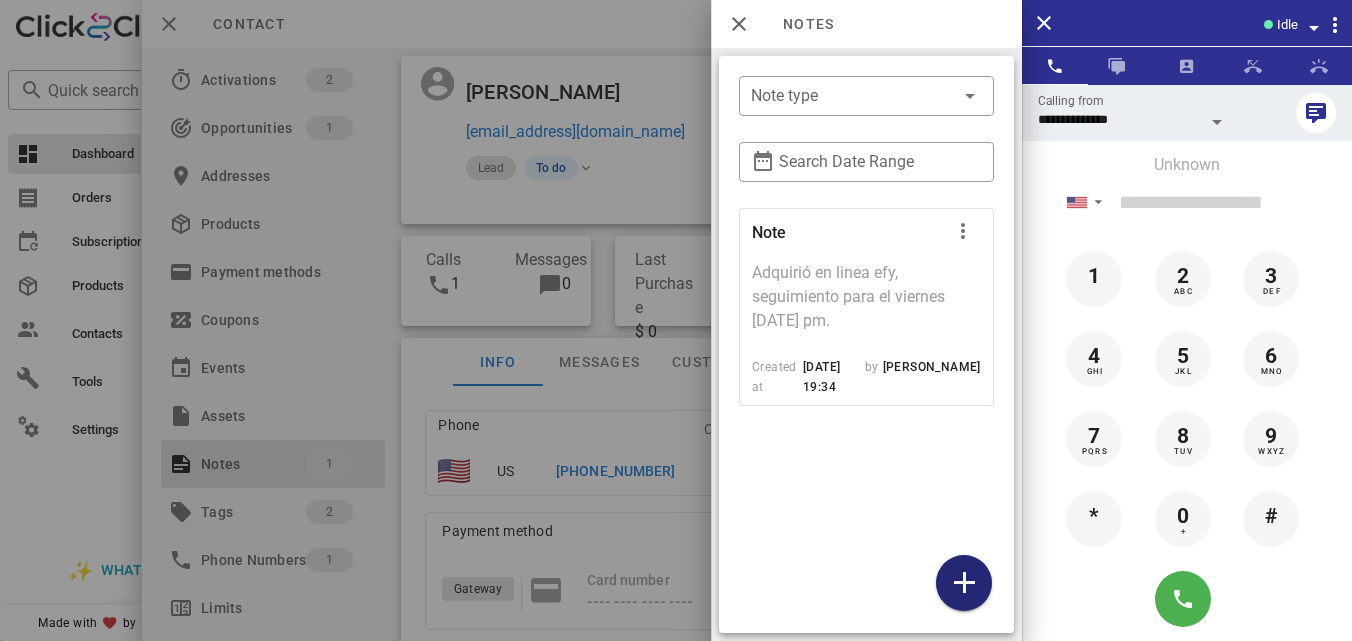 click at bounding box center [964, 583] 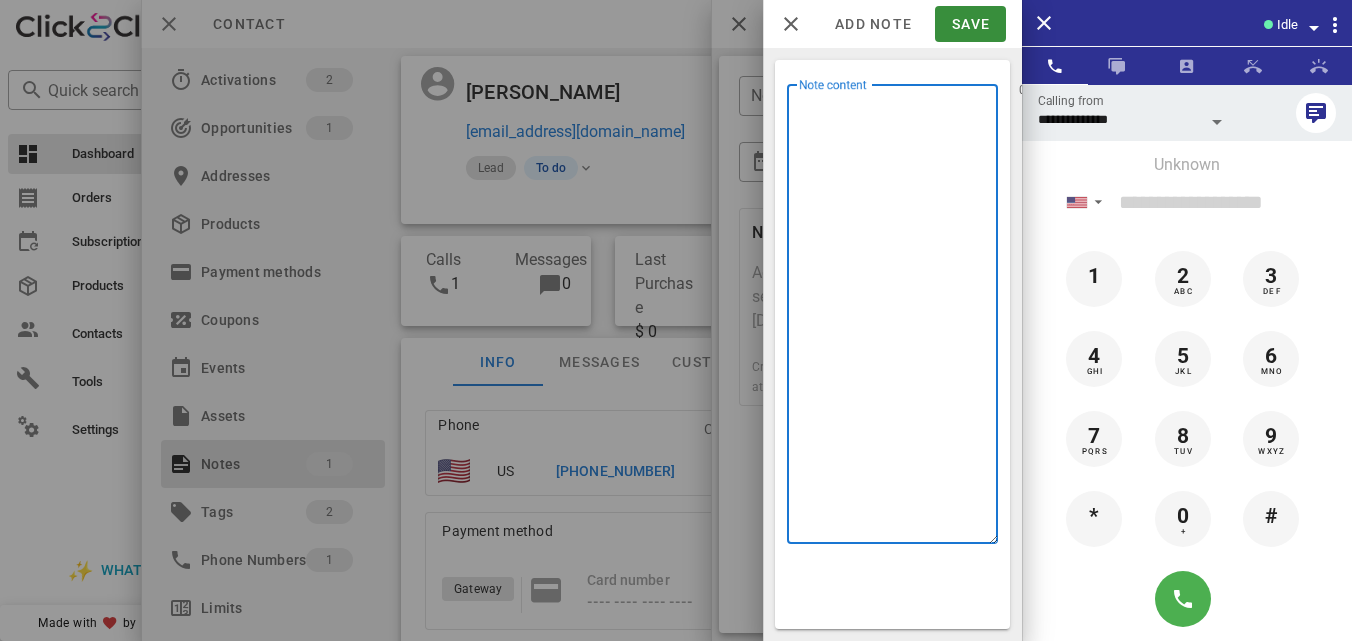 click on "Note content" at bounding box center [898, 319] 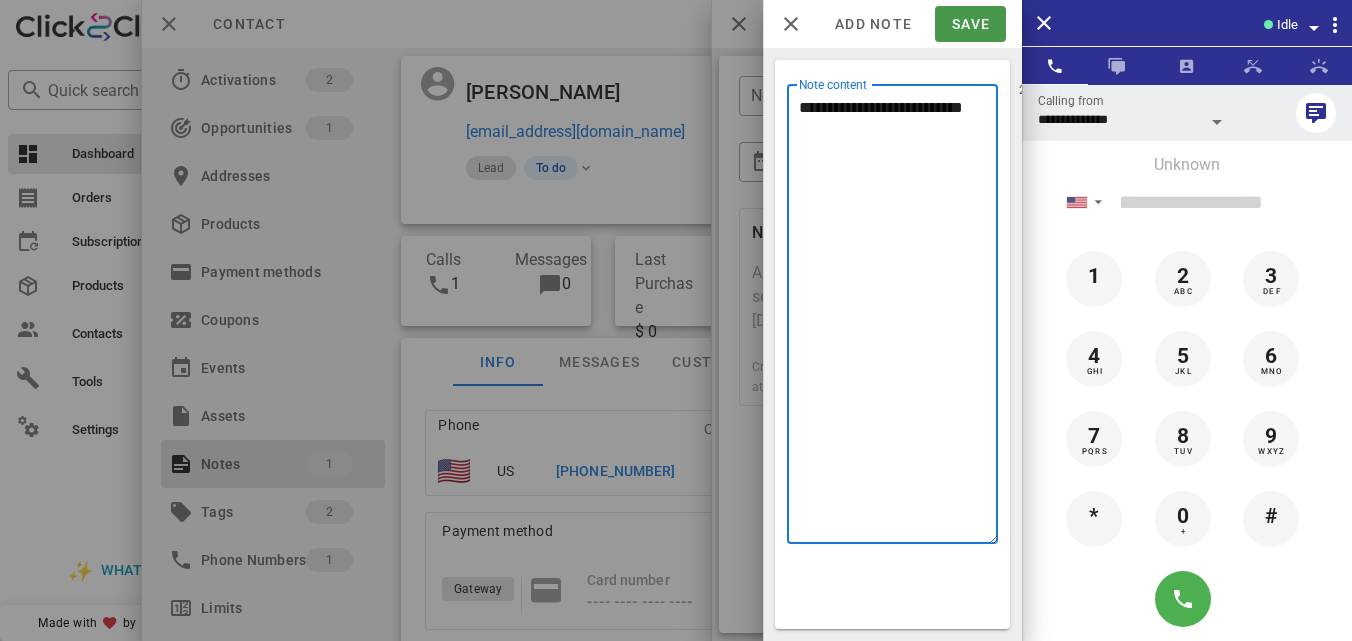 type on "**********" 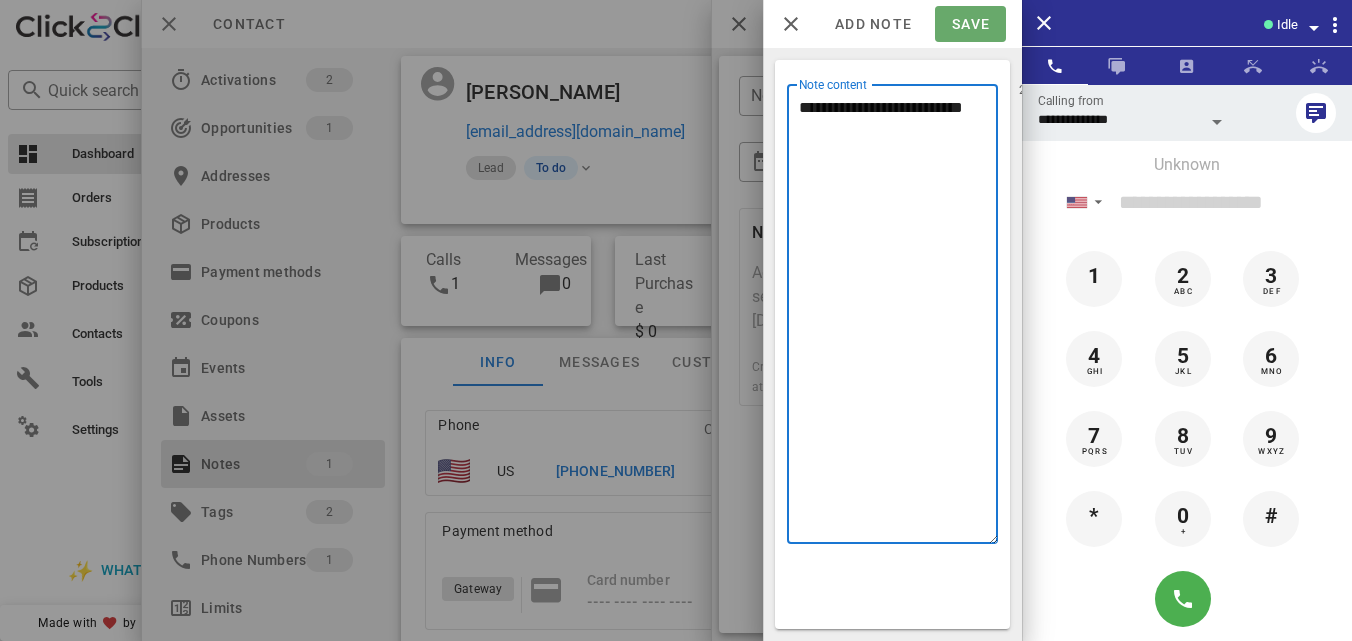 click on "Save" at bounding box center (970, 24) 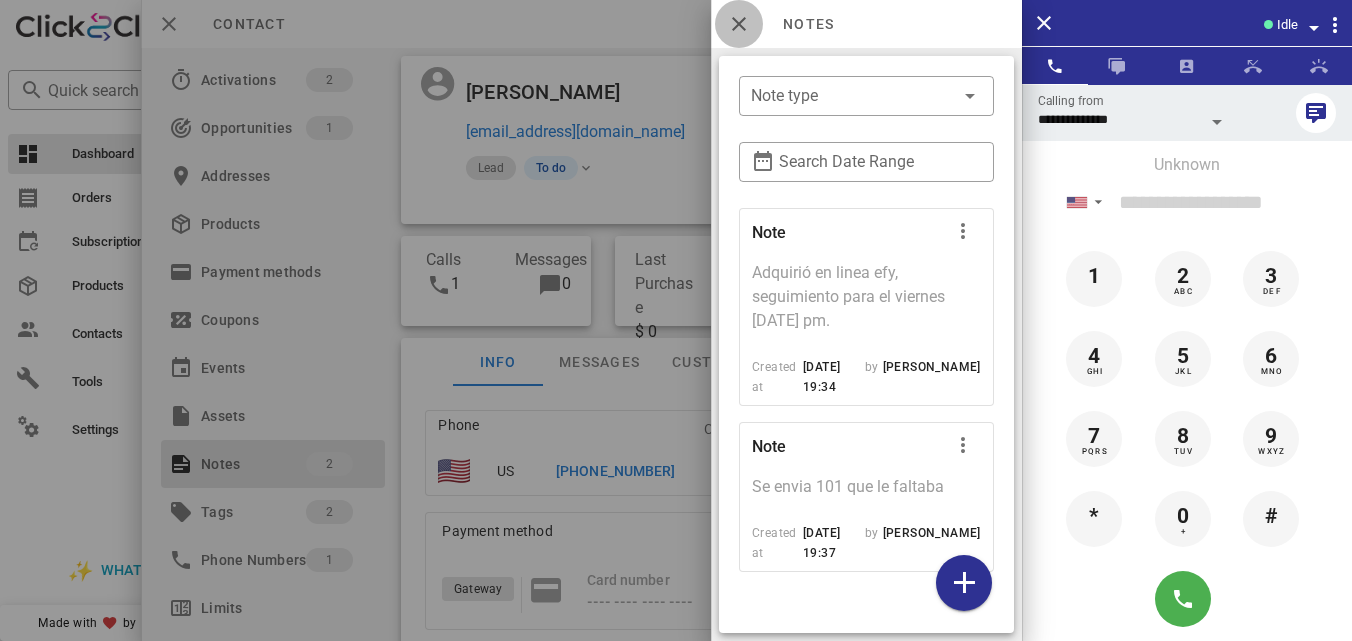 click at bounding box center [739, 24] 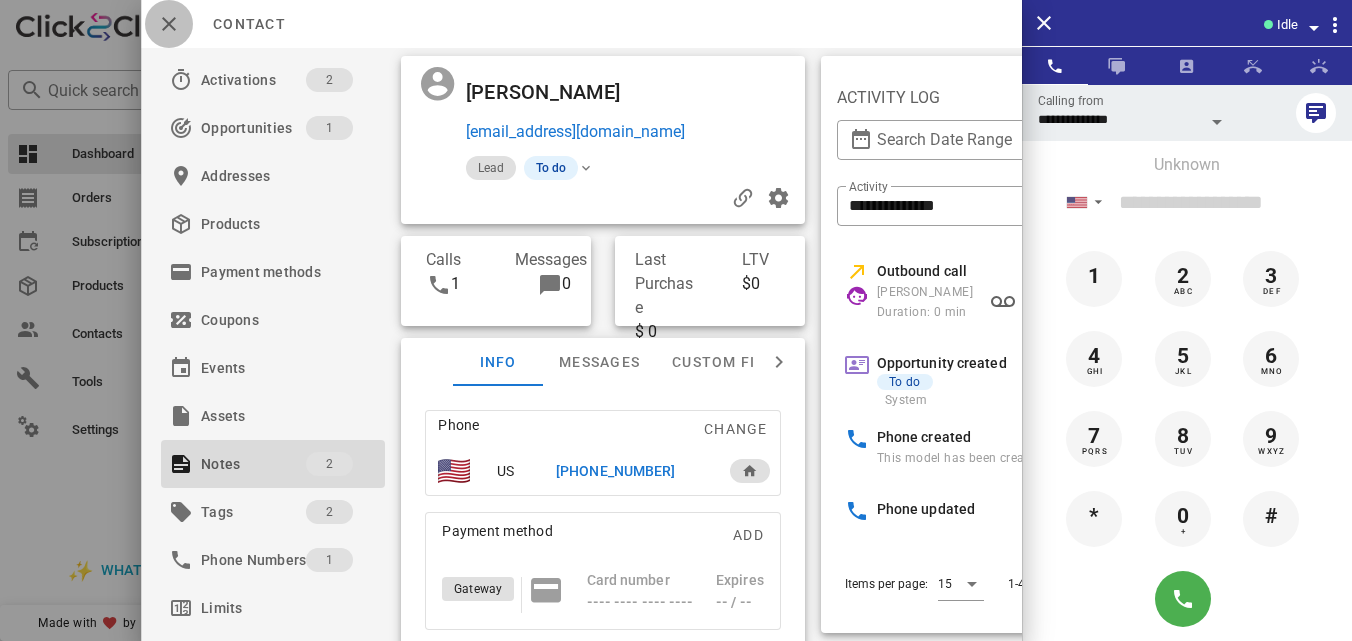 click at bounding box center (169, 24) 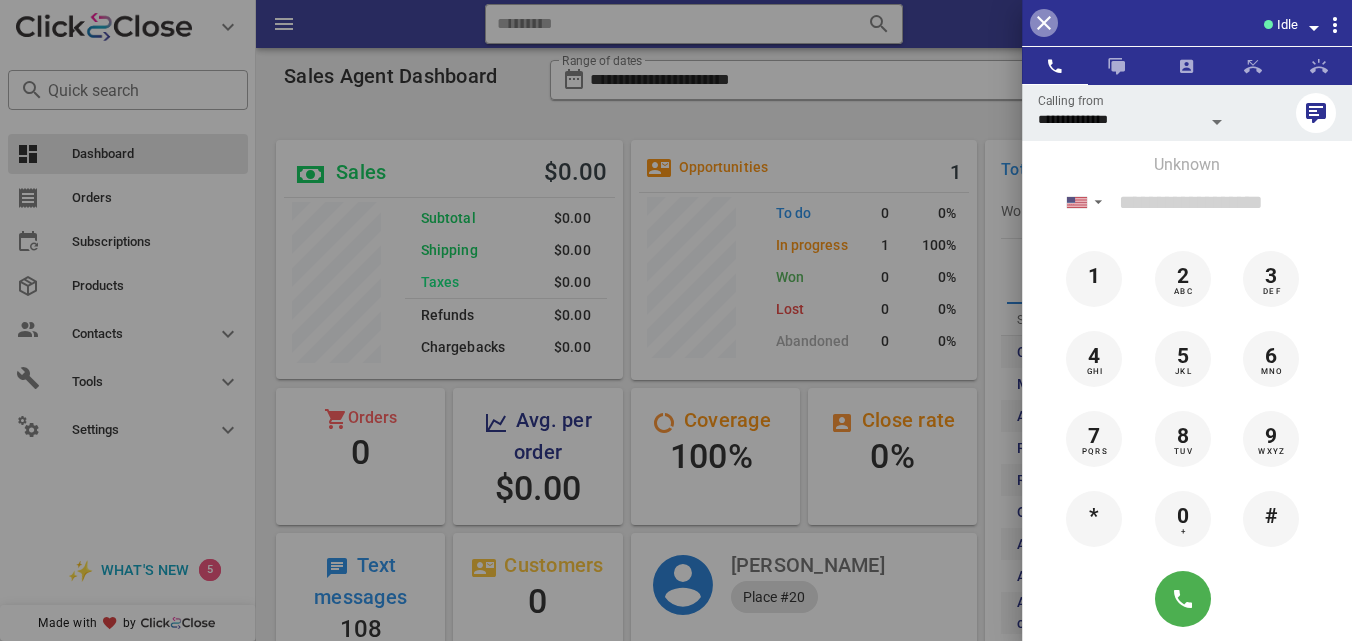 click at bounding box center [1044, 23] 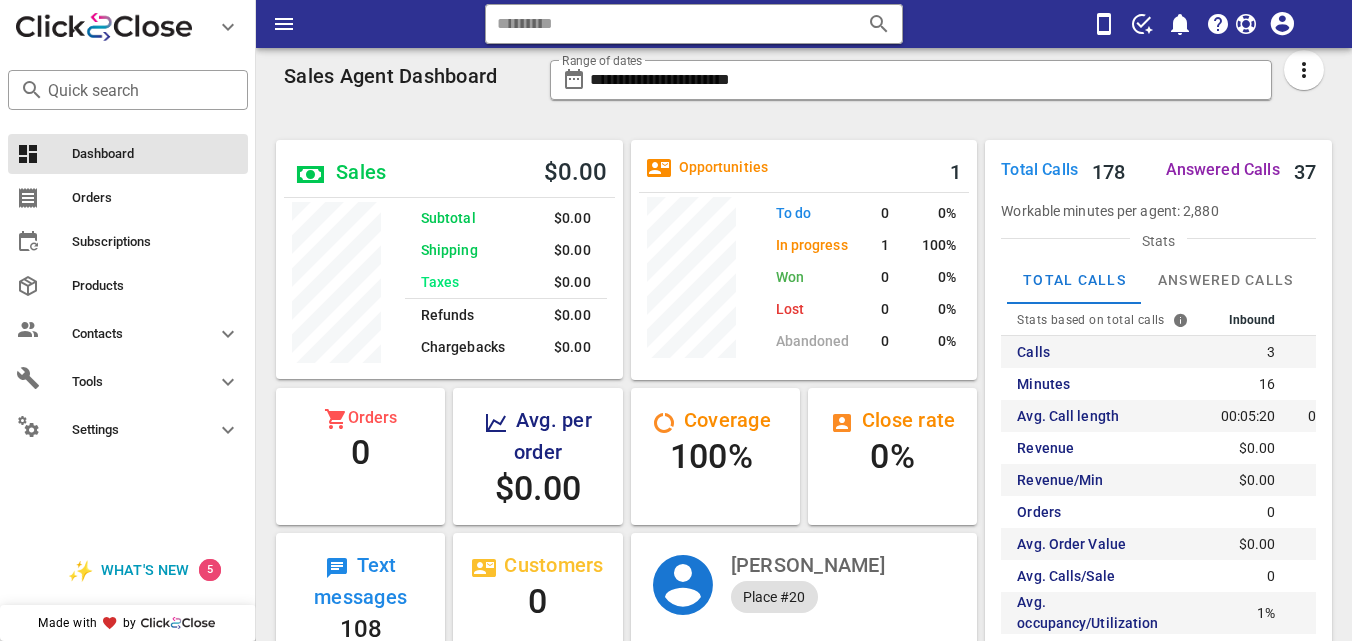 click at bounding box center [337, 568] 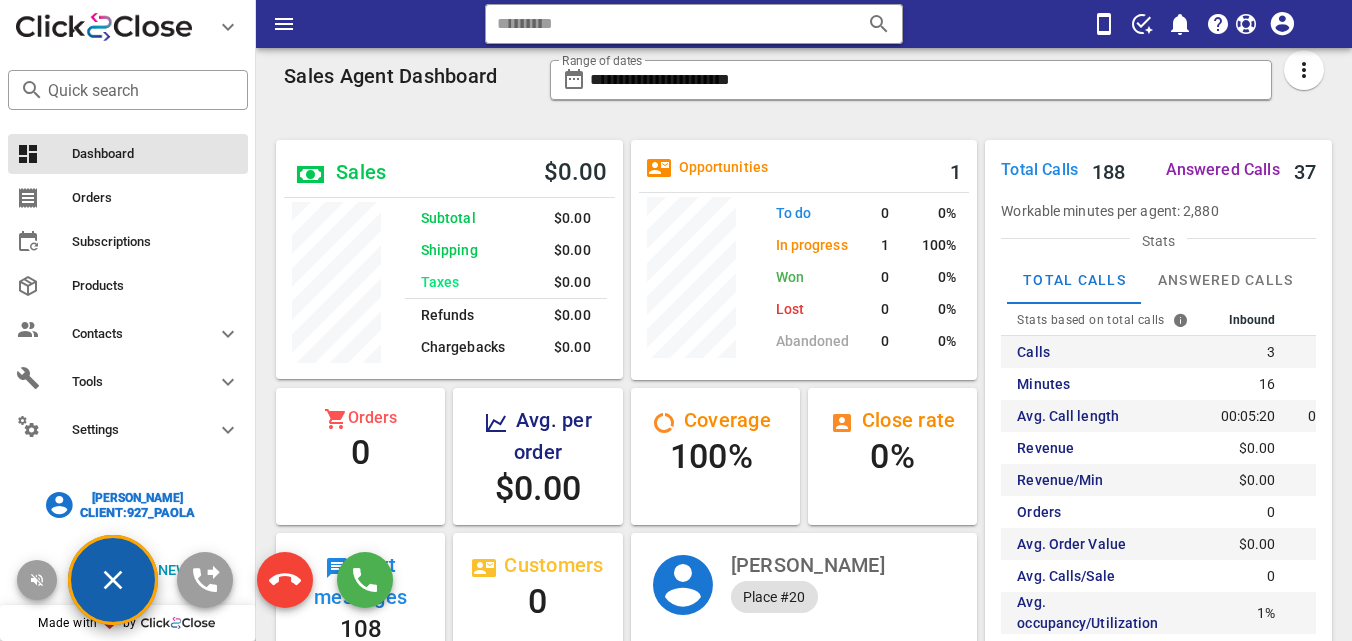 scroll, scrollTop: 999761, scrollLeft: 999653, axis: both 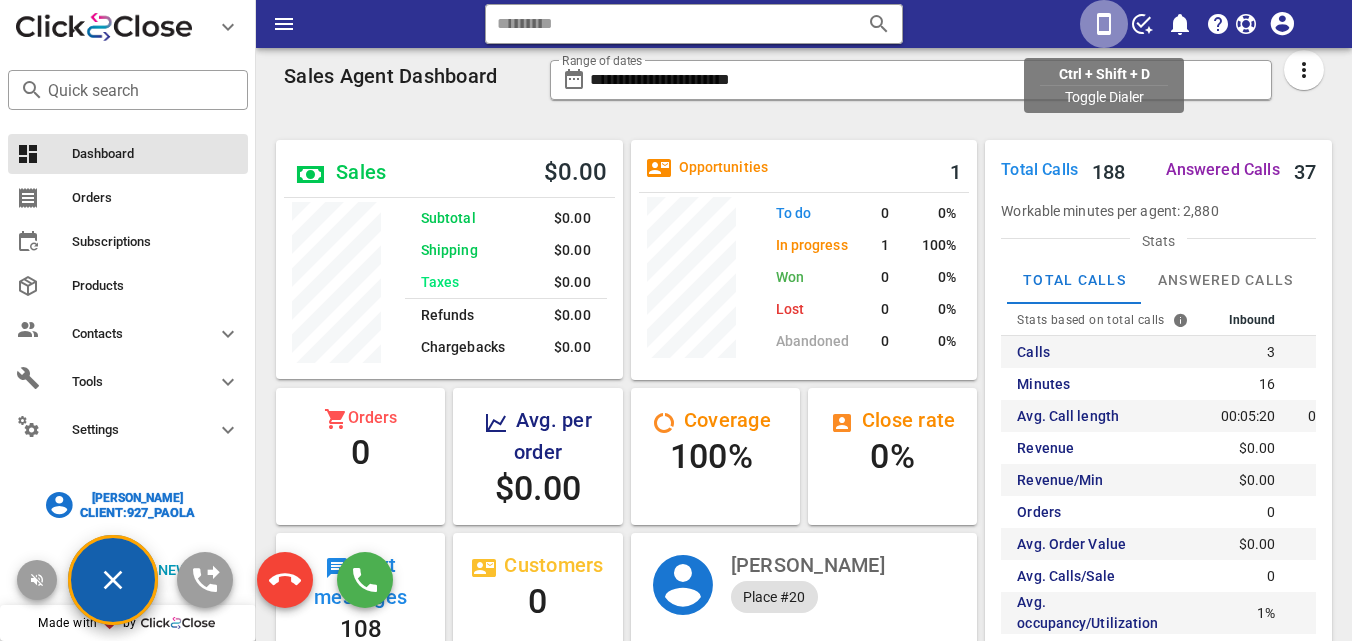 click at bounding box center [1104, 24] 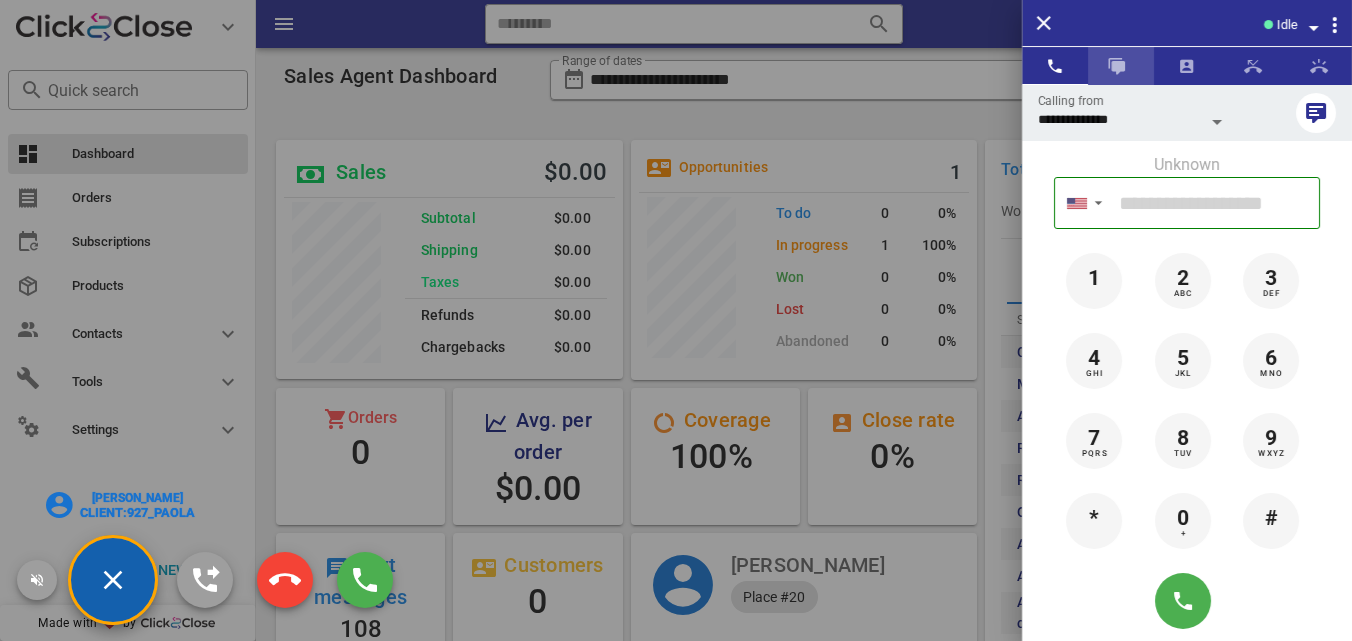 click at bounding box center [1117, 66] 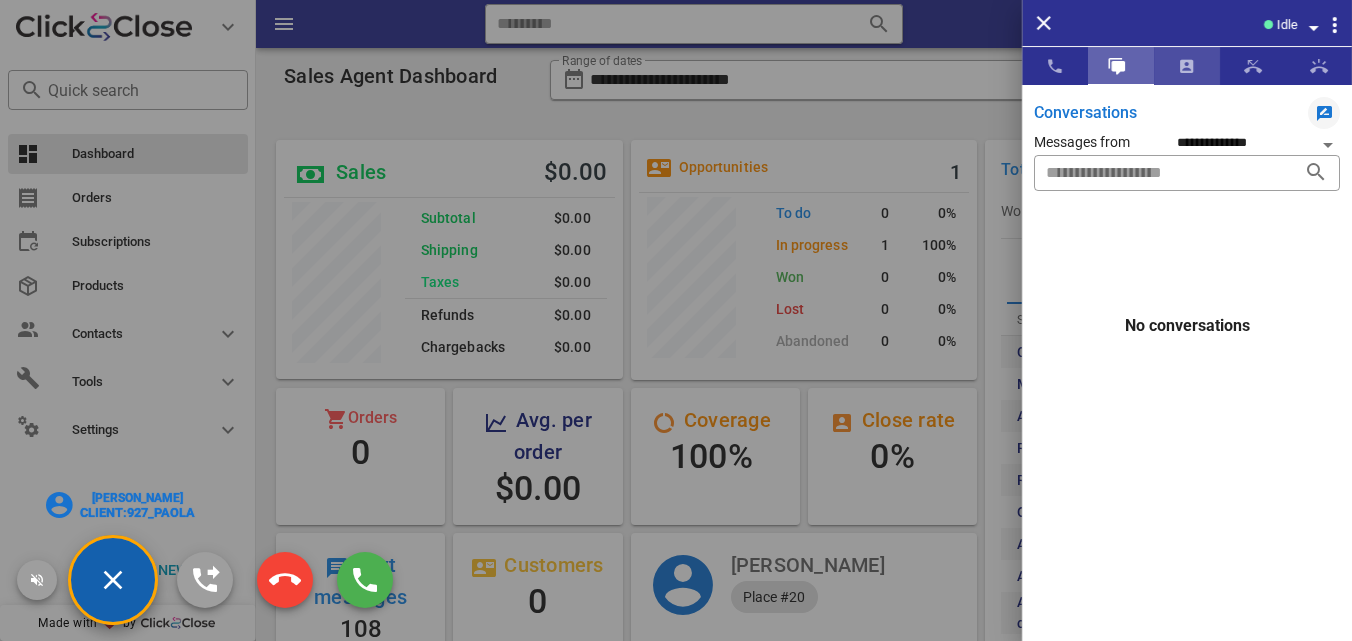 click at bounding box center [1187, 66] 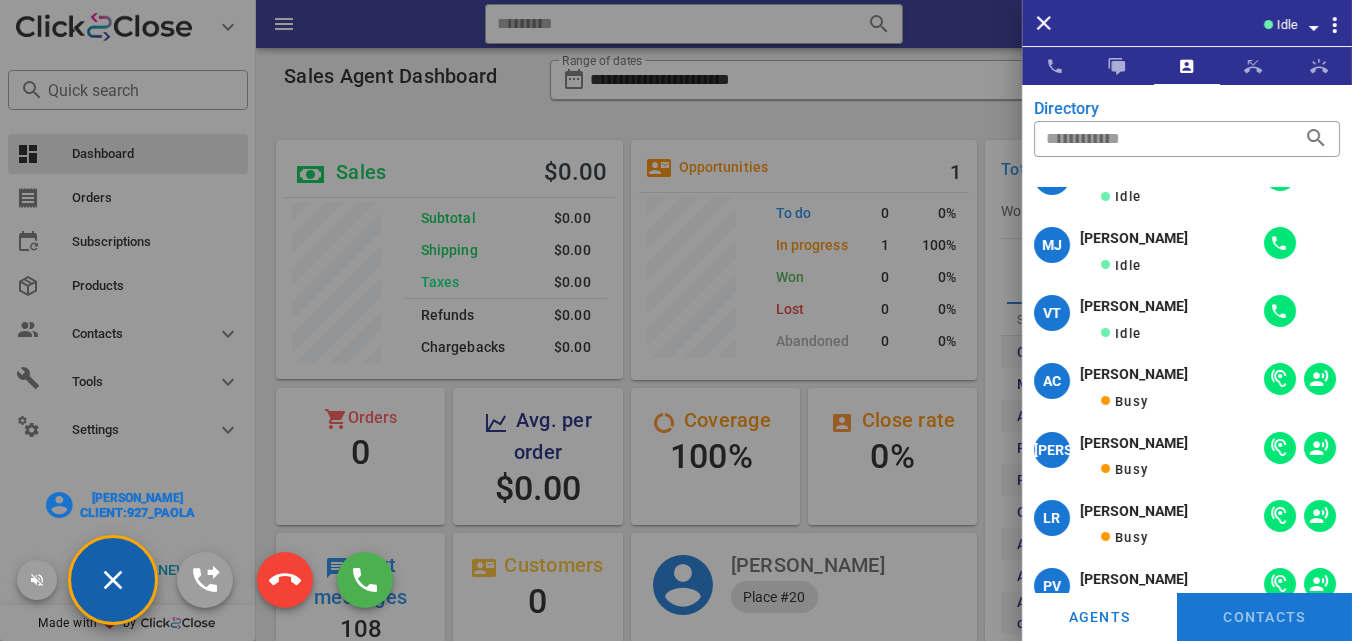 scroll, scrollTop: 282, scrollLeft: 0, axis: vertical 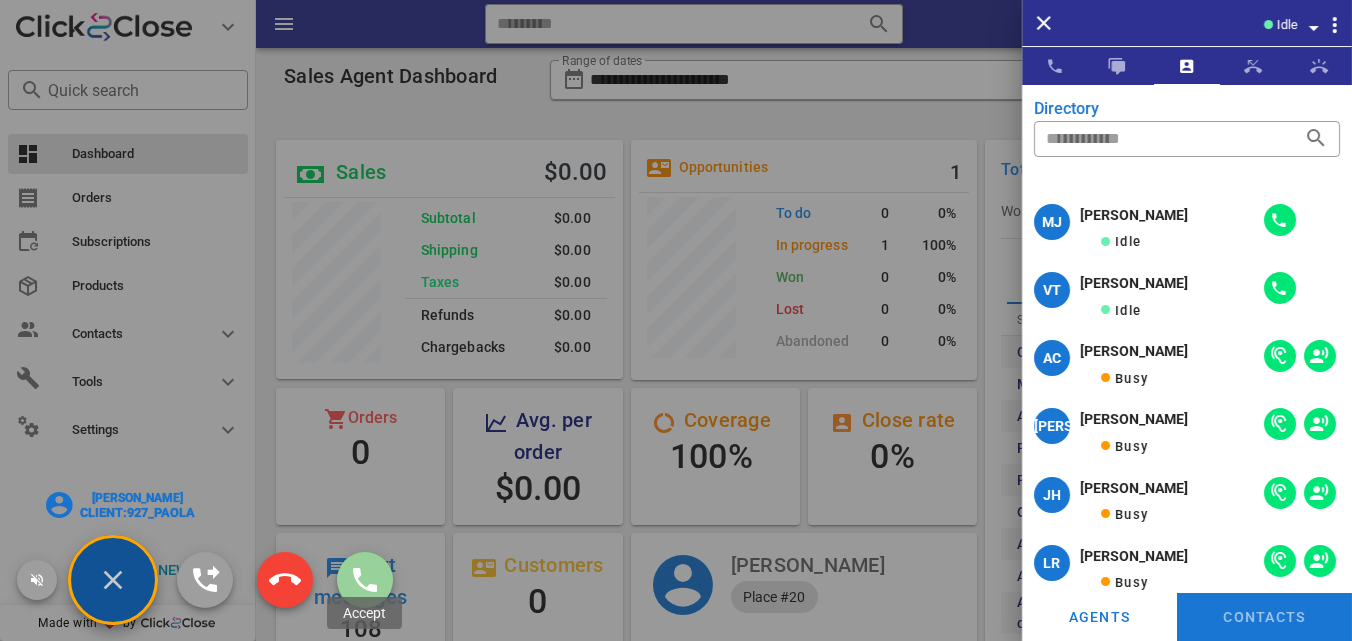 click at bounding box center (365, 580) 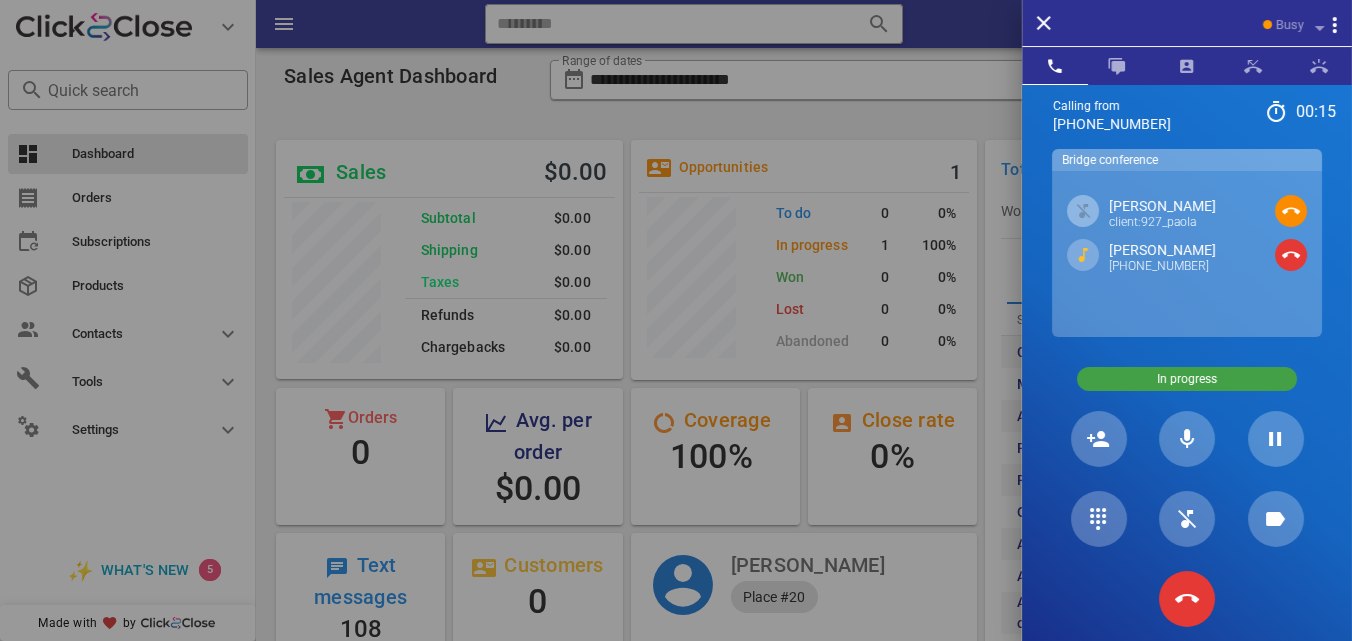 click on "Nohelia Lemus" at bounding box center [1162, 250] 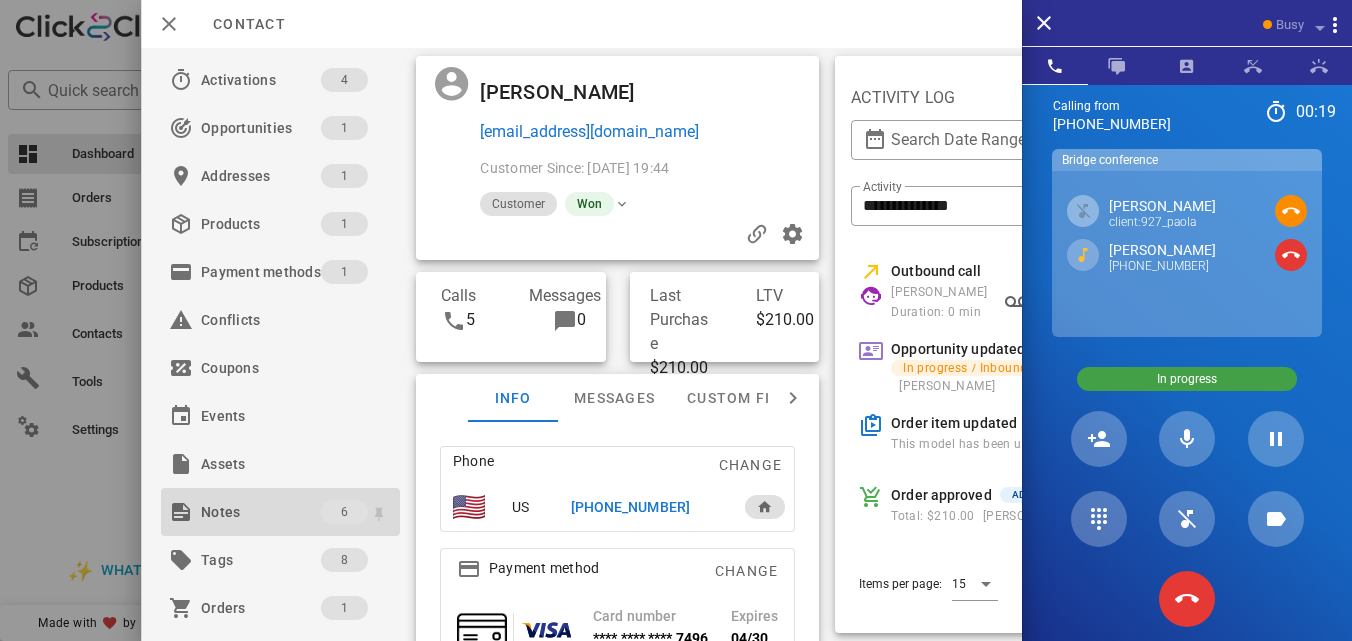 click on "Notes  6" at bounding box center [280, 512] 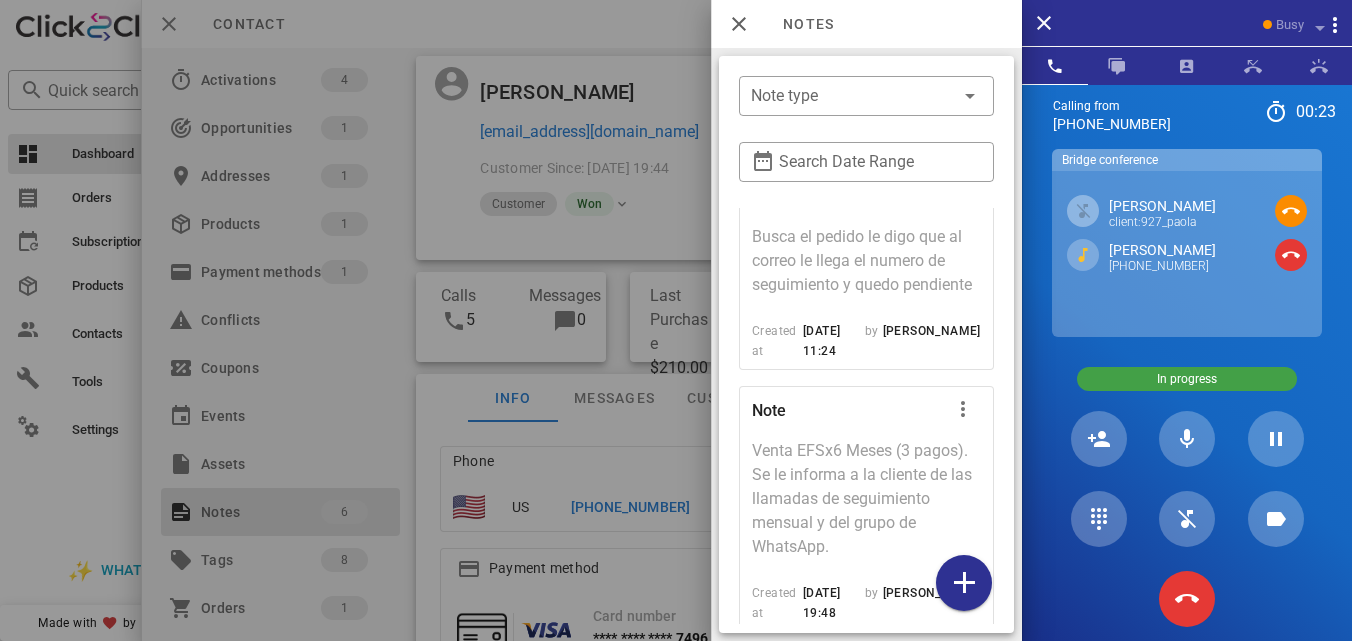 scroll, scrollTop: 1250, scrollLeft: 0, axis: vertical 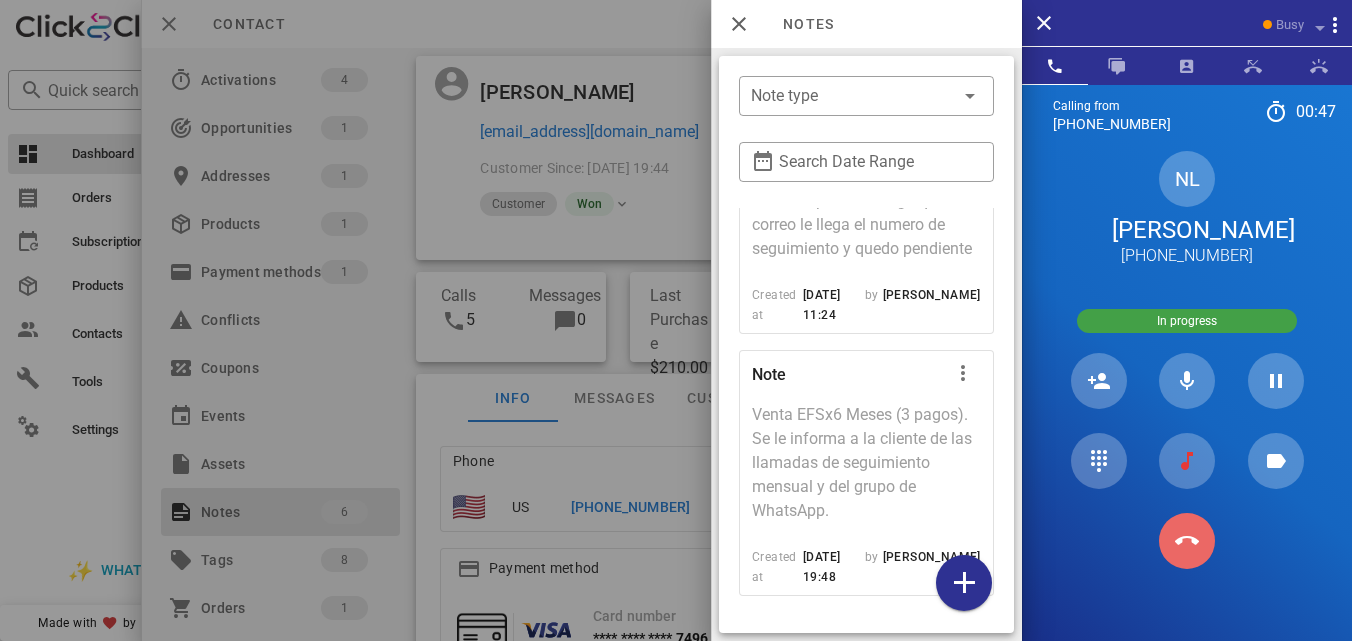 drag, startPoint x: 1182, startPoint y: 608, endPoint x: 1235, endPoint y: 617, distance: 53.75872 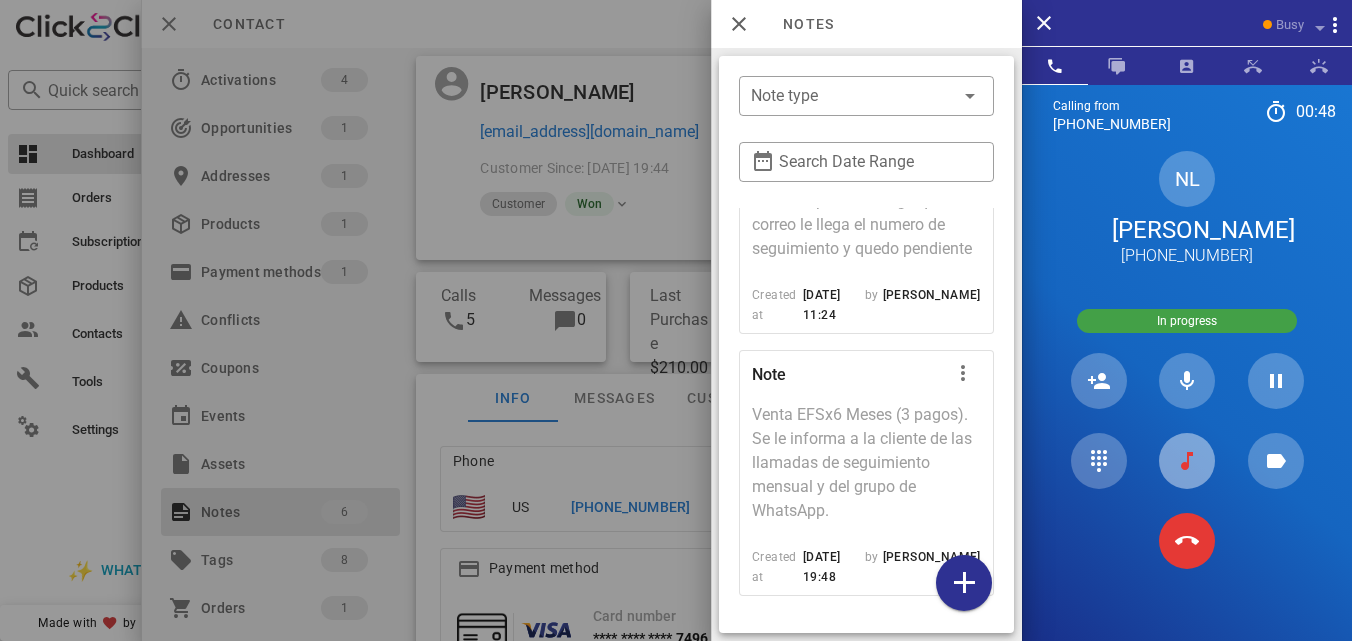 click at bounding box center [1187, 461] 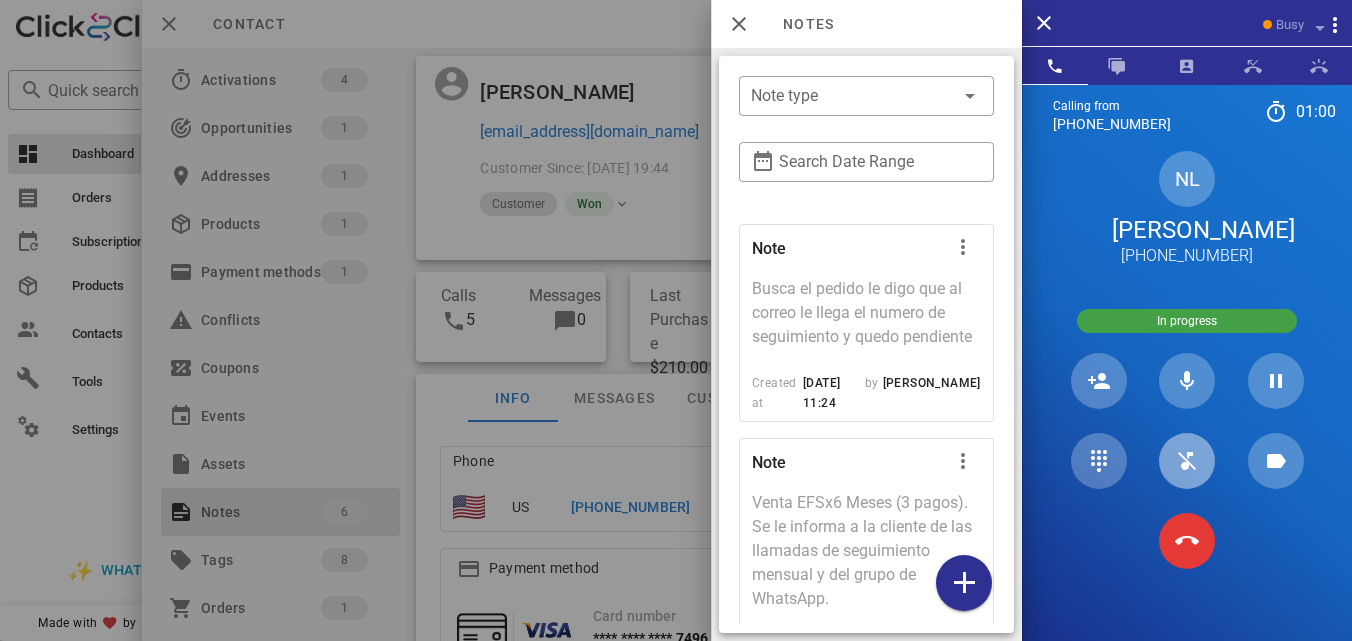 scroll, scrollTop: 1146, scrollLeft: 0, axis: vertical 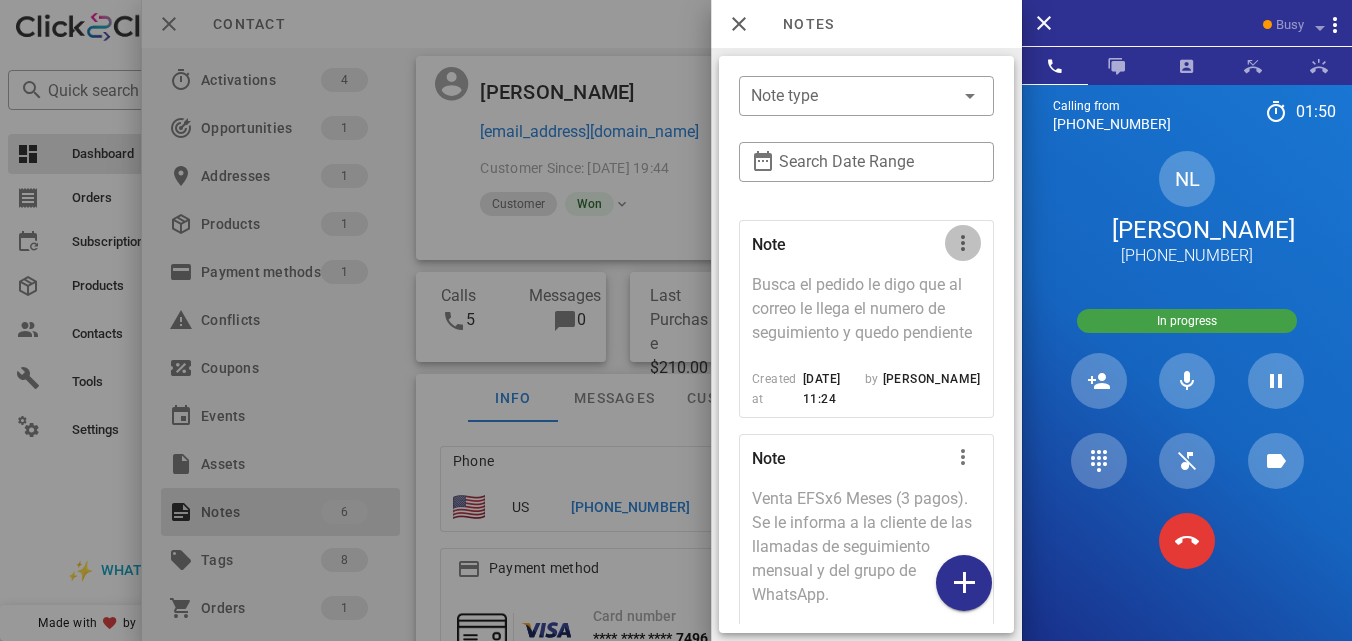 click at bounding box center (963, 243) 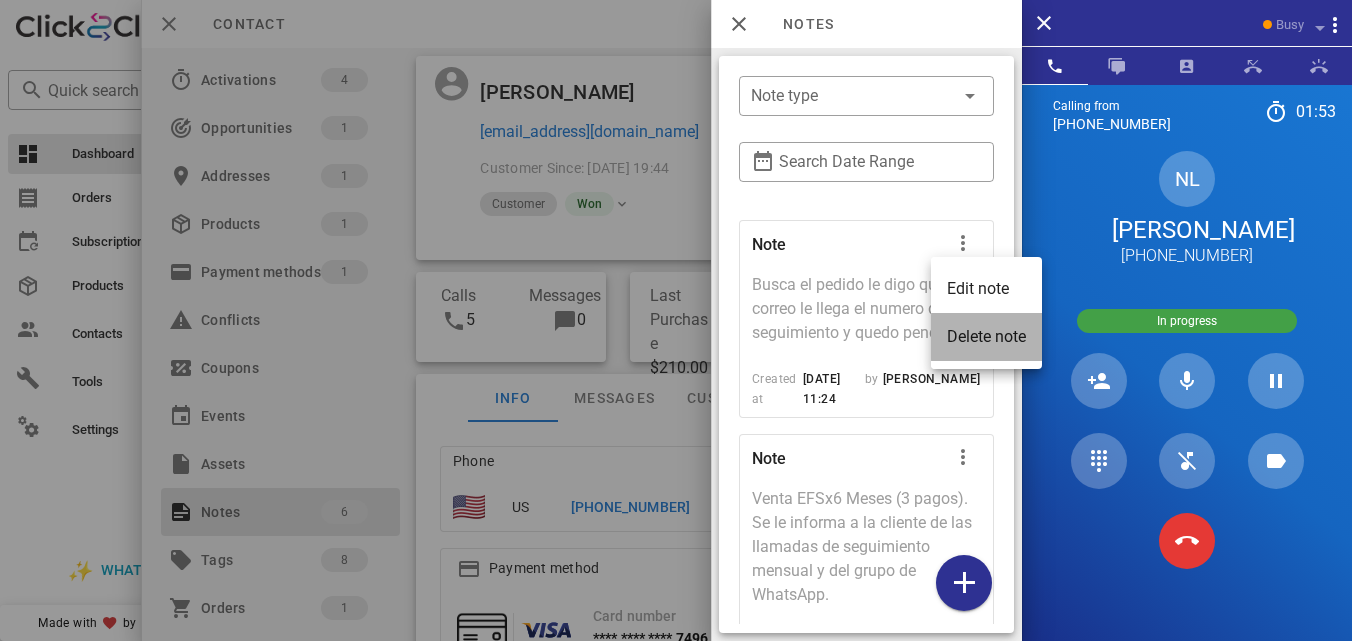 click on "Delete note" at bounding box center (986, 336) 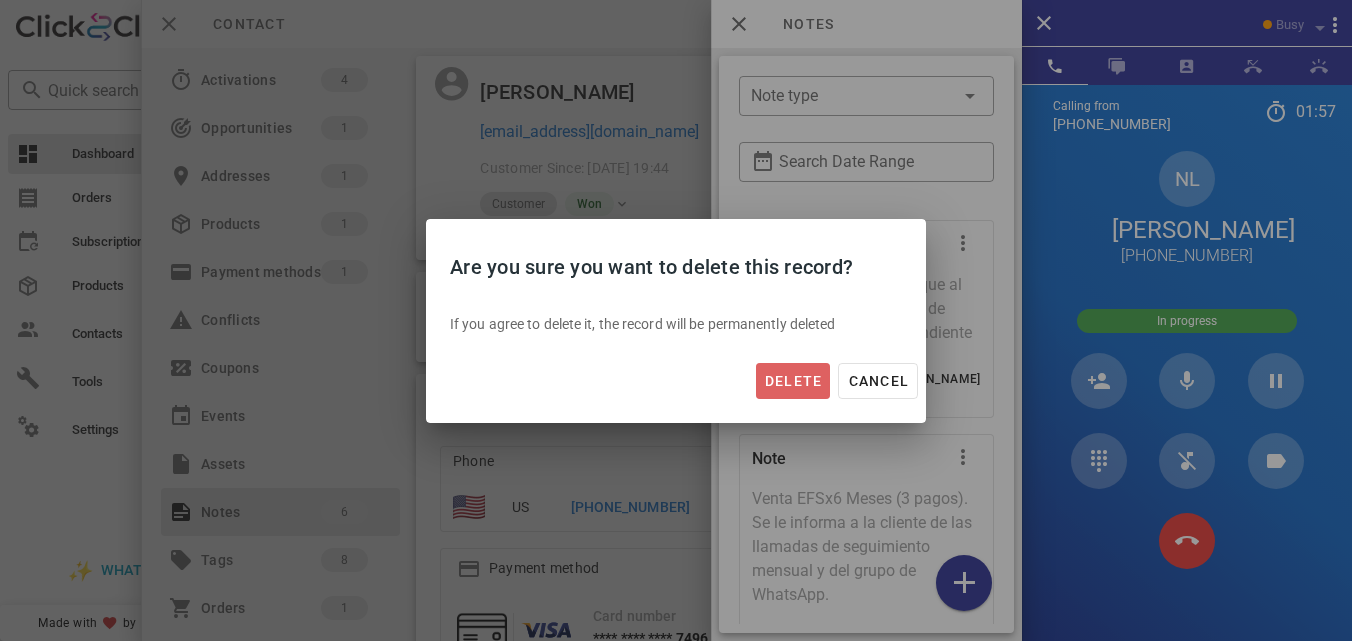 click on "Delete" at bounding box center [793, 381] 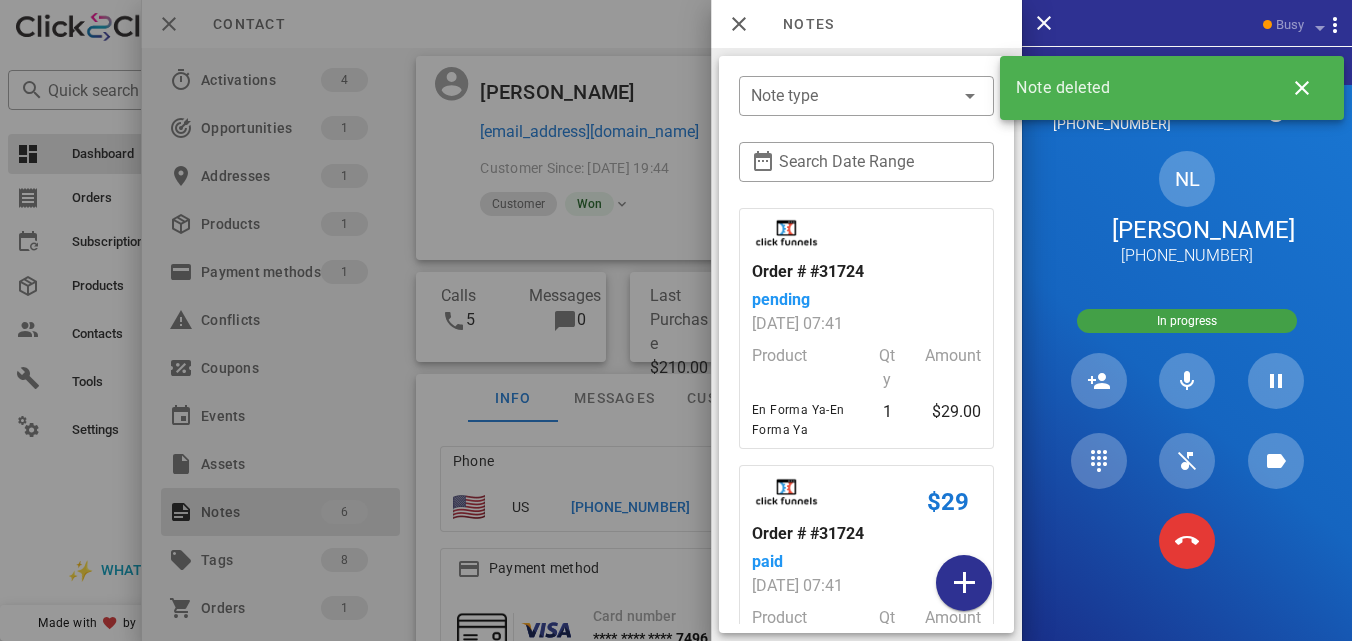 click at bounding box center [676, 320] 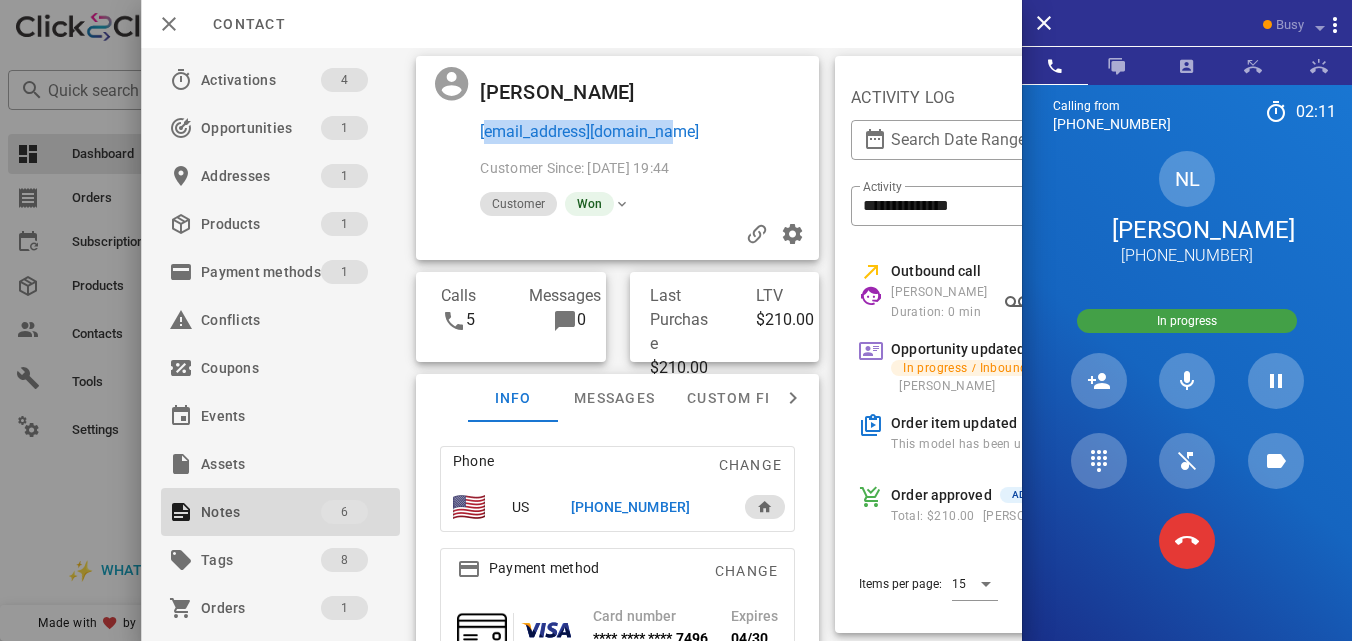 drag, startPoint x: 692, startPoint y: 136, endPoint x: 482, endPoint y: 150, distance: 210.46616 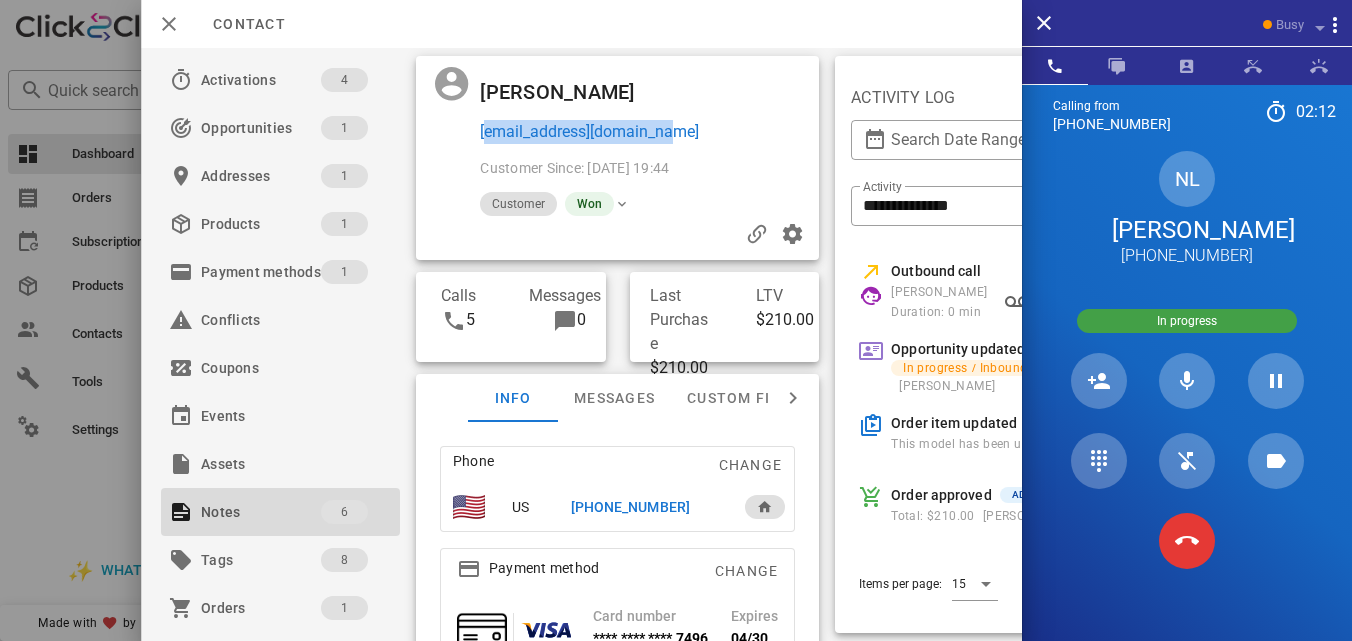 copy on "nohelialemus@hotmail.com" 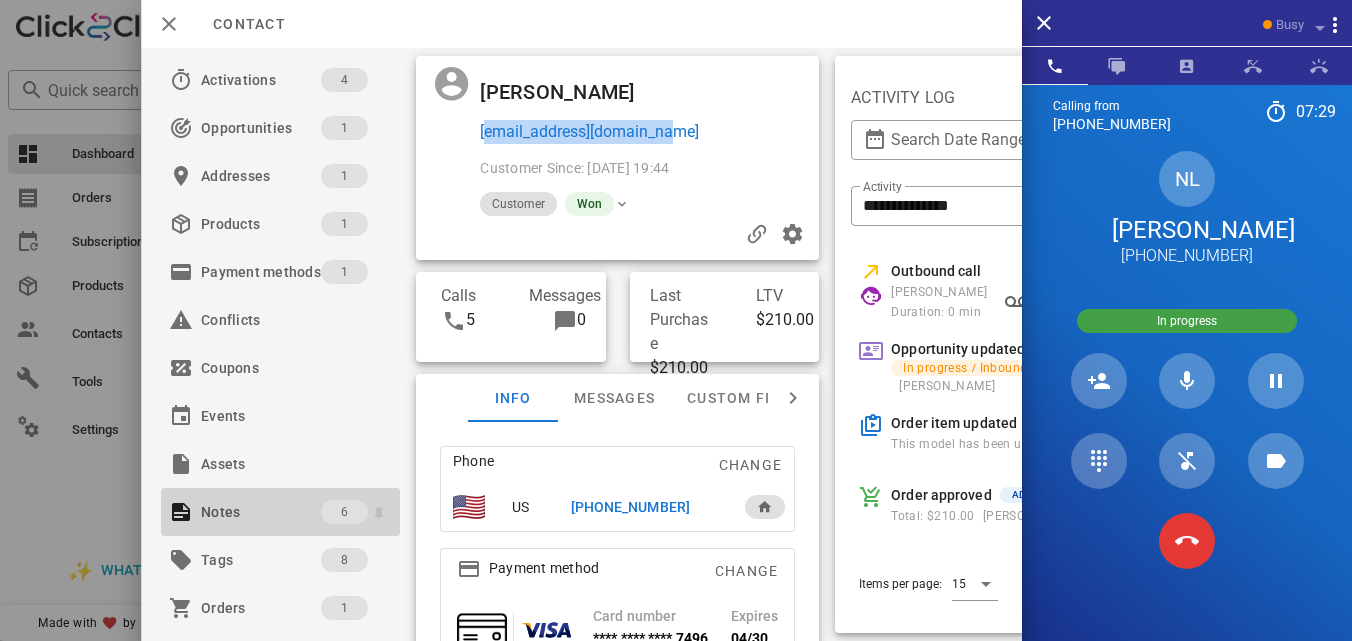 click on "Notes" at bounding box center (261, 512) 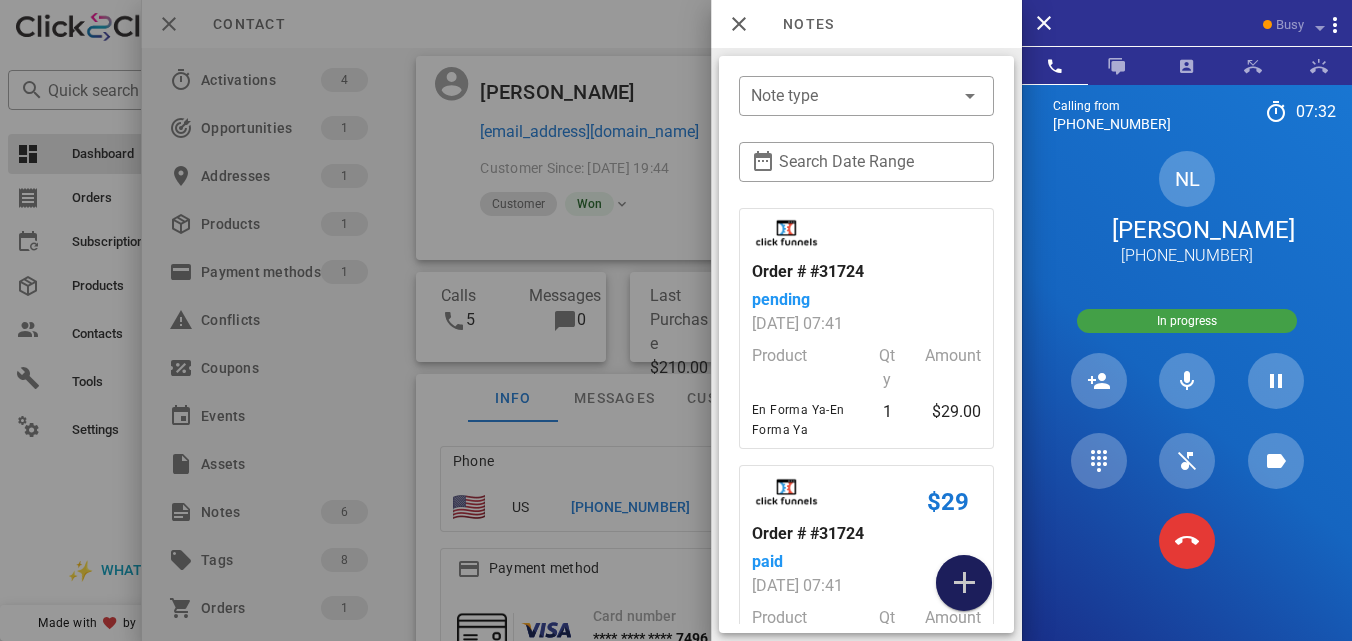 click at bounding box center [964, 583] 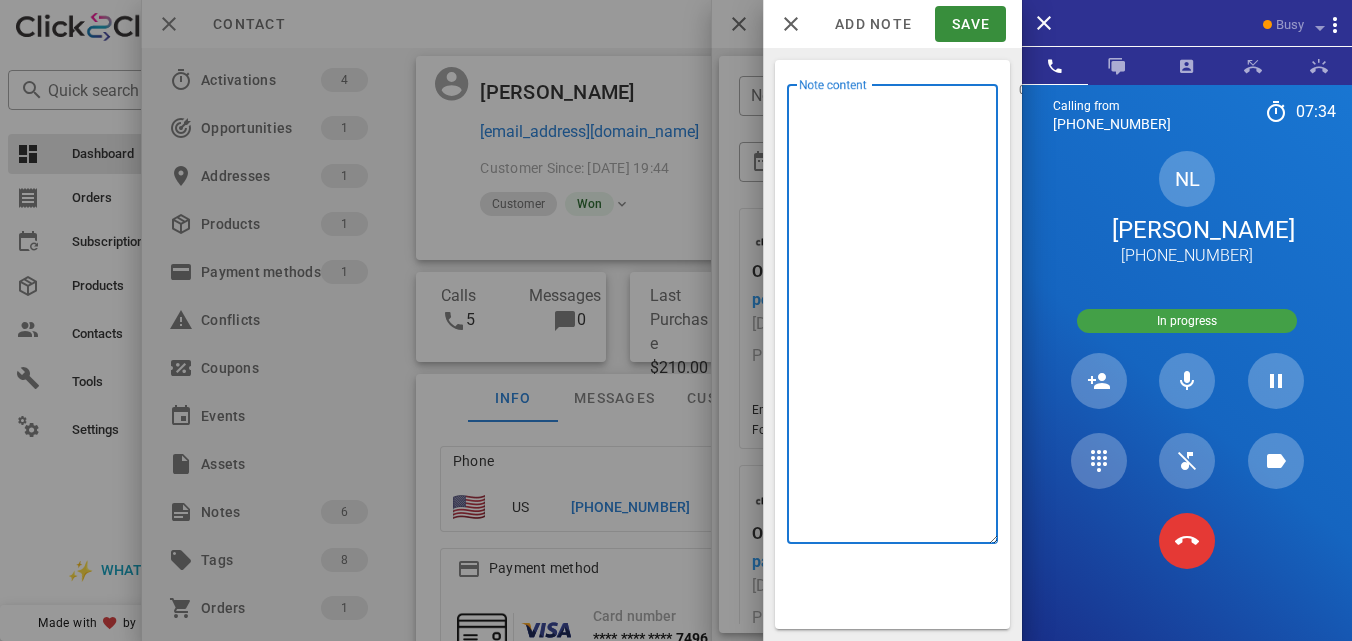 click on "Note content" at bounding box center [898, 319] 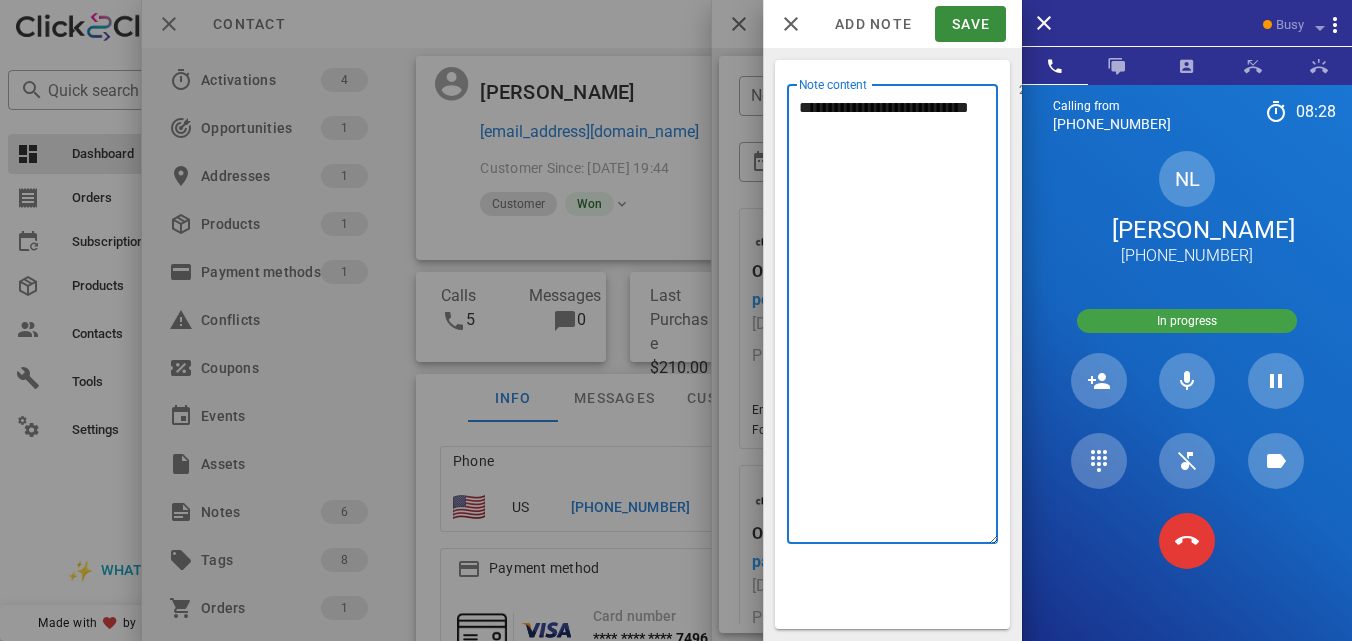 click on "**********" at bounding box center (898, 319) 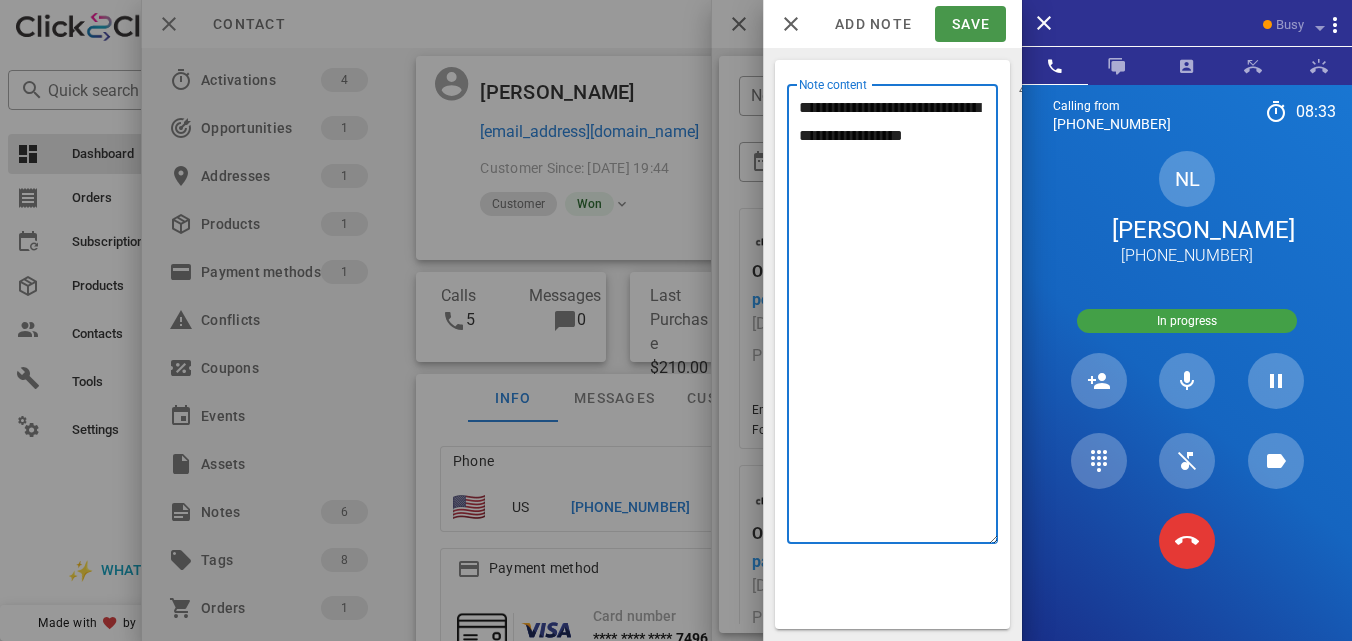 type on "**********" 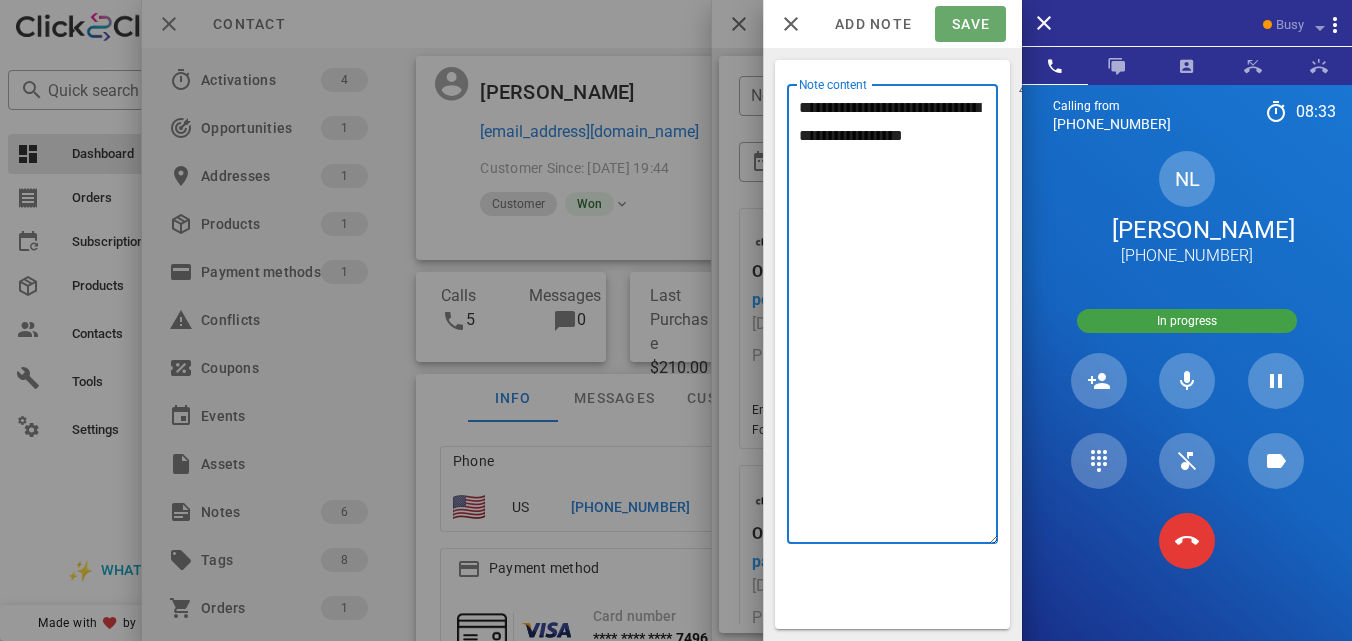 click on "Save" at bounding box center [970, 24] 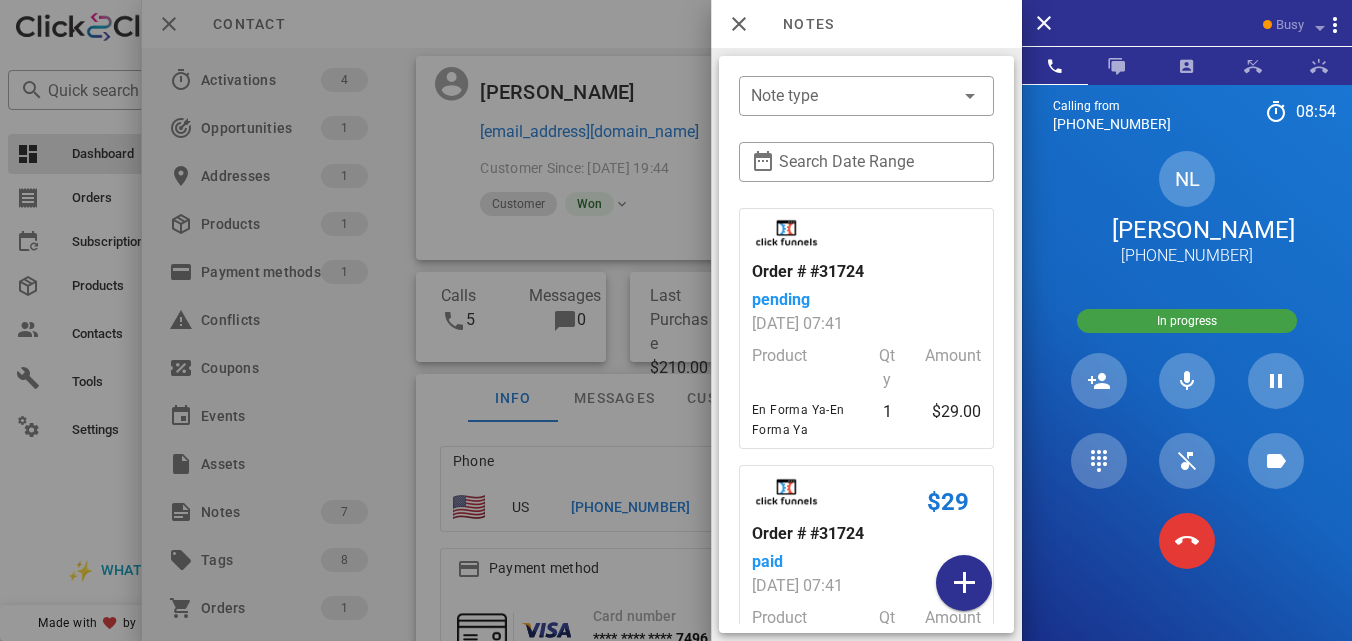 click at bounding box center [1275, 541] 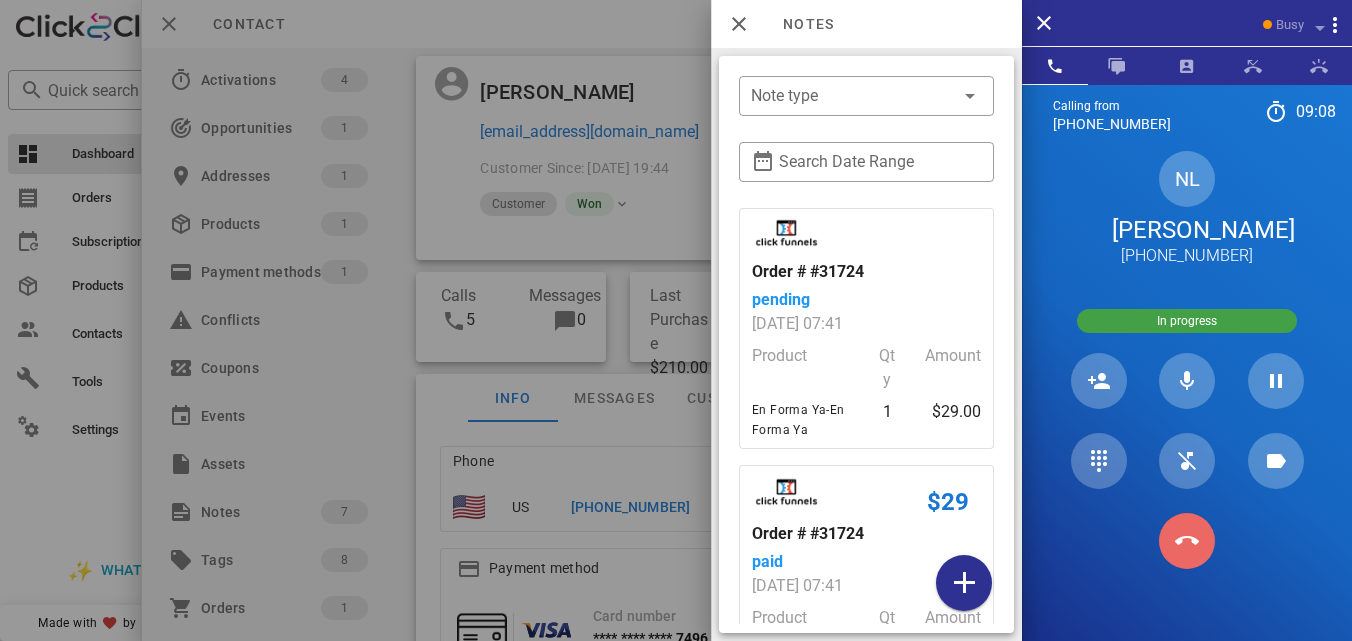 click at bounding box center [1187, 541] 